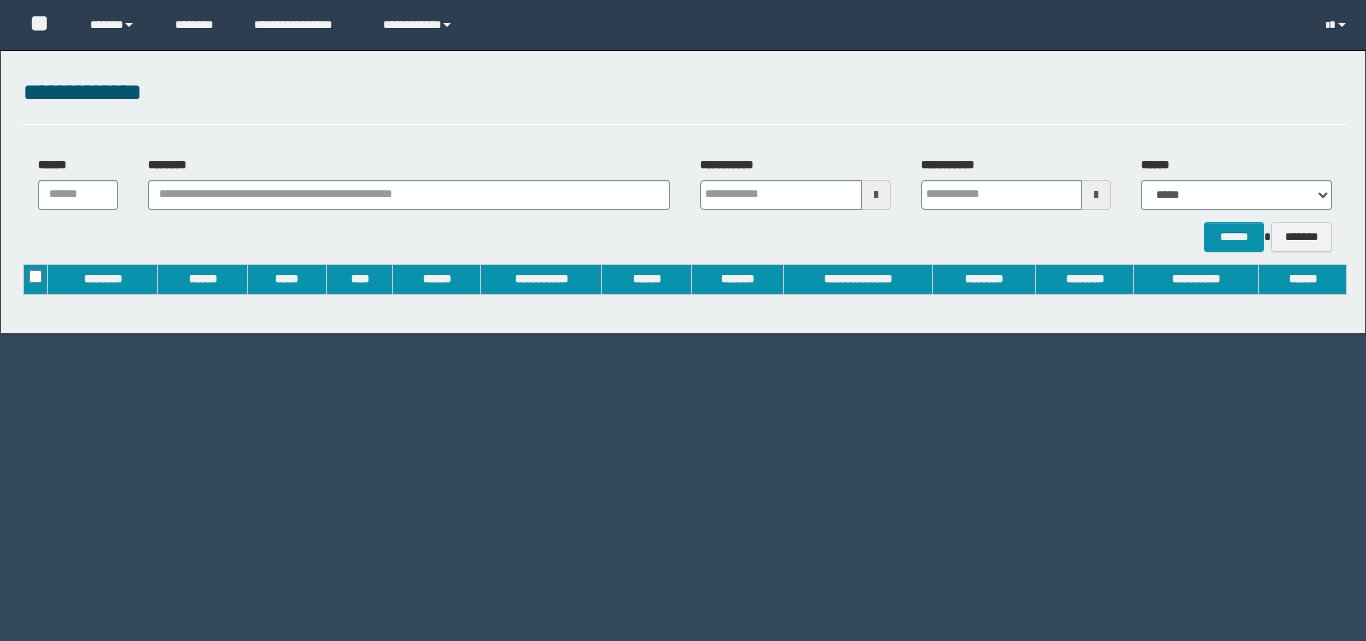 scroll, scrollTop: 0, scrollLeft: 0, axis: both 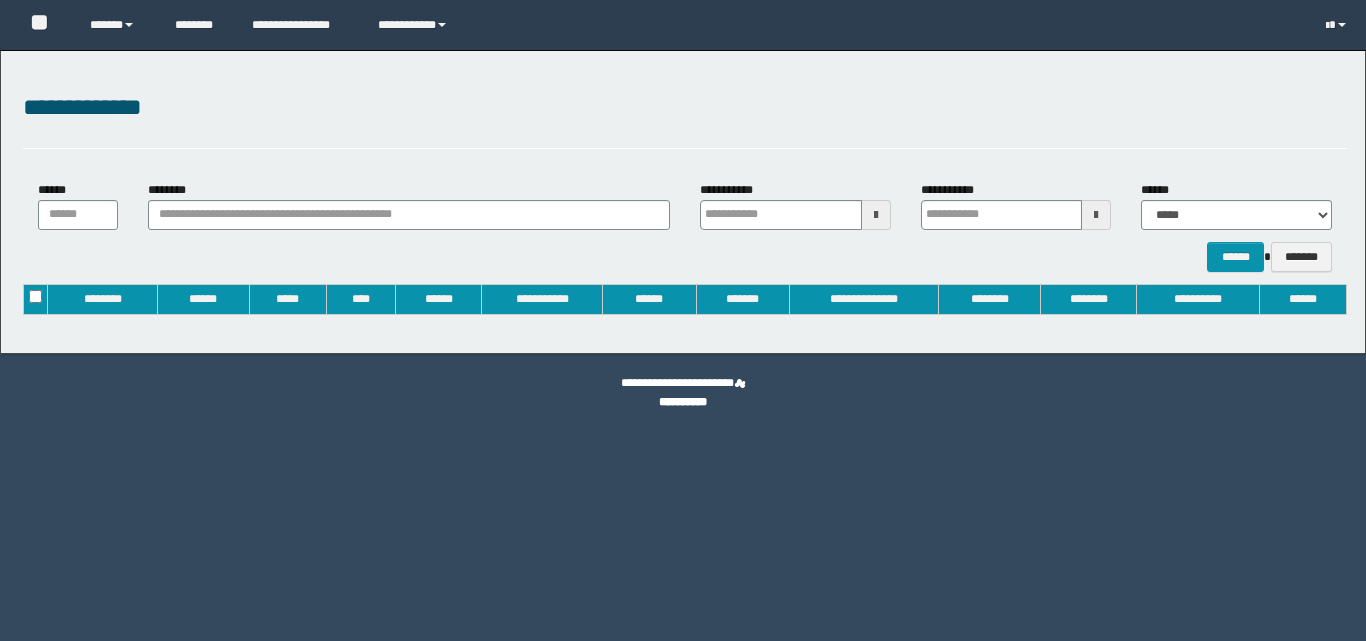 type on "**********" 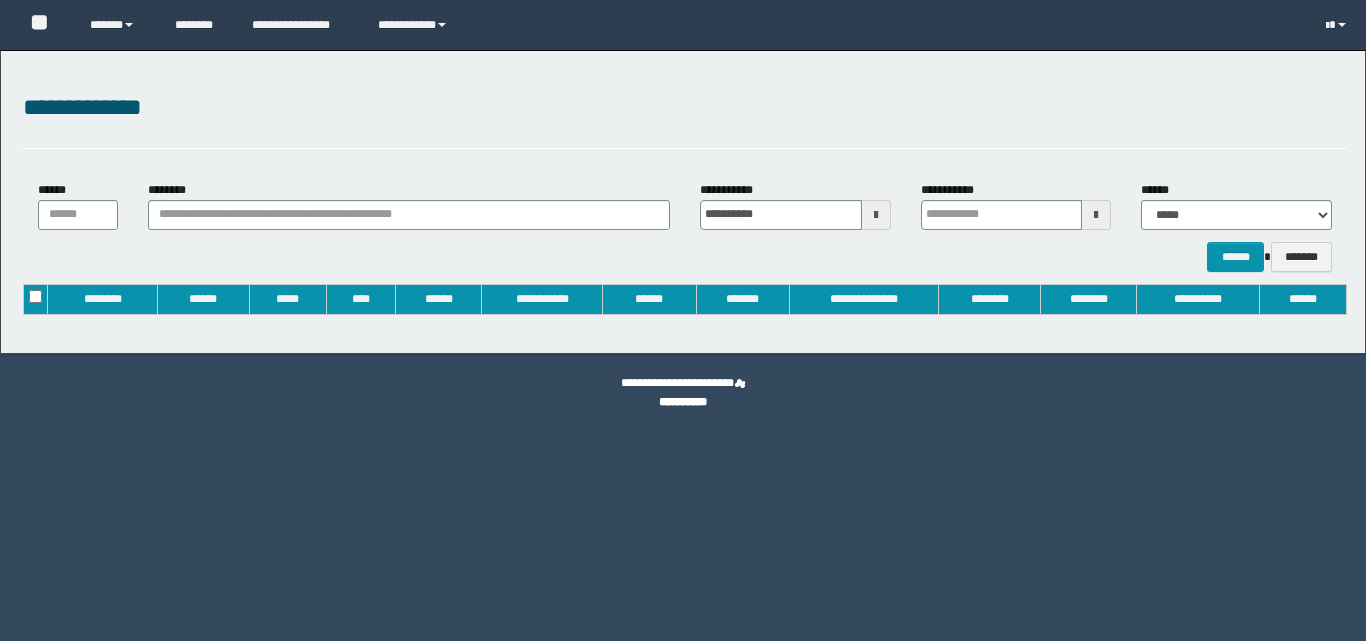 type on "**********" 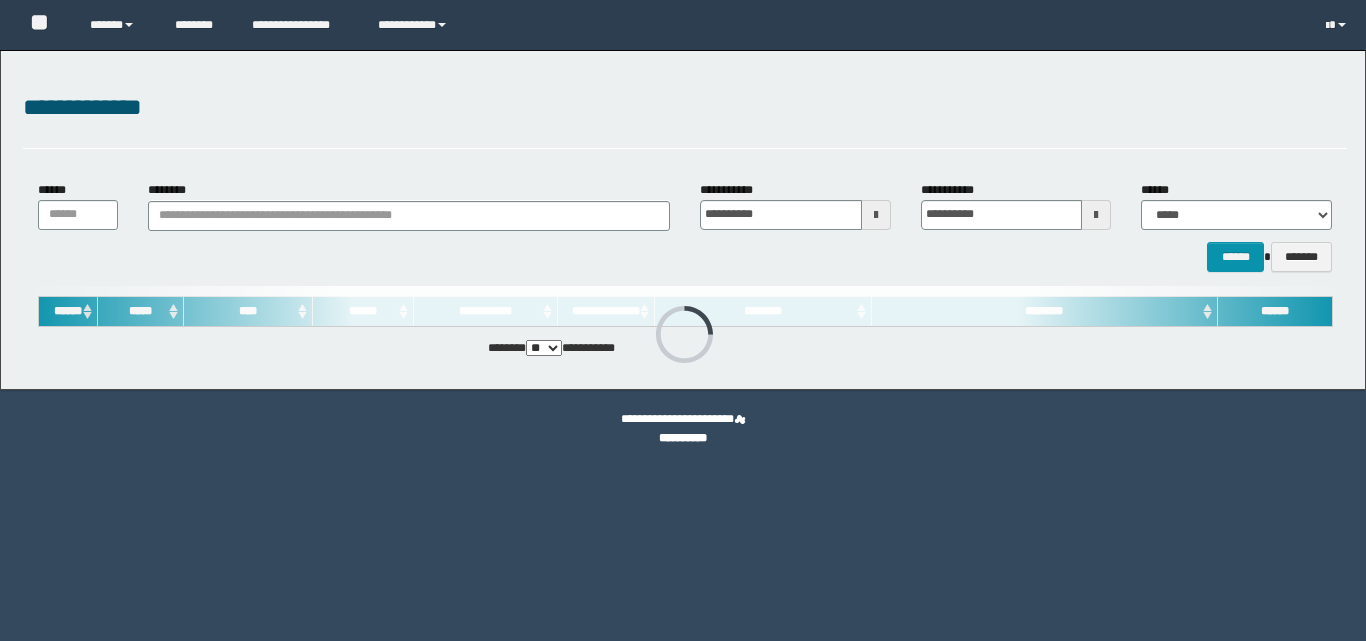 scroll, scrollTop: 0, scrollLeft: 0, axis: both 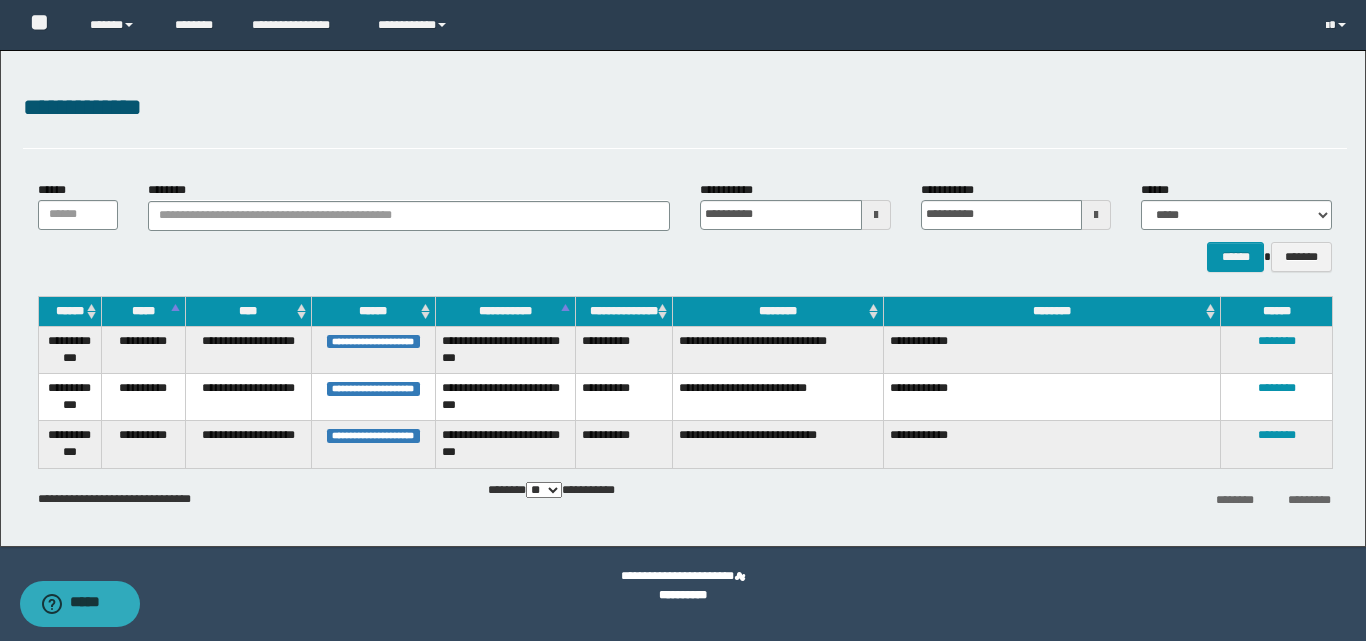 drag, startPoint x: 806, startPoint y: 345, endPoint x: 917, endPoint y: 338, distance: 111.220505 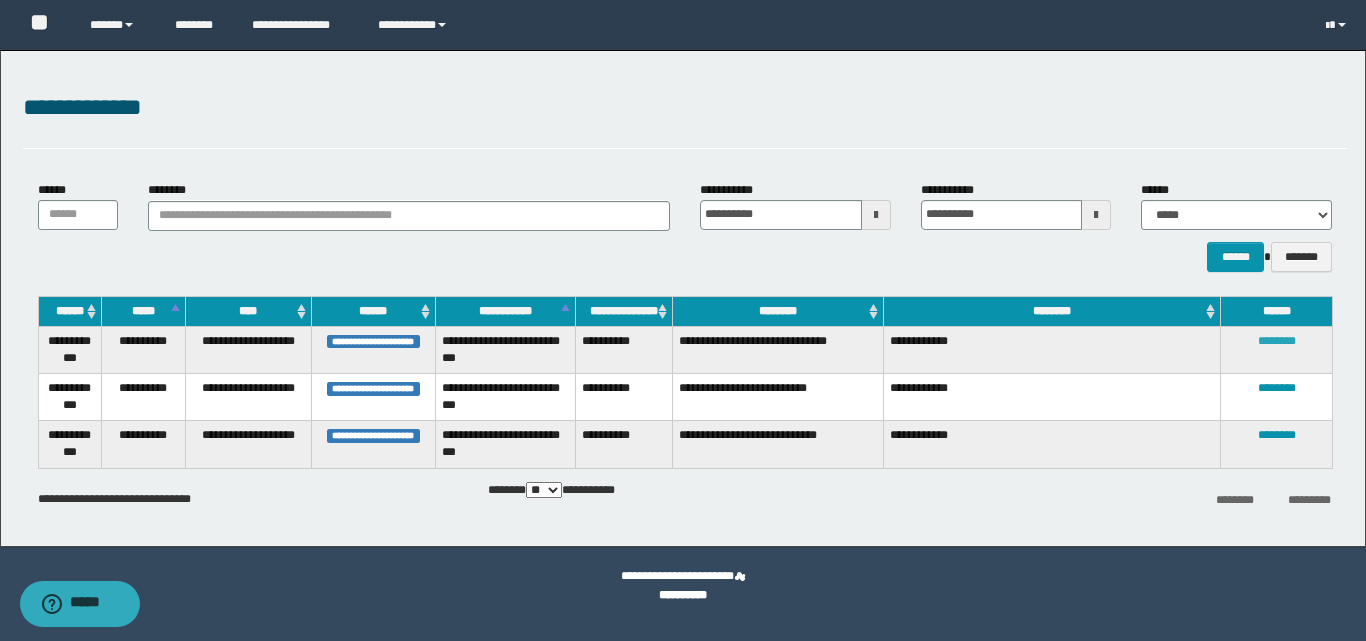 click on "********" at bounding box center (1277, 341) 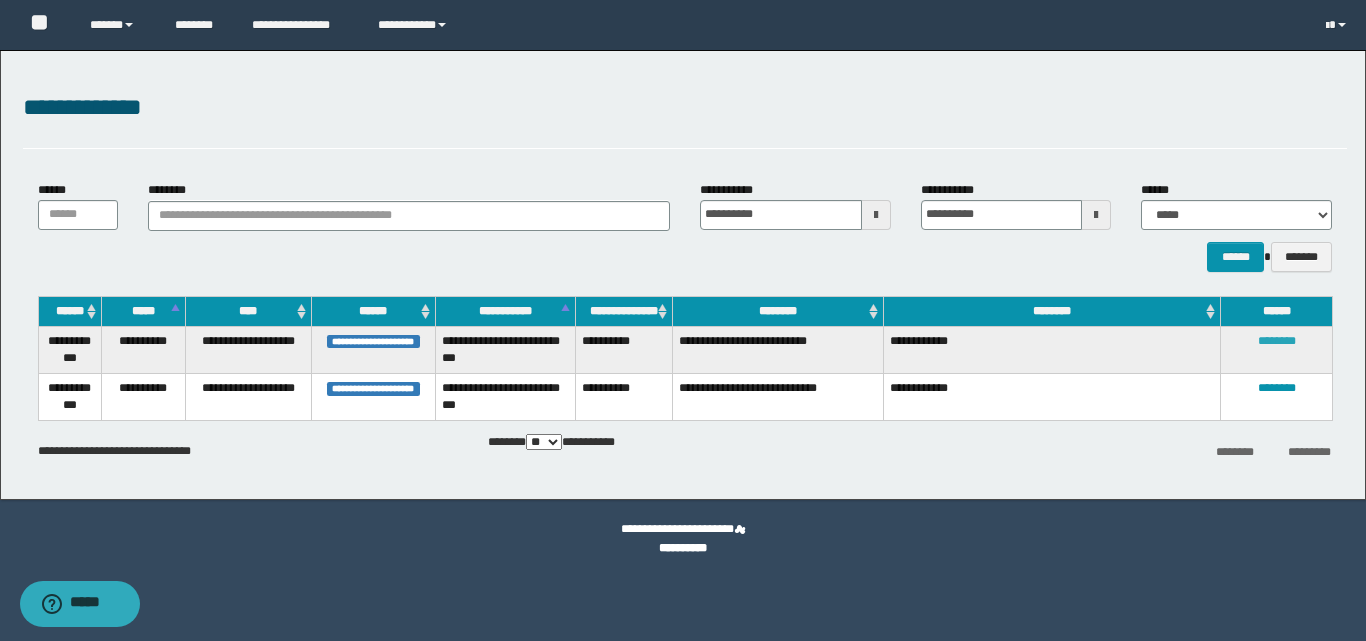 click on "********" at bounding box center [1277, 341] 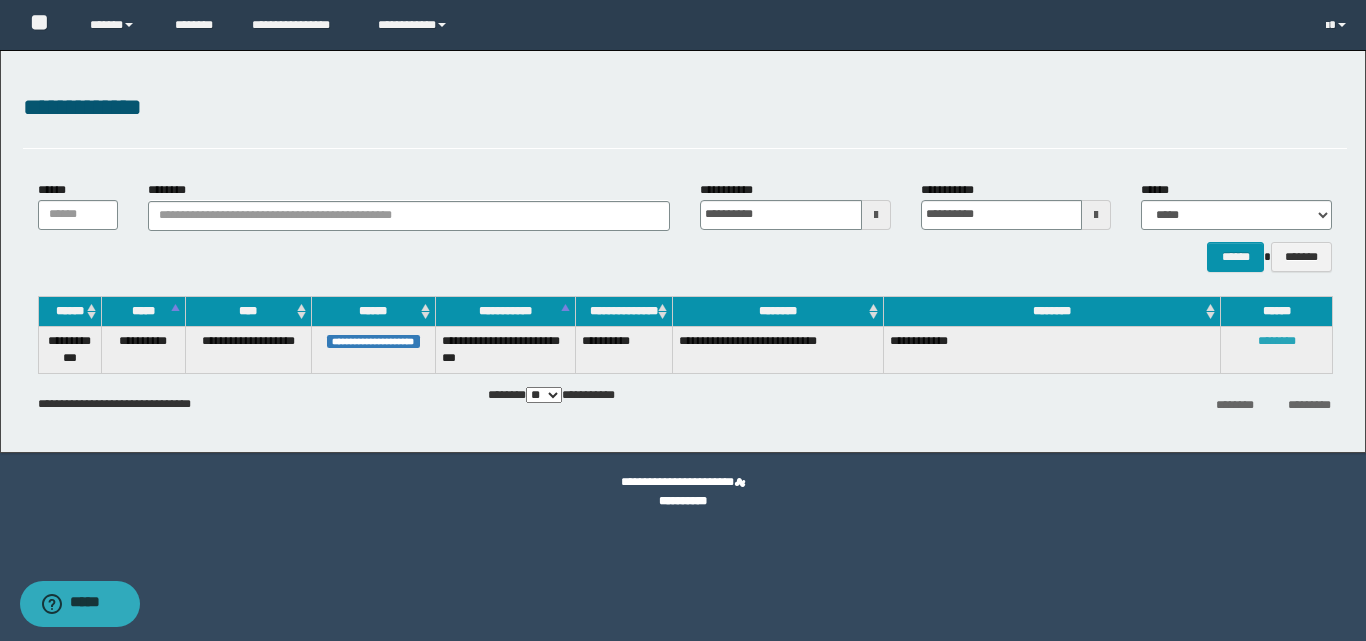 click on "********" at bounding box center [1277, 341] 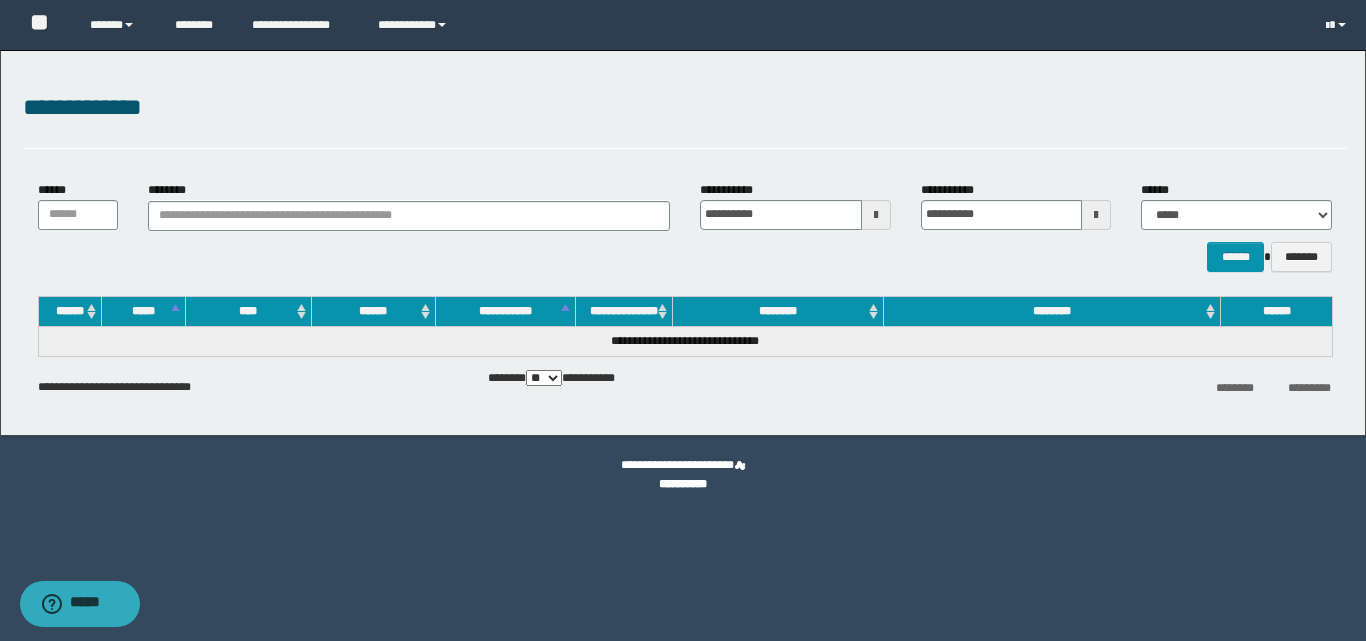 click on "**********" at bounding box center [684, 379] 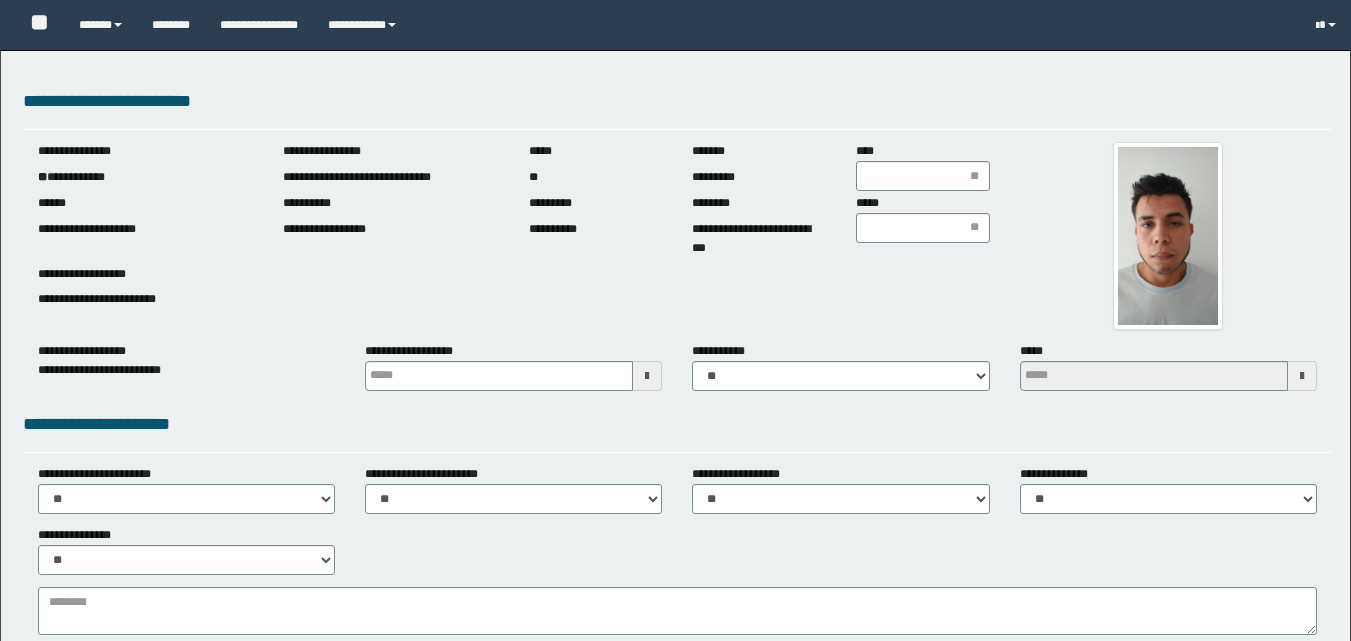 scroll, scrollTop: 0, scrollLeft: 0, axis: both 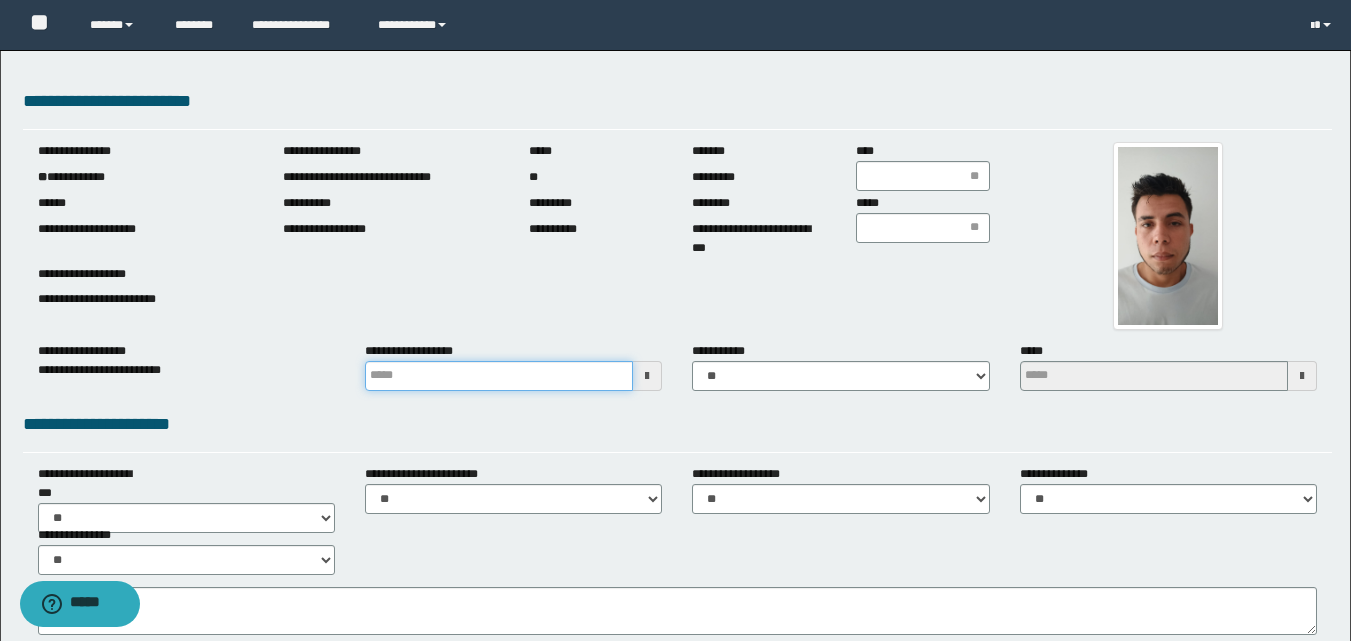 click at bounding box center (499, 376) 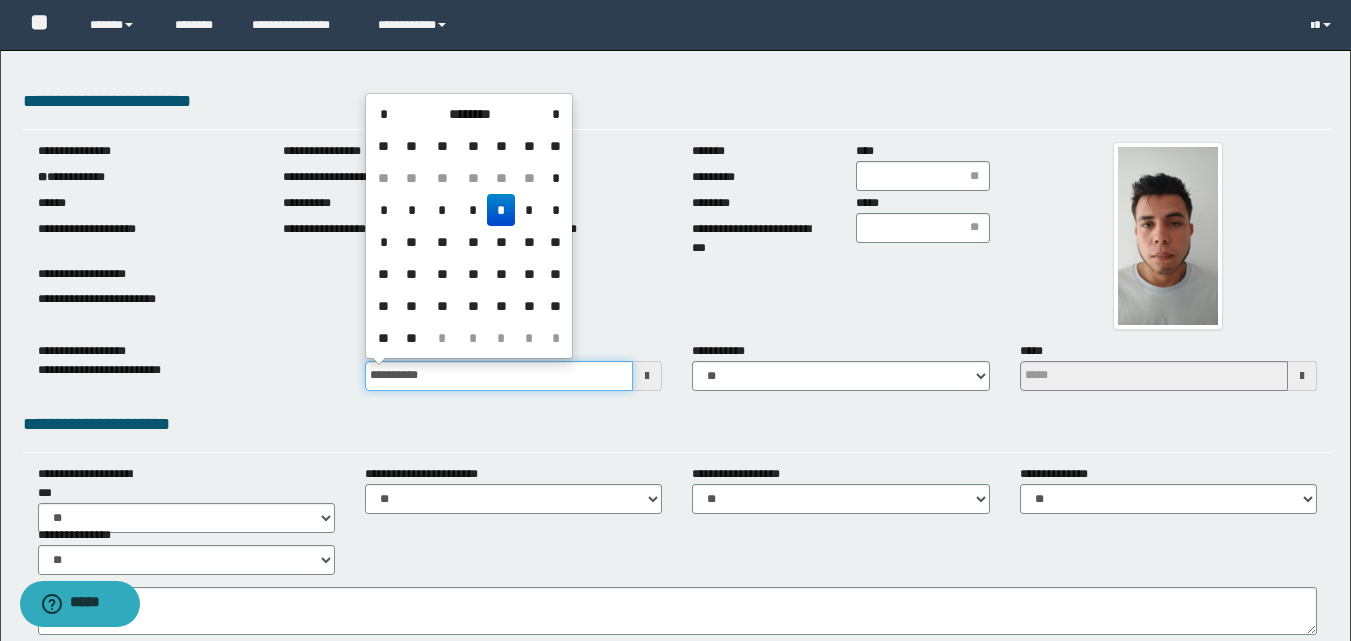 type on "**********" 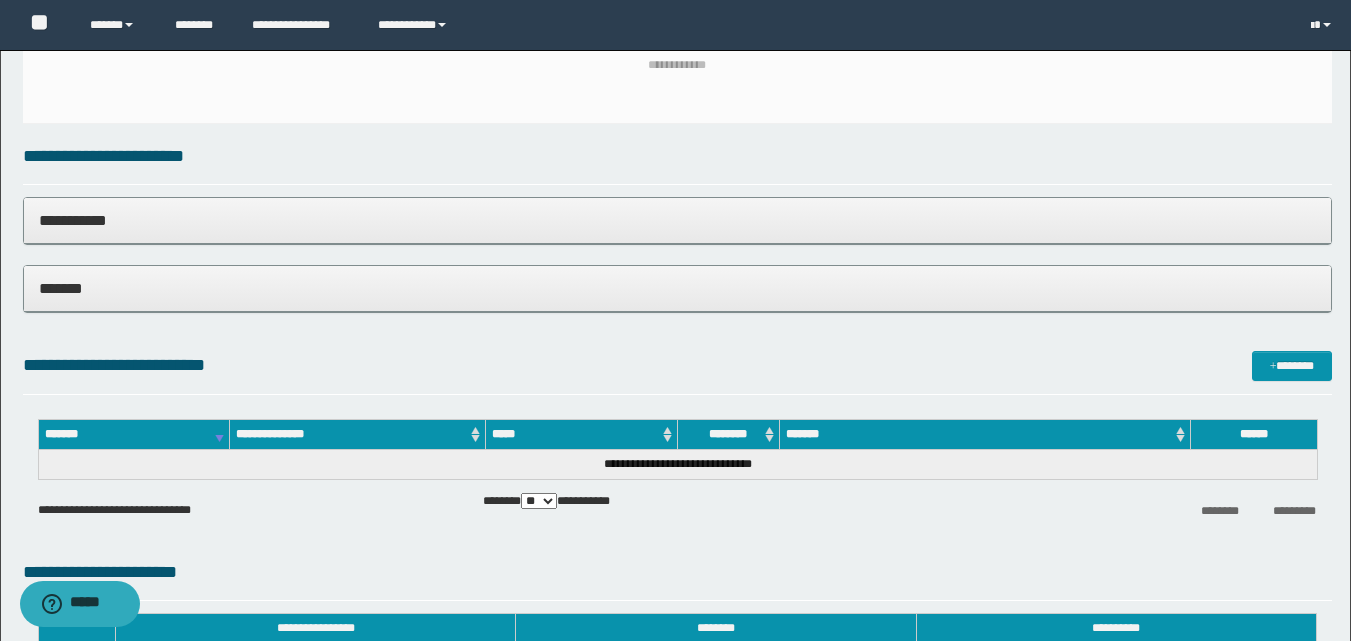 scroll, scrollTop: 1300, scrollLeft: 0, axis: vertical 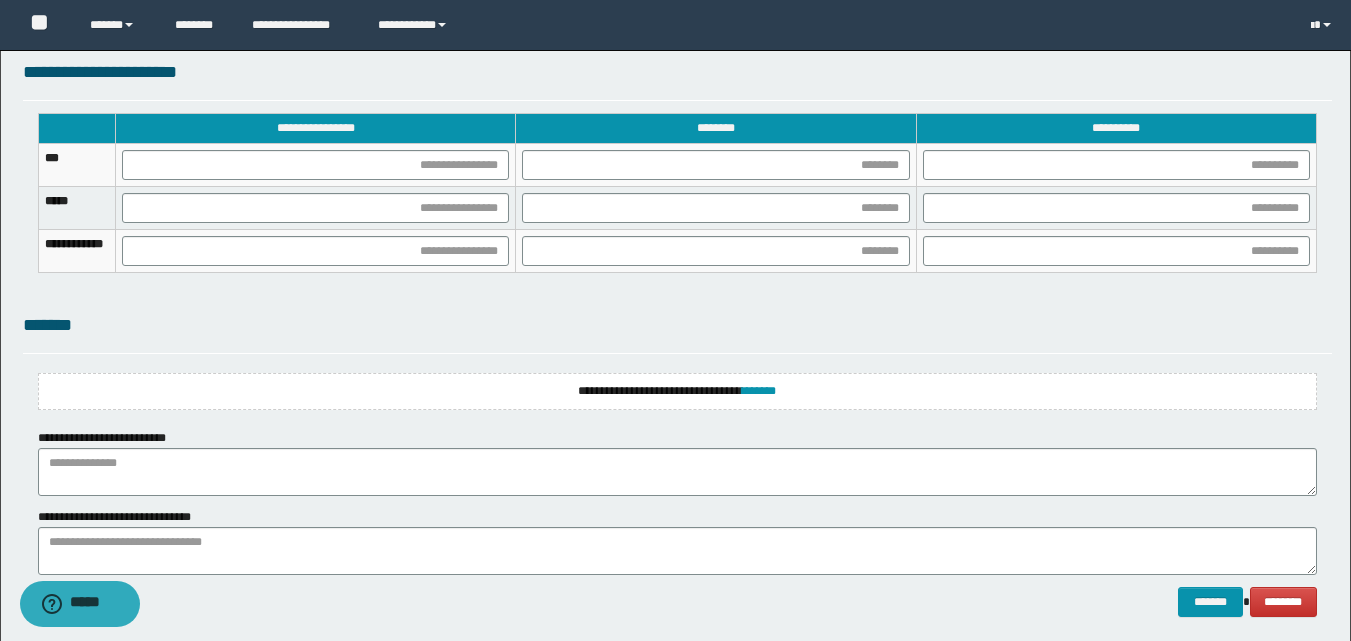 click on "**********" at bounding box center (677, 462) 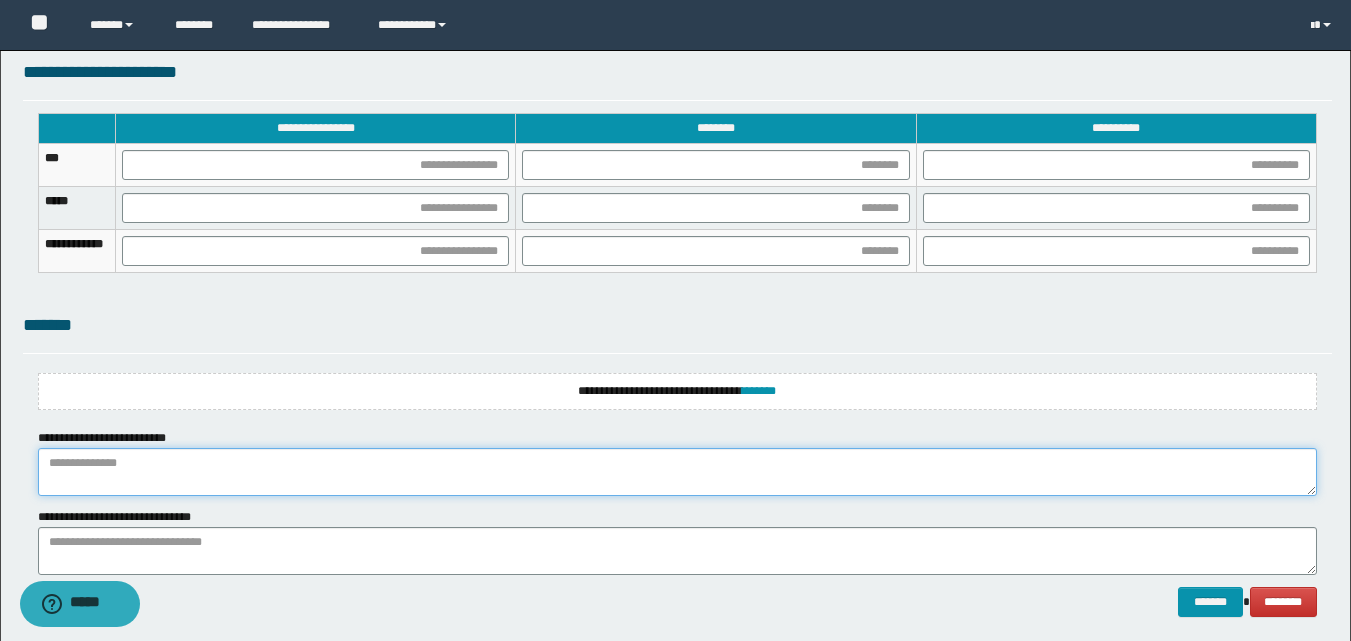 click at bounding box center [677, 472] 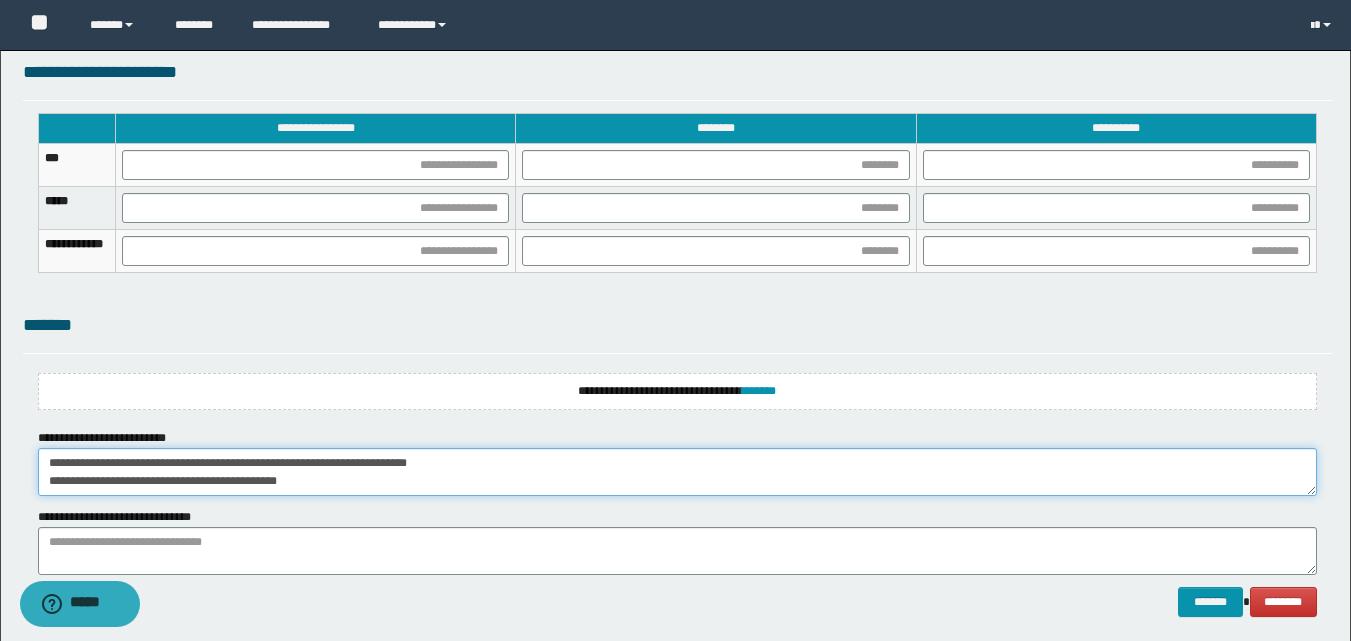 scroll, scrollTop: 0, scrollLeft: 0, axis: both 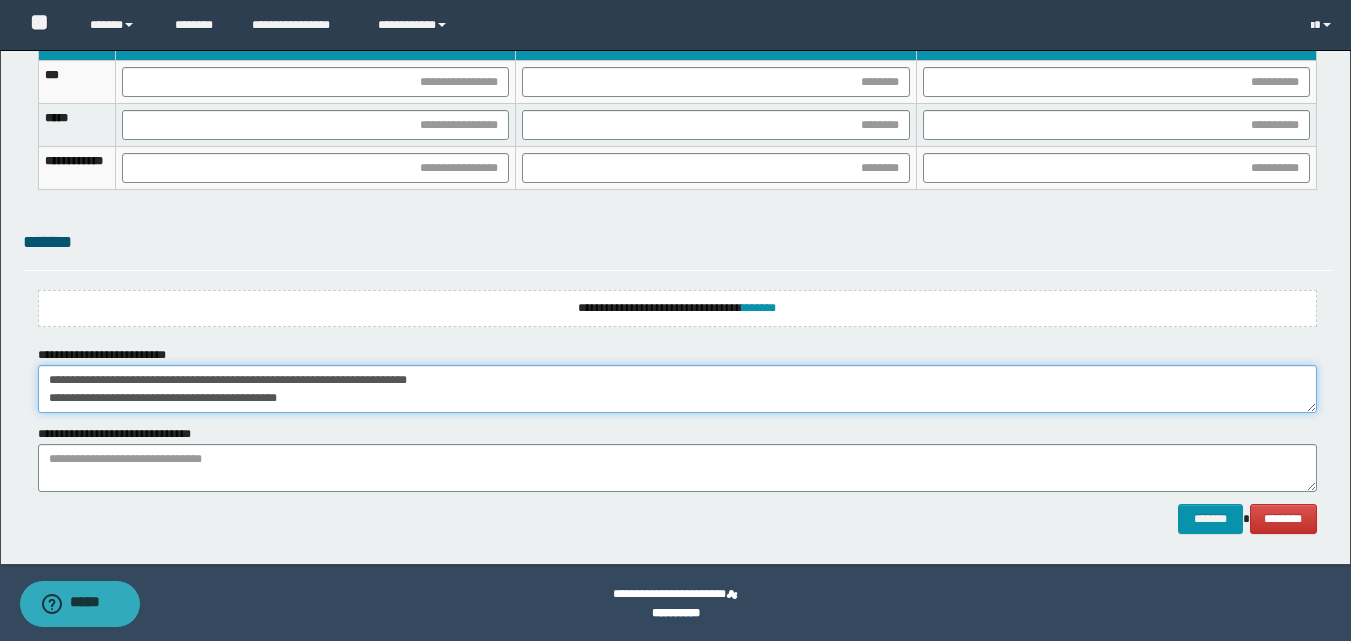 drag, startPoint x: 223, startPoint y: 477, endPoint x: 260, endPoint y: 628, distance: 155.46704 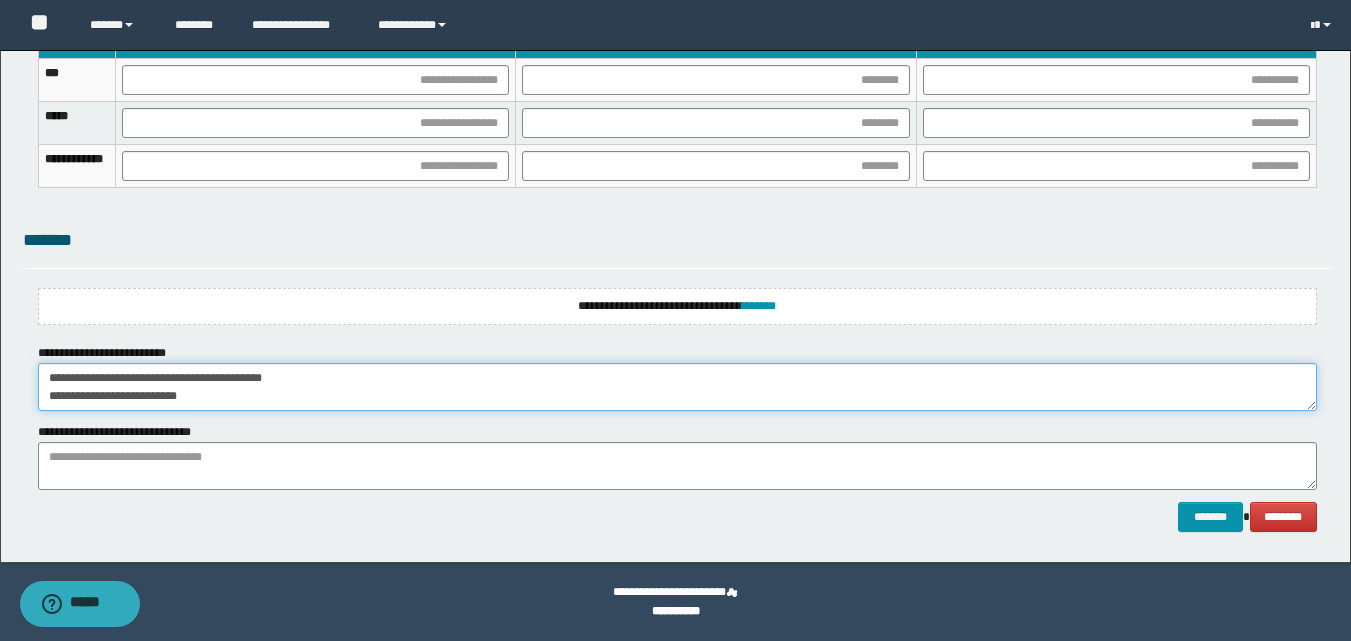 scroll, scrollTop: 0, scrollLeft: 0, axis: both 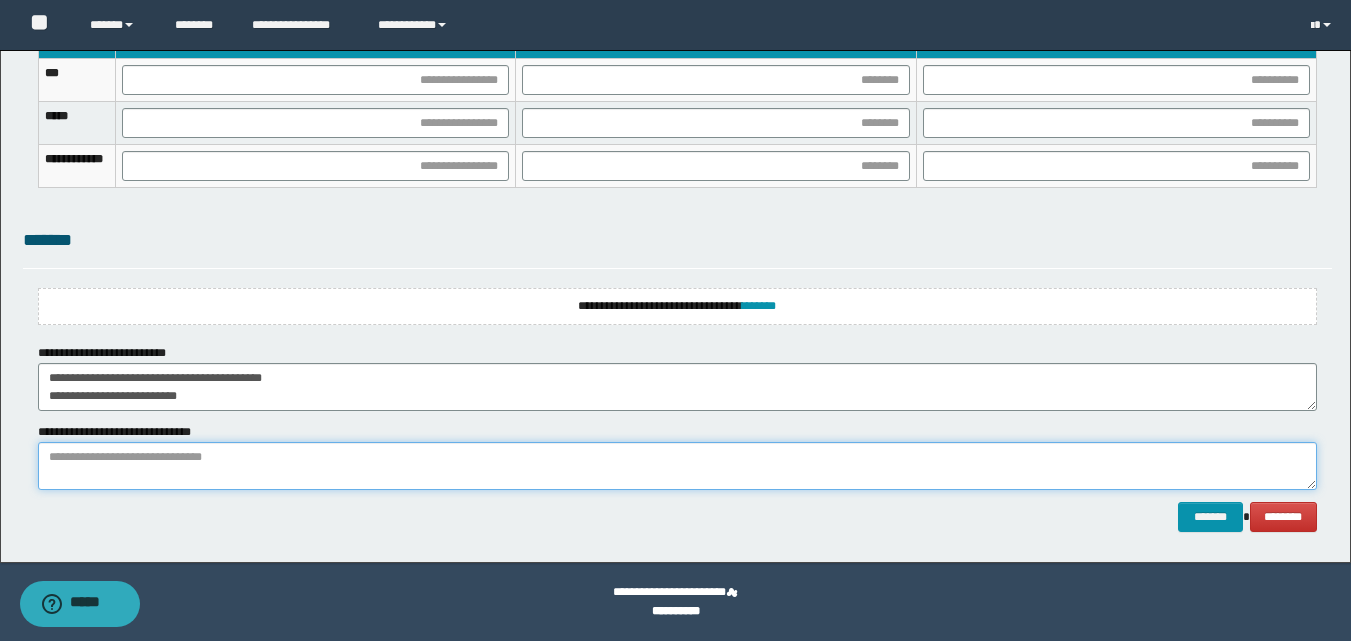 click at bounding box center [677, 466] 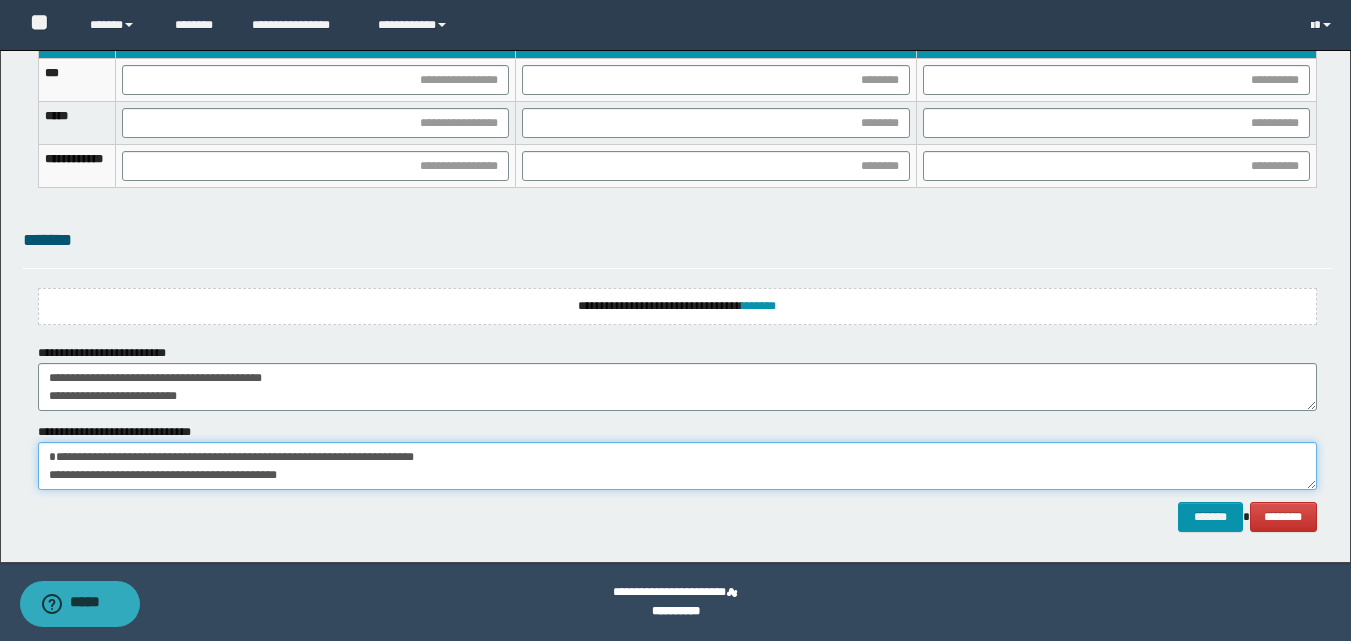 scroll, scrollTop: 0, scrollLeft: 0, axis: both 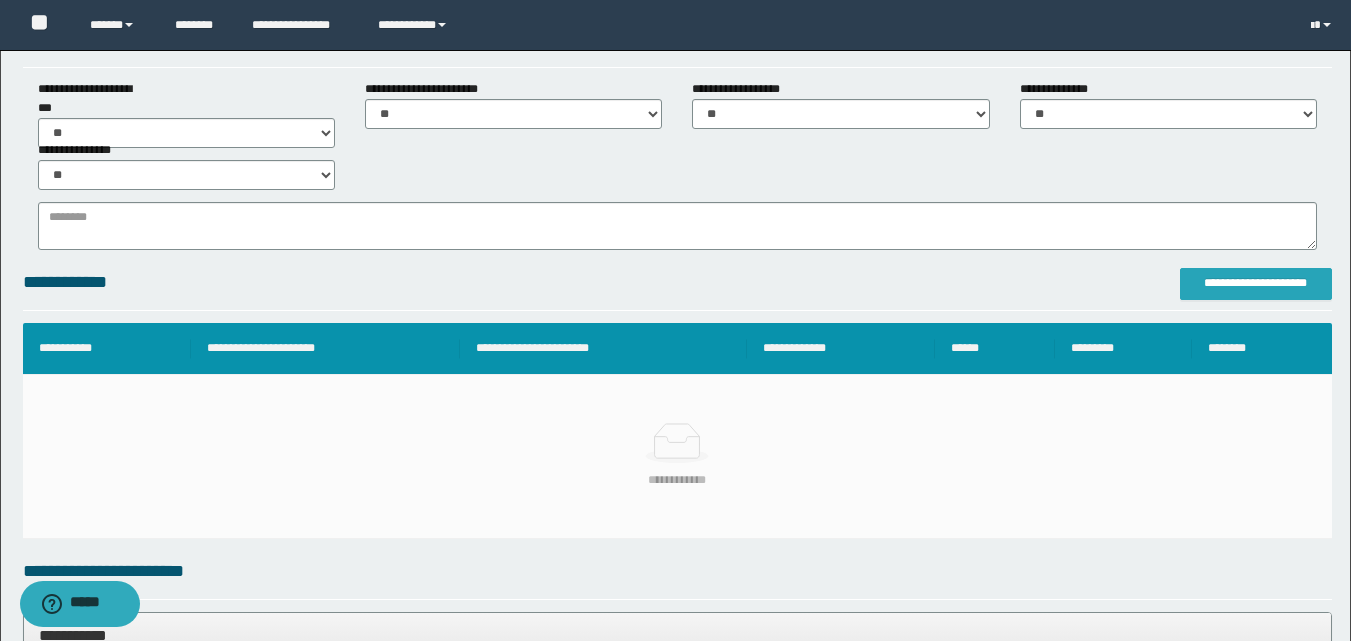 type on "**********" 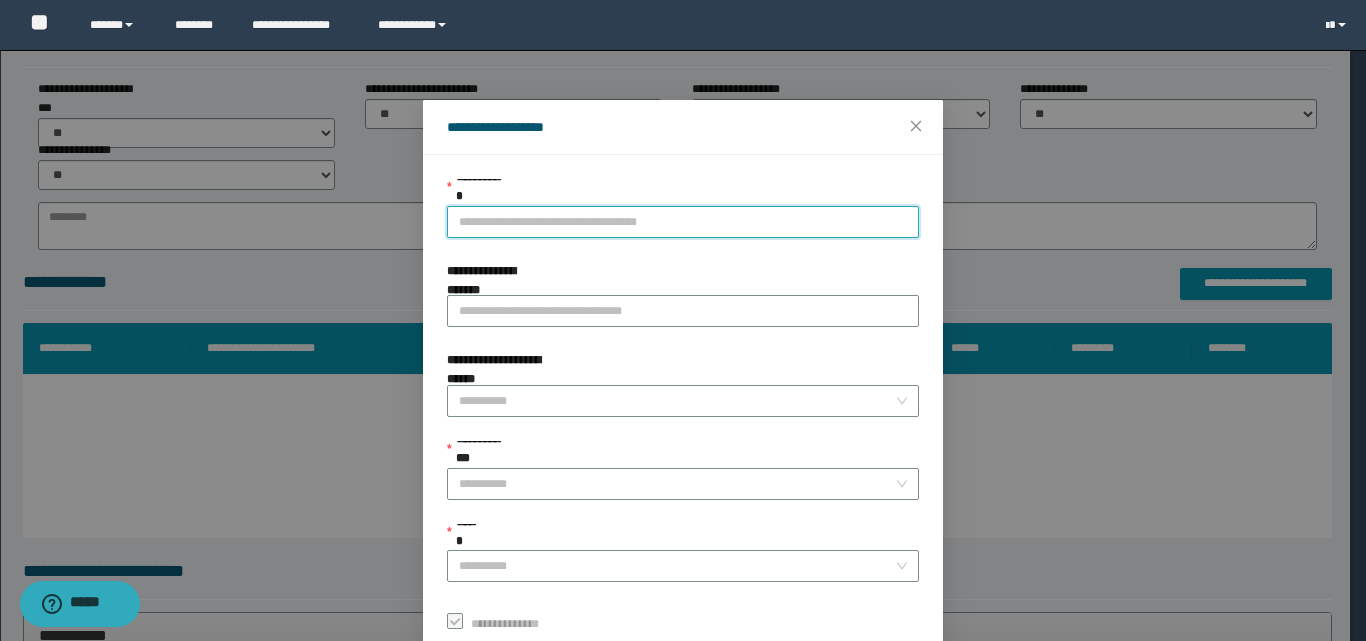 click on "**********" at bounding box center (683, 222) 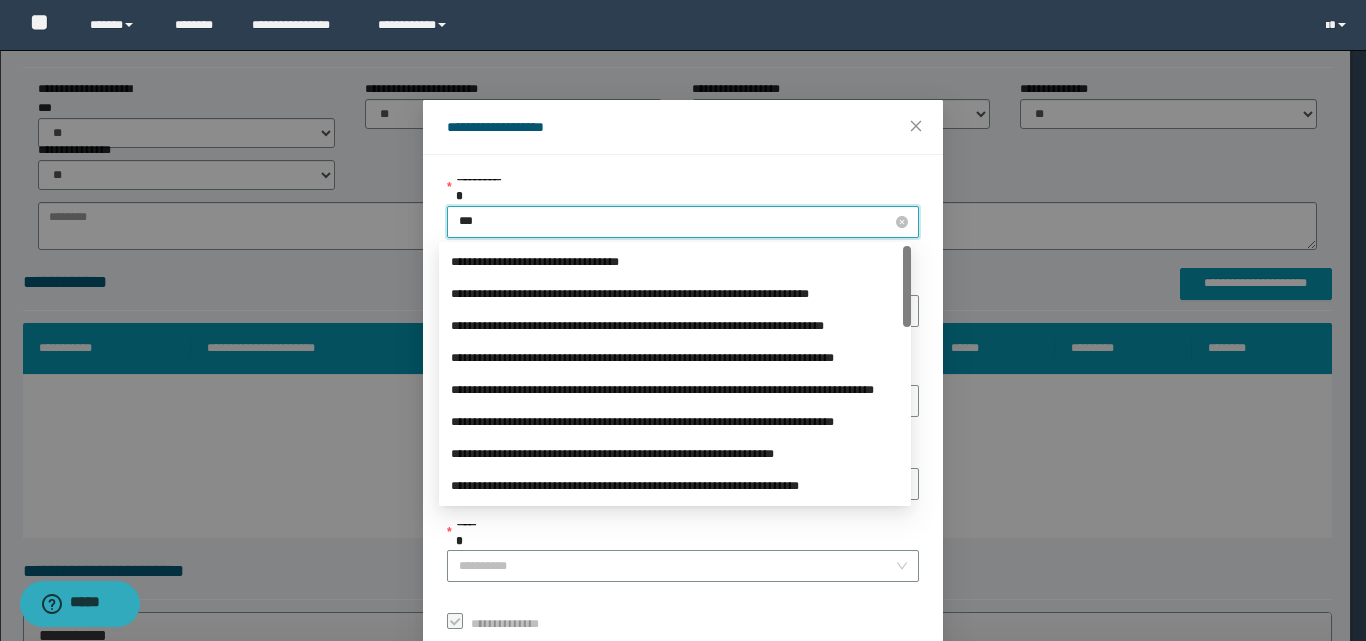 type on "****" 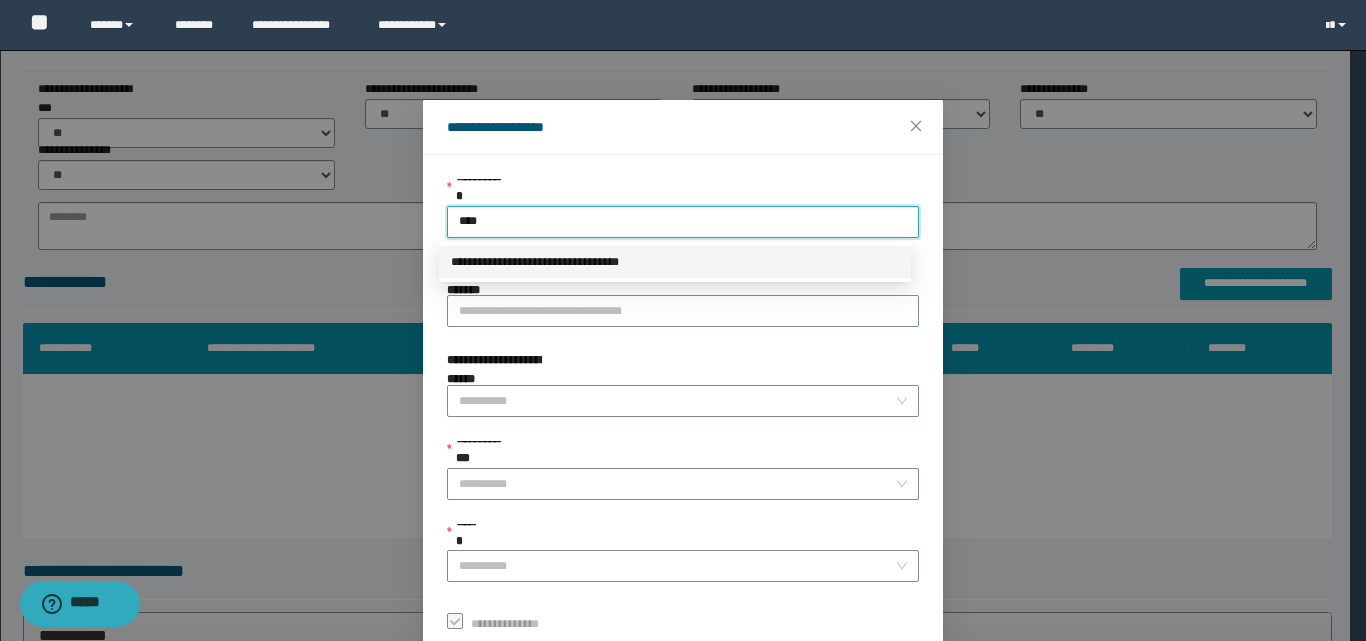 click on "**********" at bounding box center (675, 262) 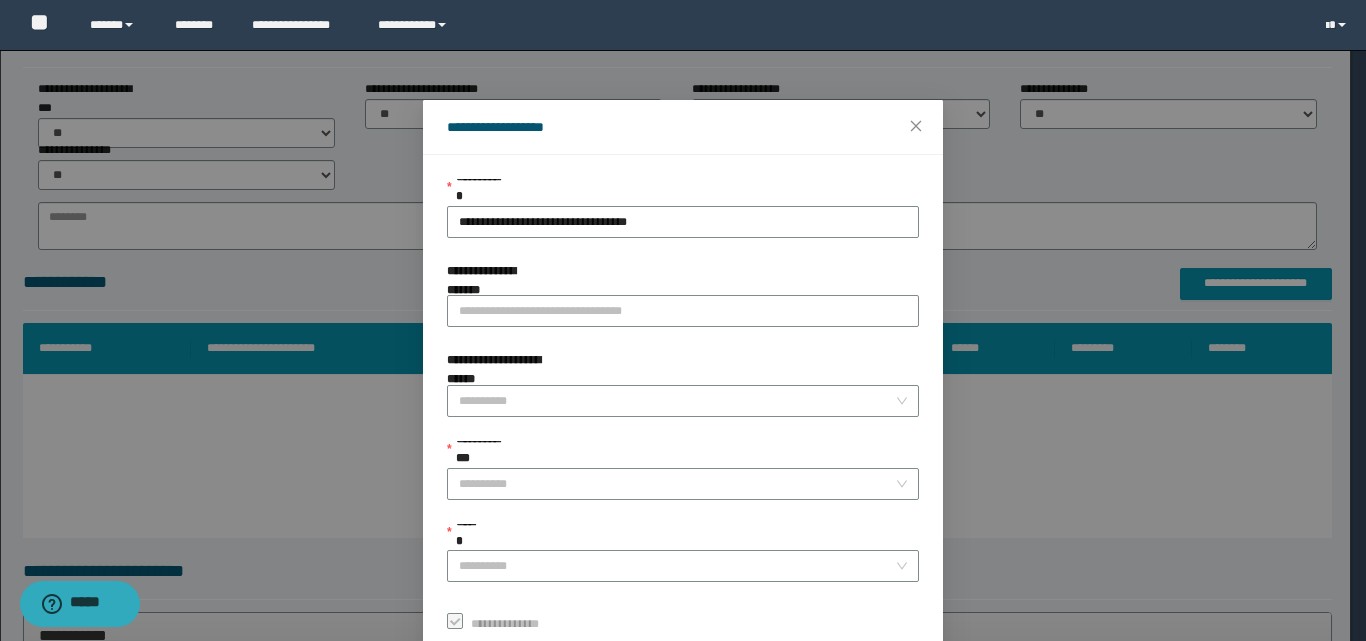 click on "**********" at bounding box center [683, 408] 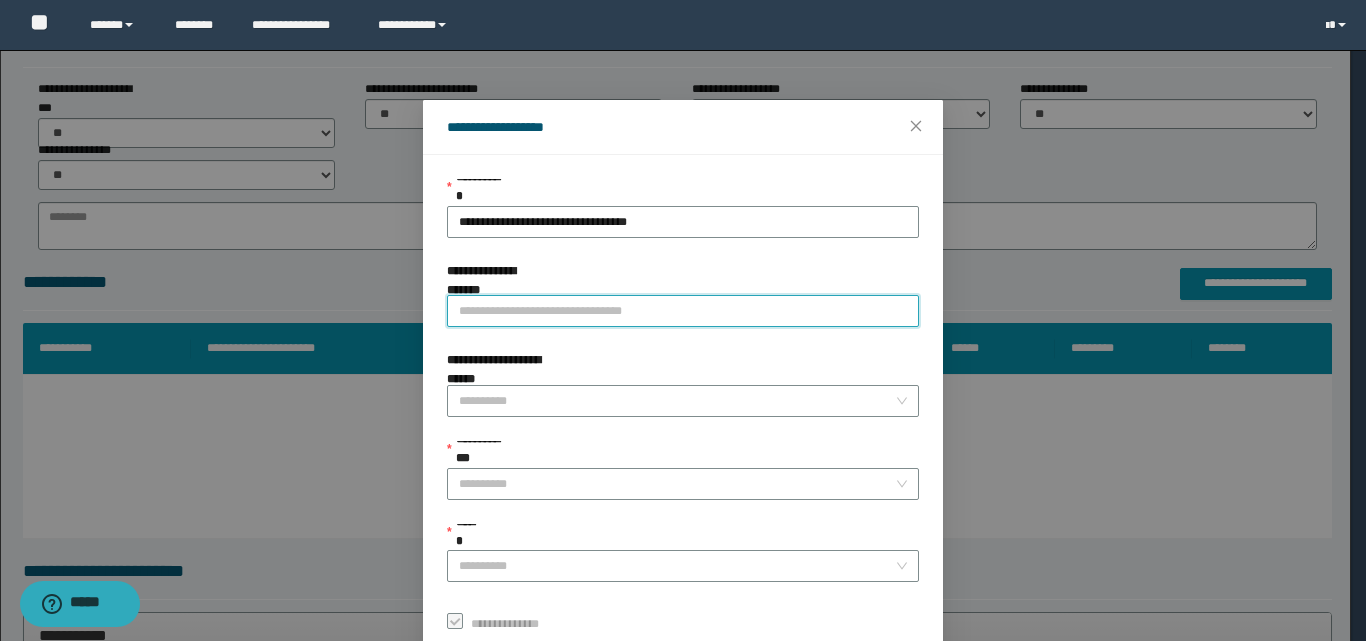click on "**********" at bounding box center [683, 311] 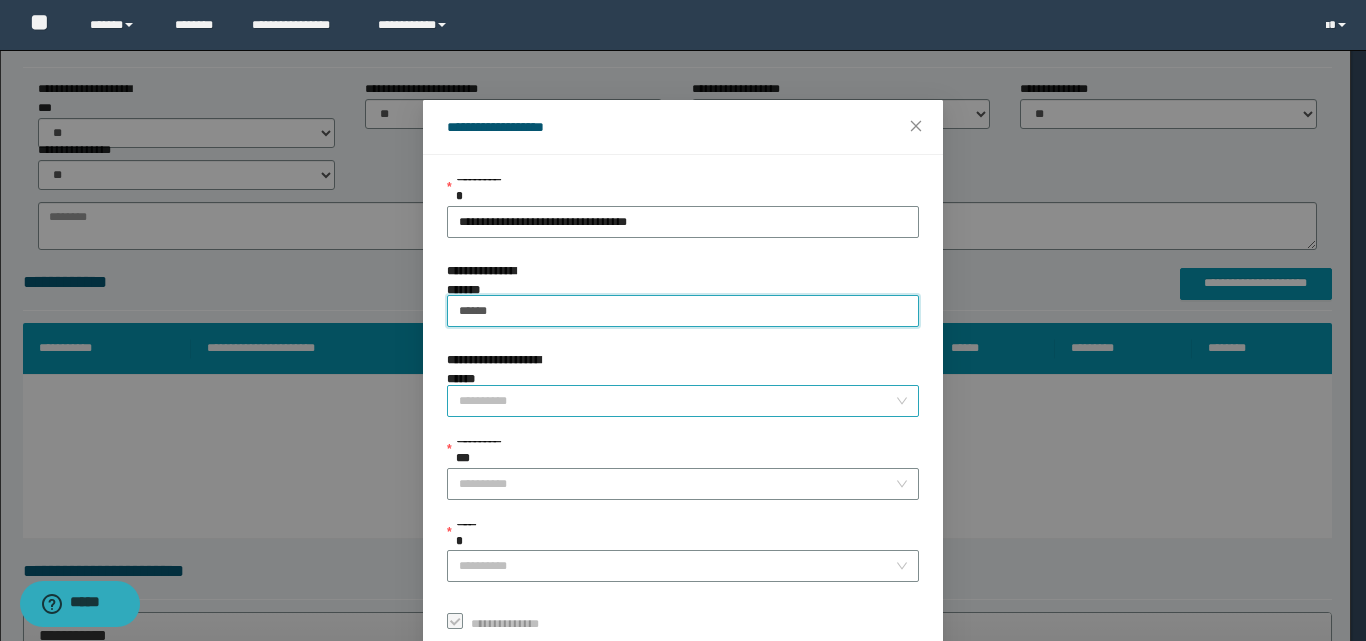 type on "******" 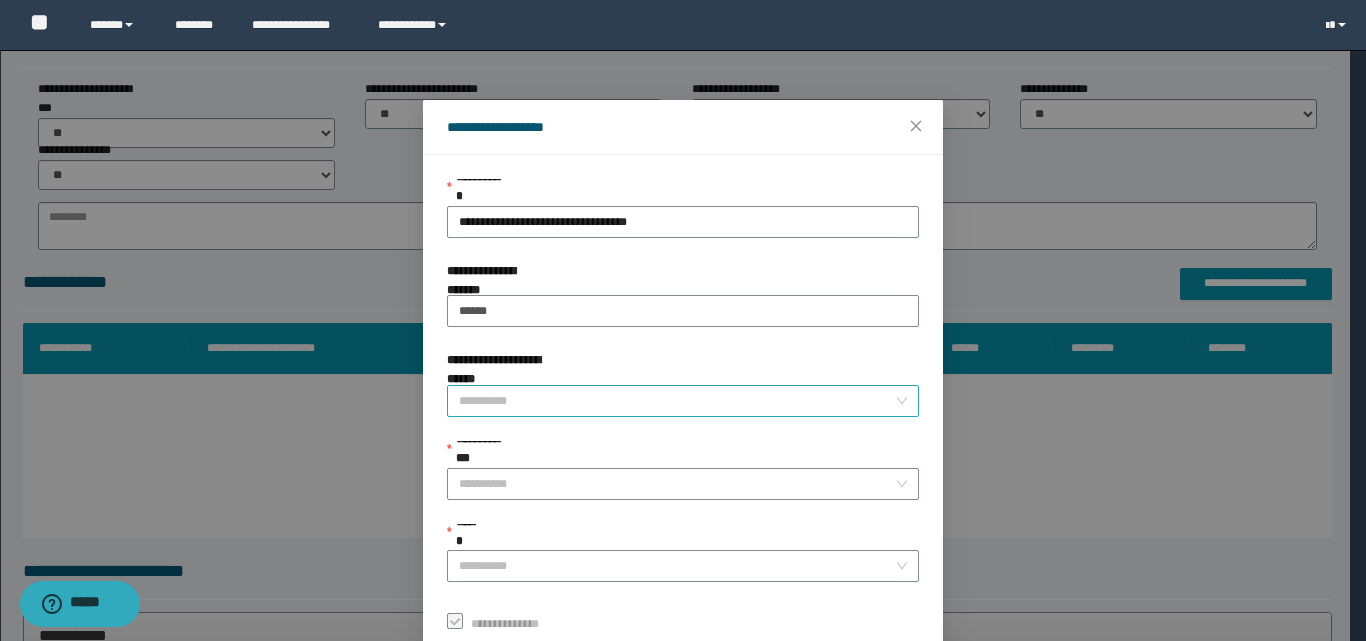 click on "**********" at bounding box center (677, 401) 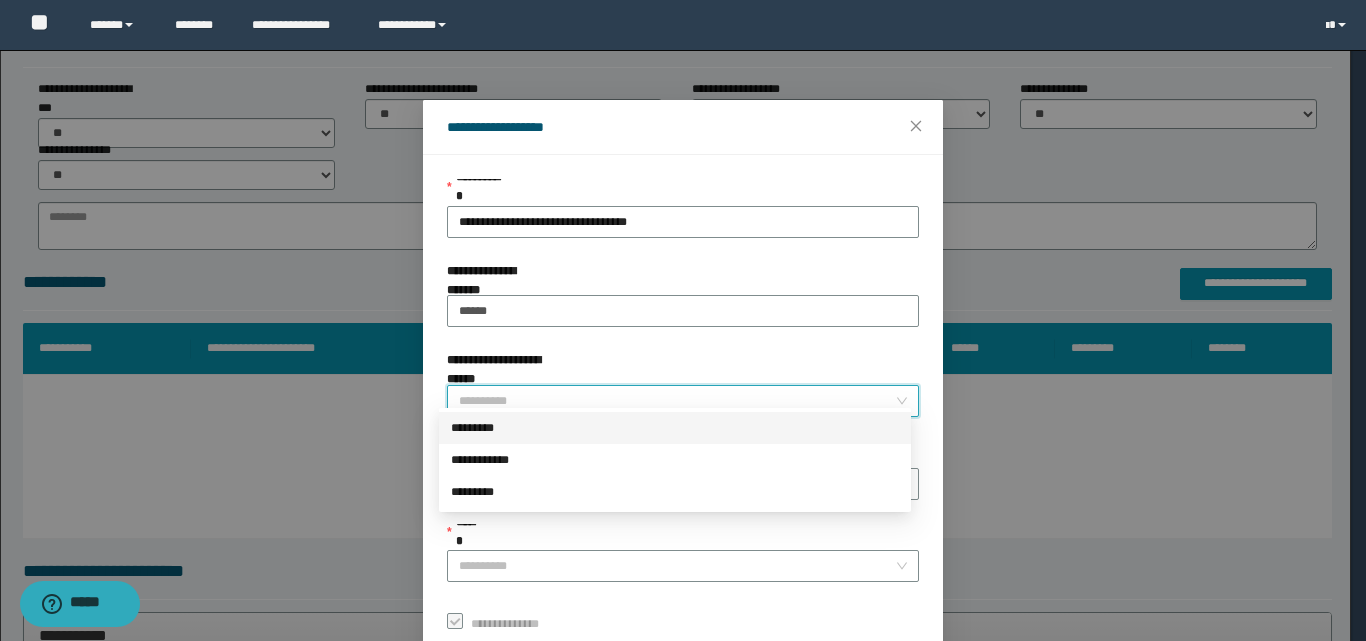 click on "*********" at bounding box center [675, 428] 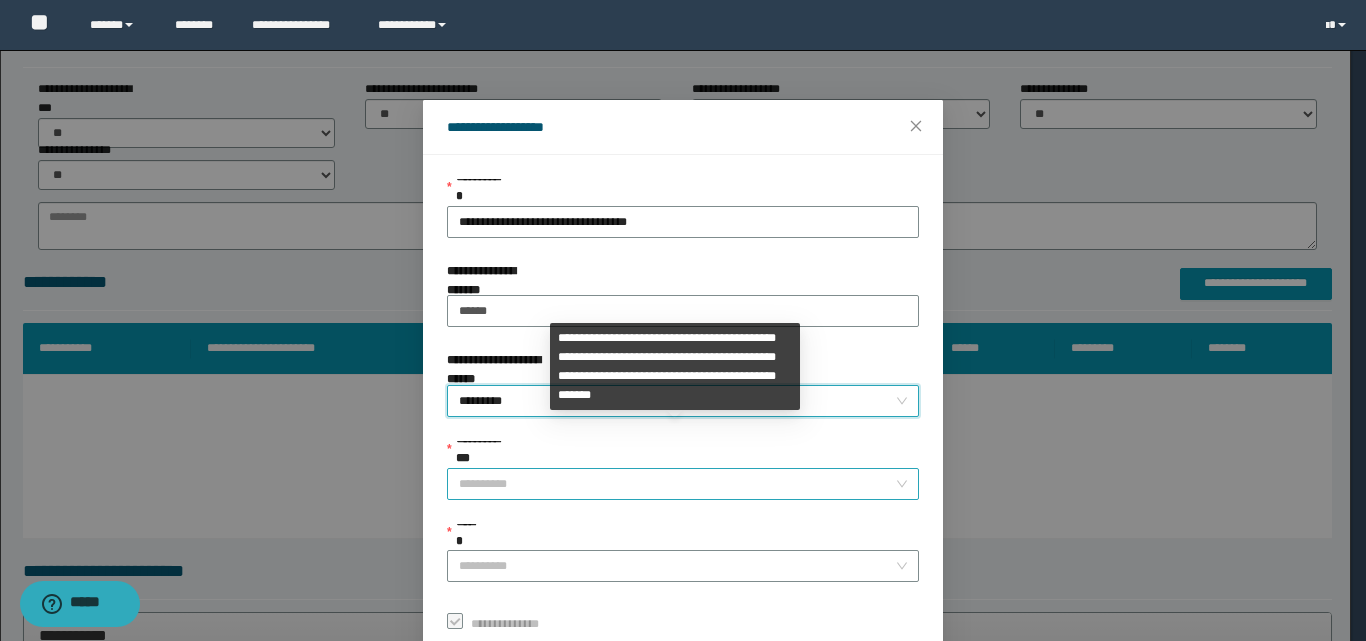 click on "**********" at bounding box center [677, 484] 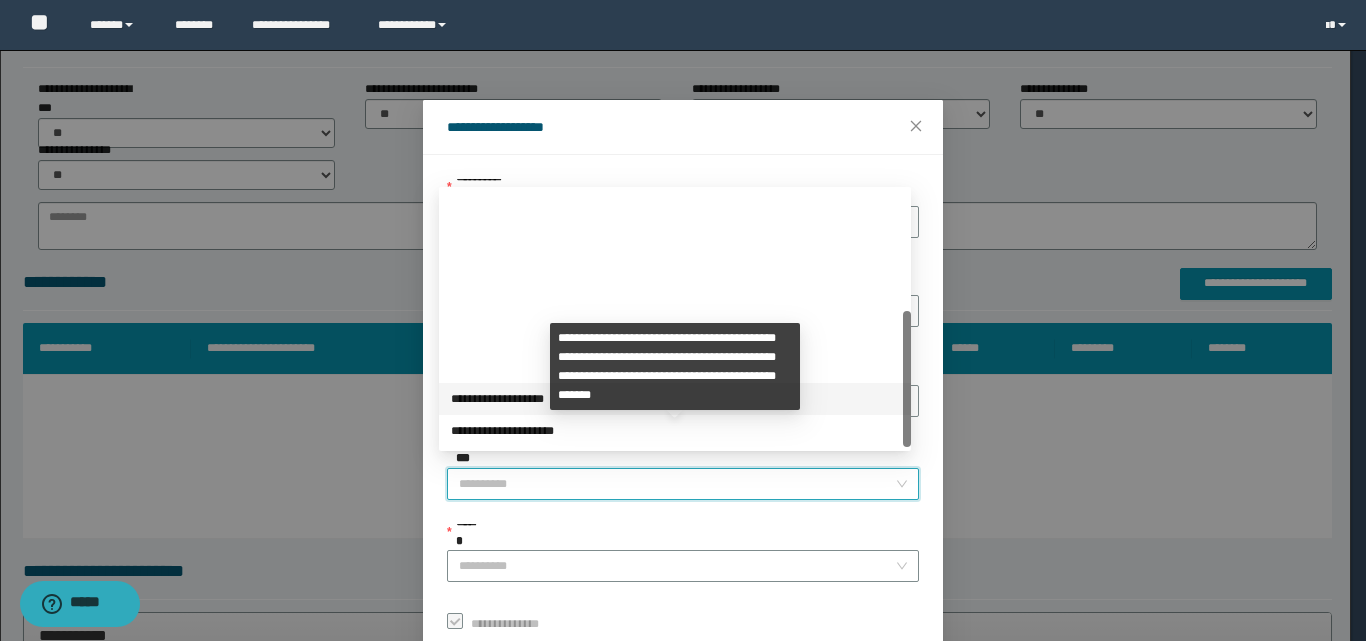 scroll, scrollTop: 224, scrollLeft: 0, axis: vertical 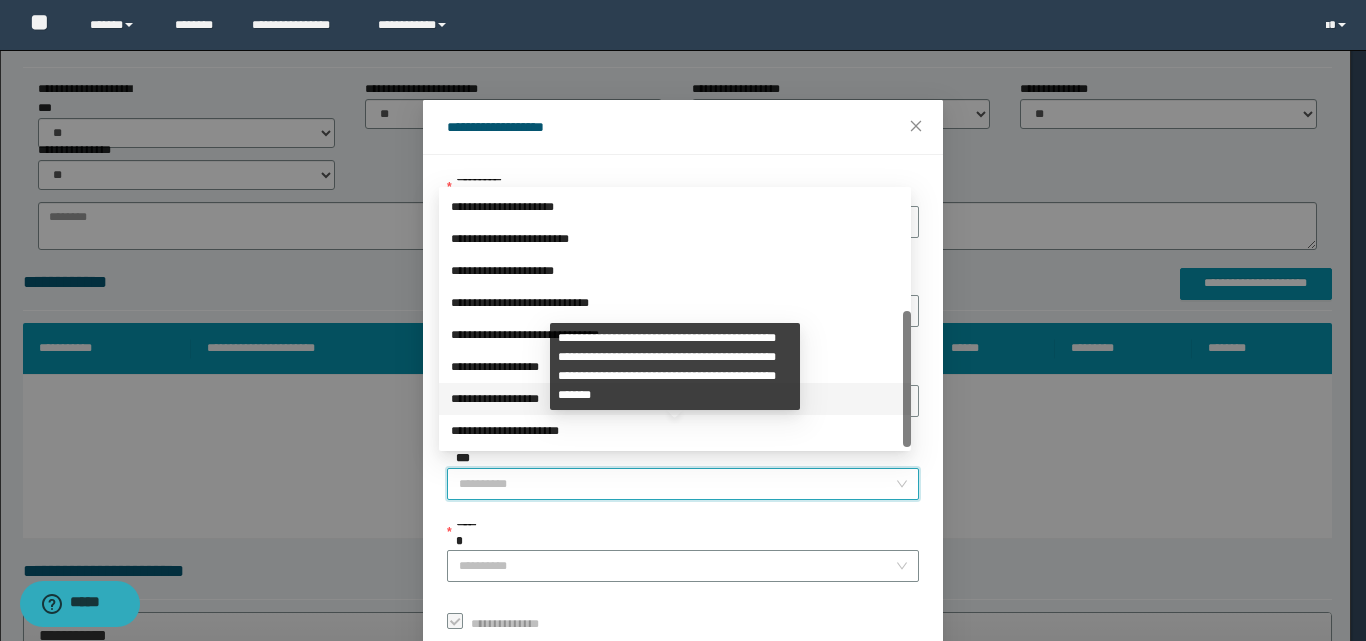 click on "**********" at bounding box center (675, 399) 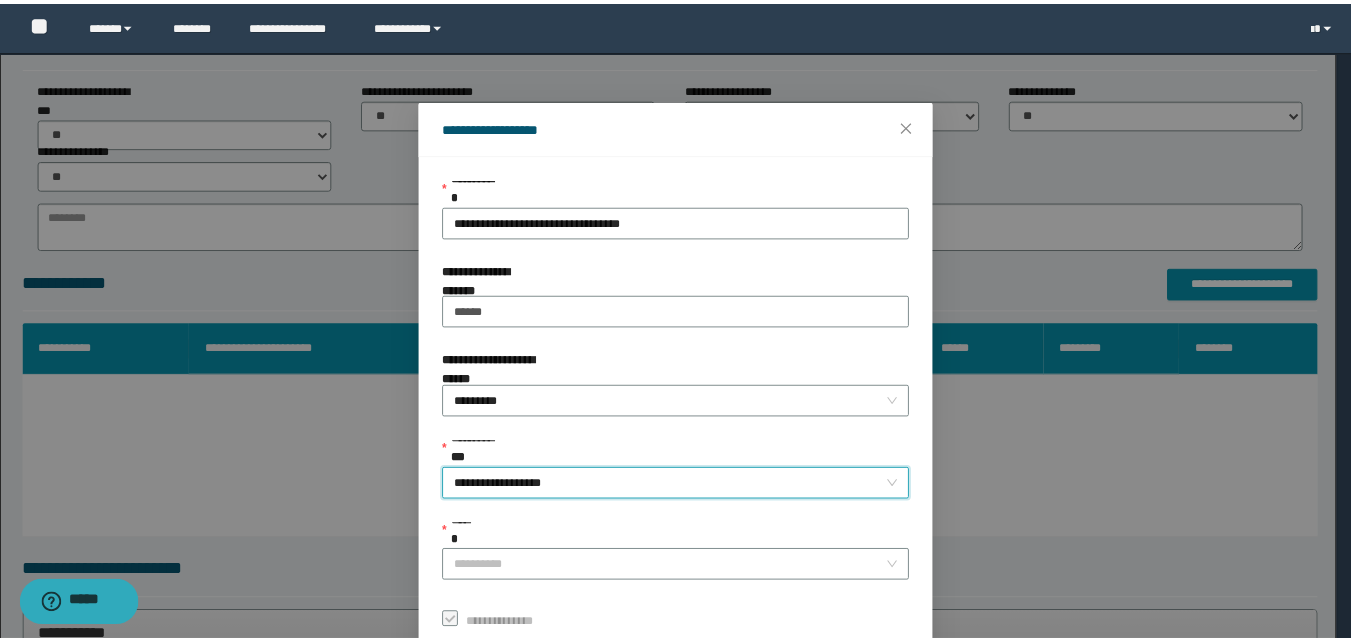 scroll, scrollTop: 111, scrollLeft: 0, axis: vertical 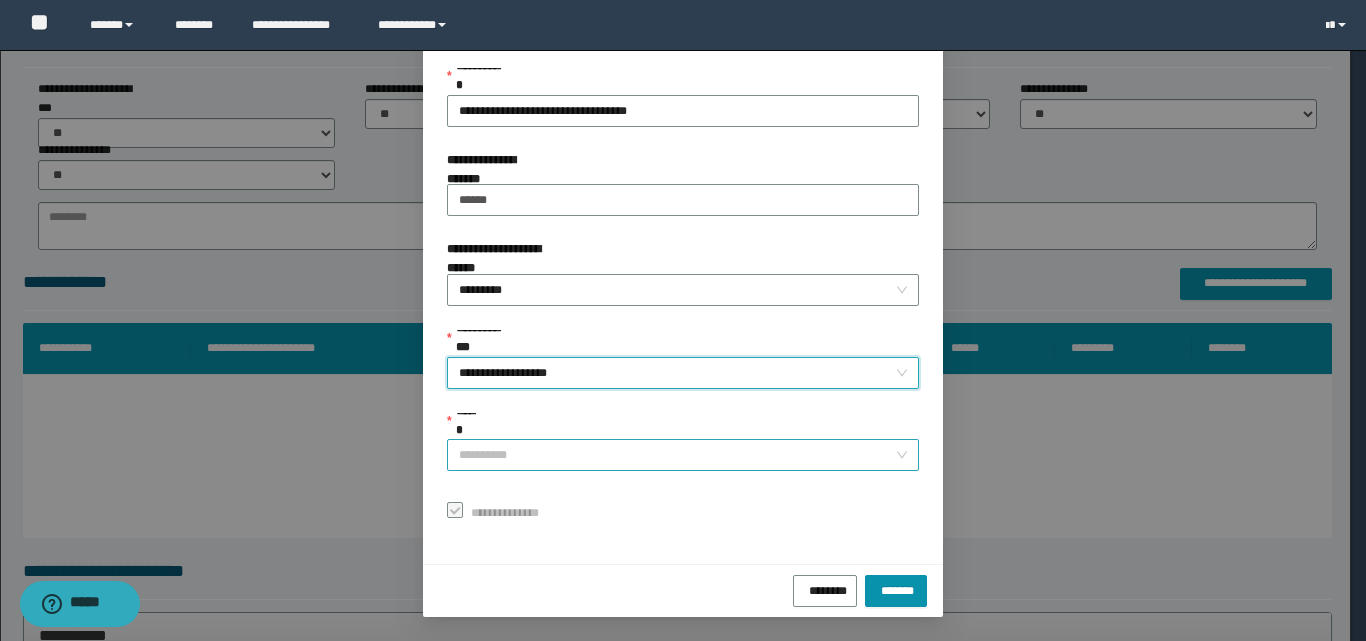 click on "******" at bounding box center (677, 455) 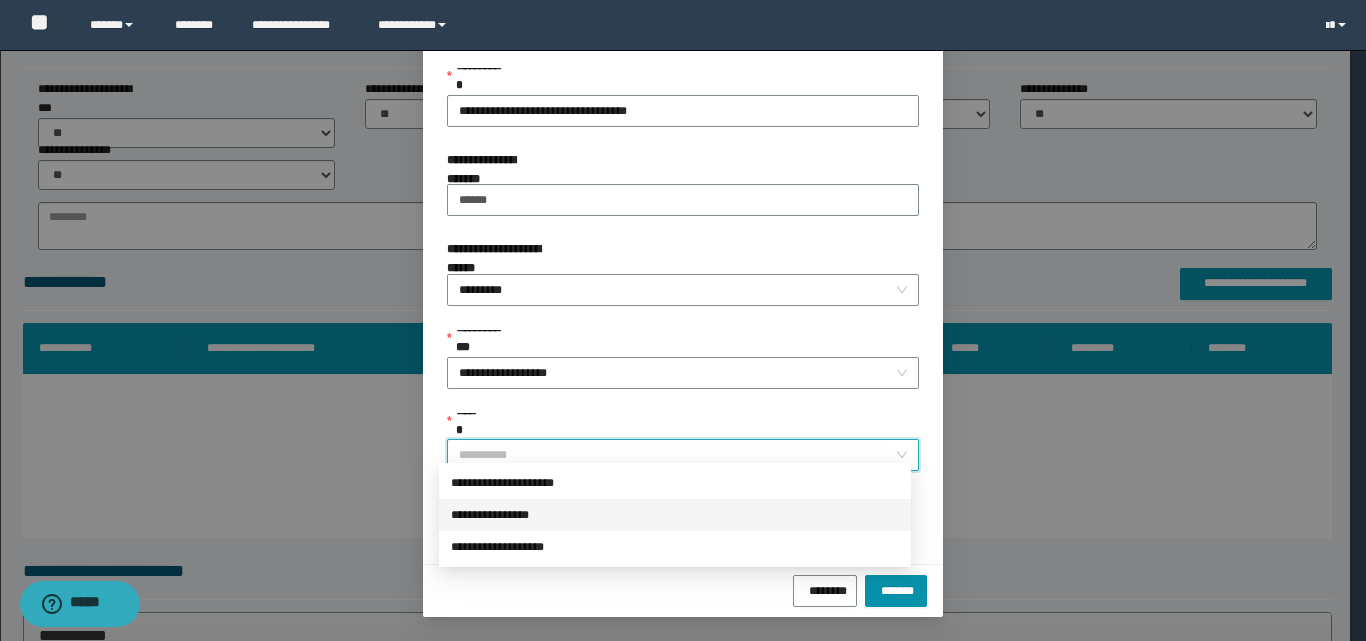 click on "**********" at bounding box center (675, 515) 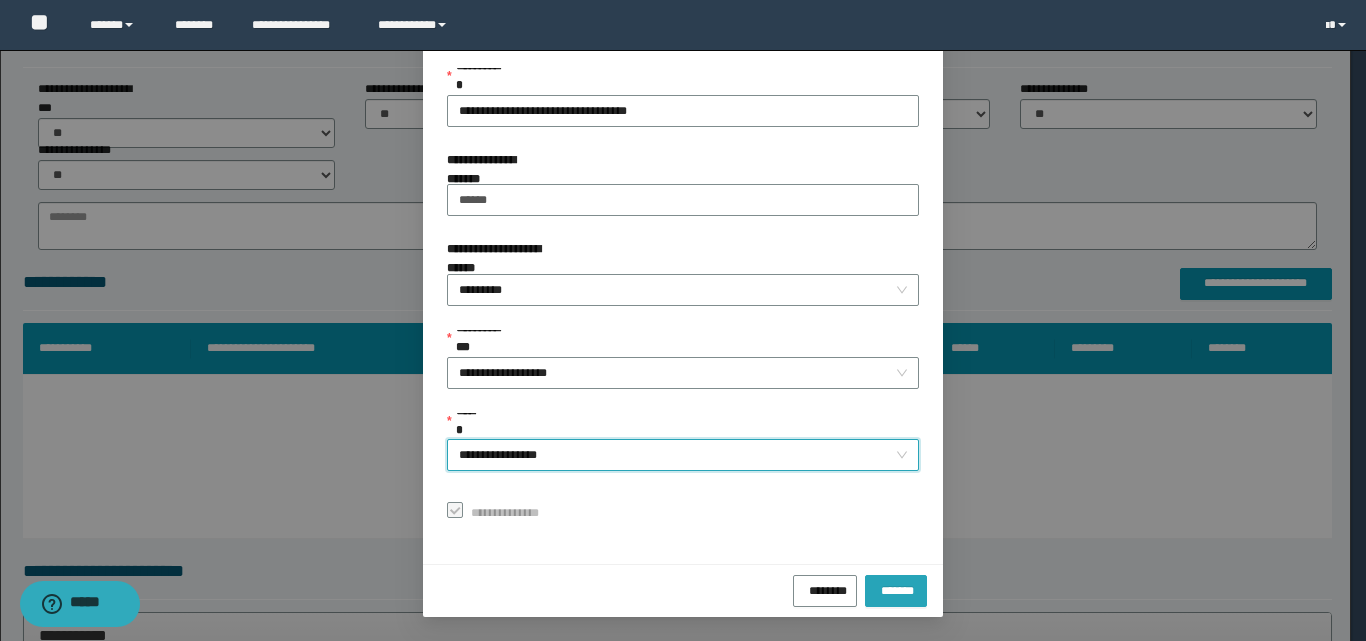click on "*******" at bounding box center [896, 588] 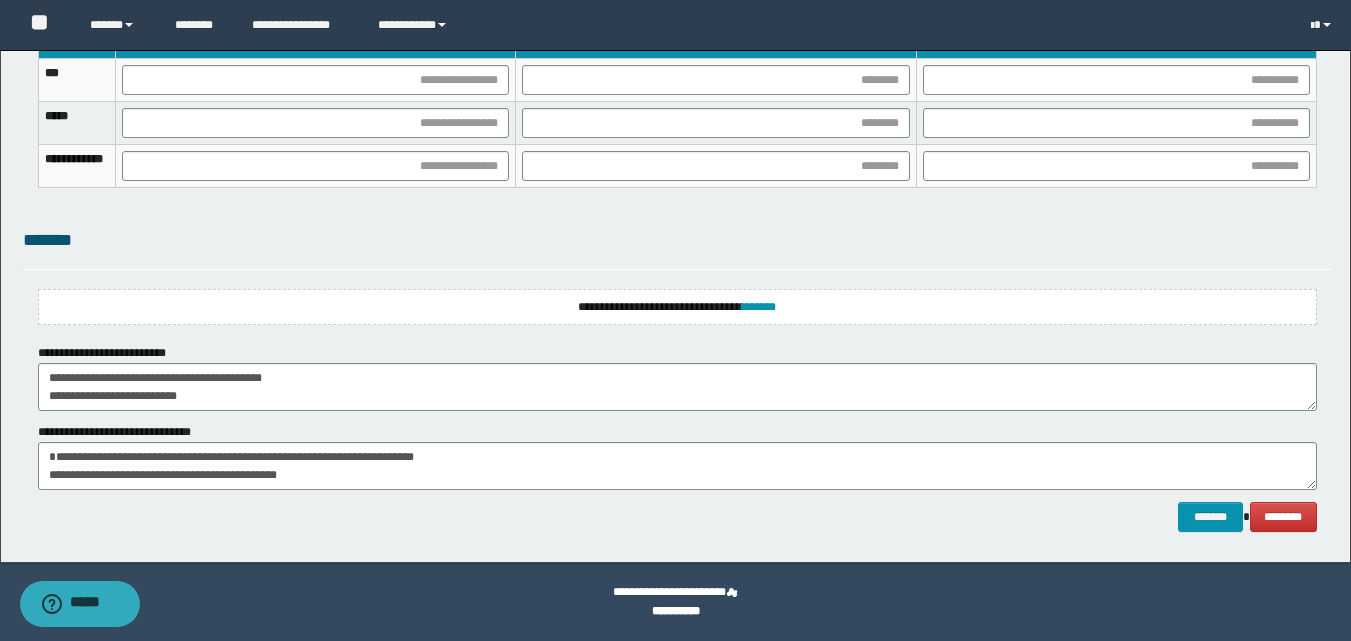 scroll, scrollTop: 850, scrollLeft: 0, axis: vertical 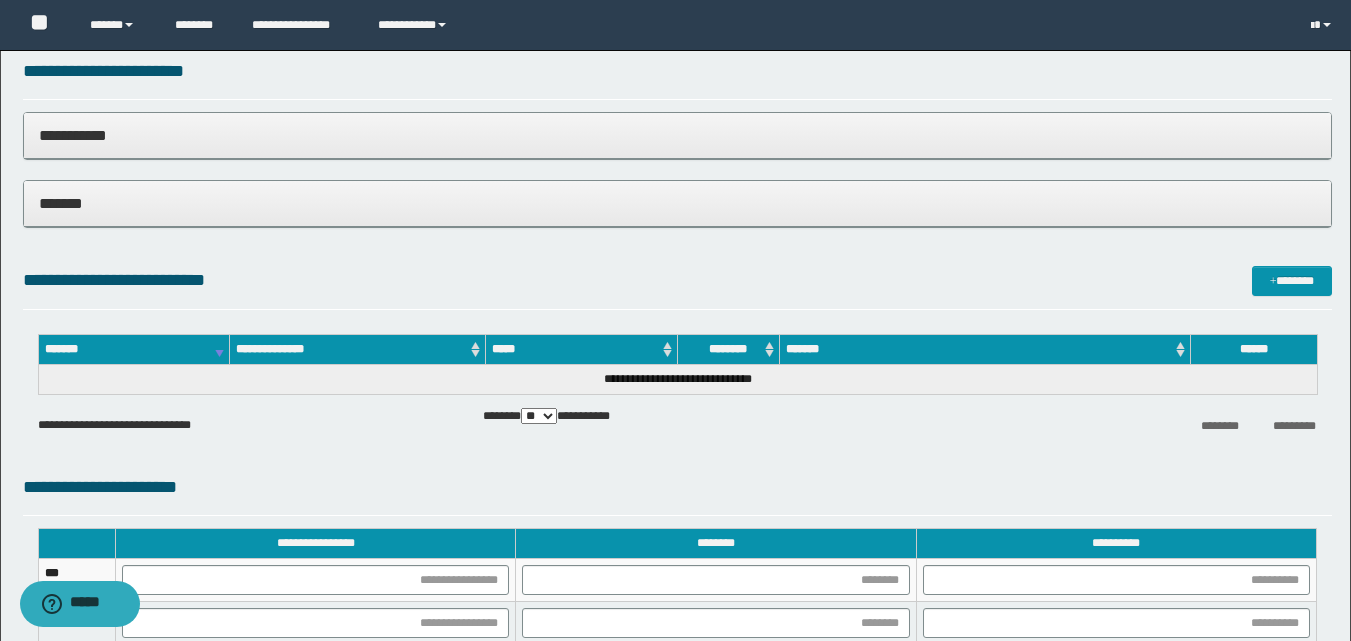click on "*******" at bounding box center [677, 203] 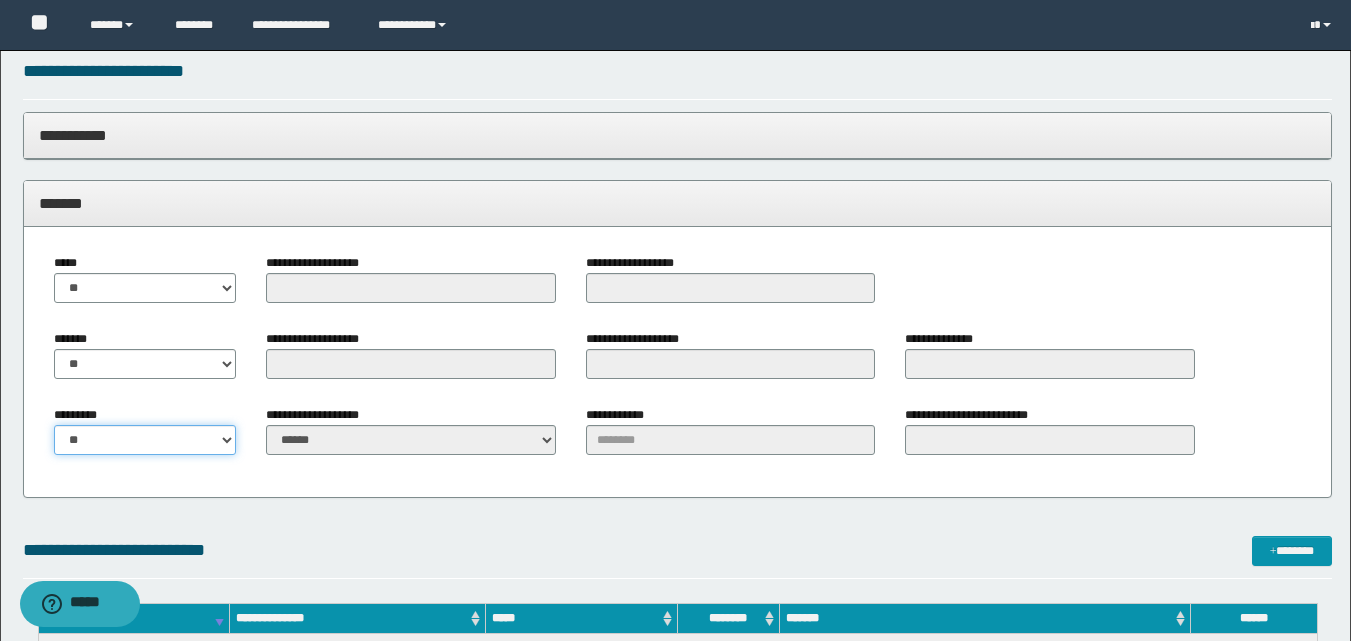 click on "**
**" at bounding box center [145, 440] 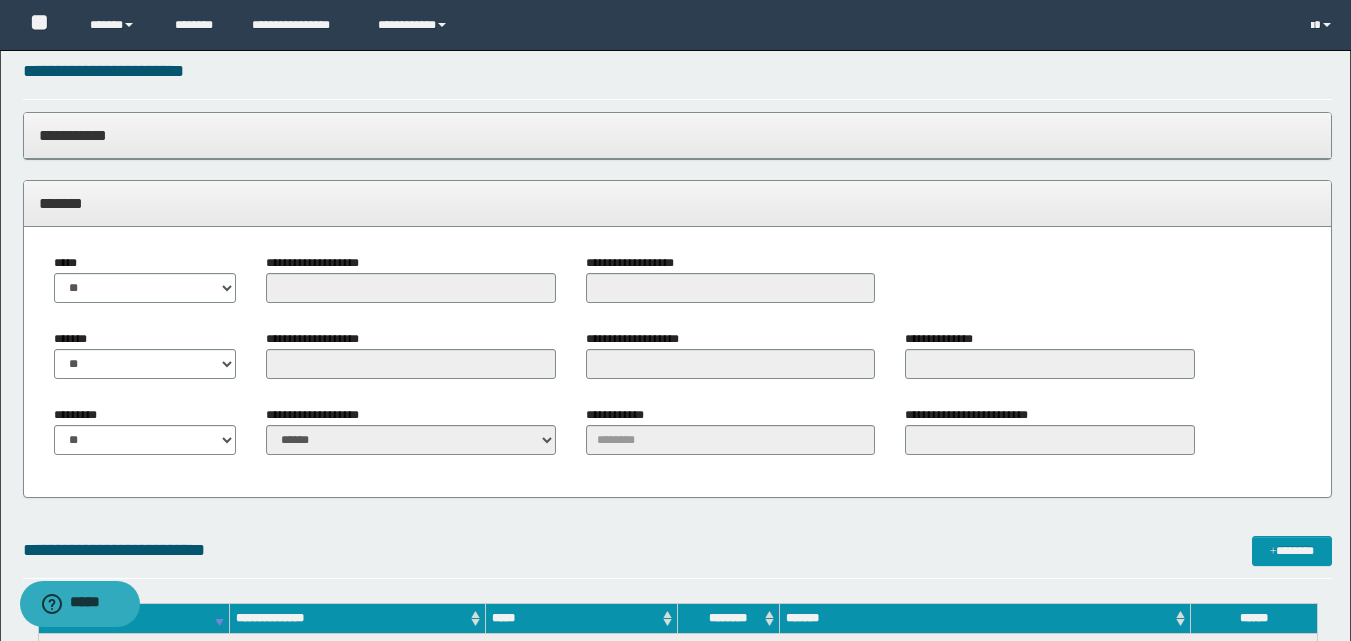 click on "**********" at bounding box center (677, 315) 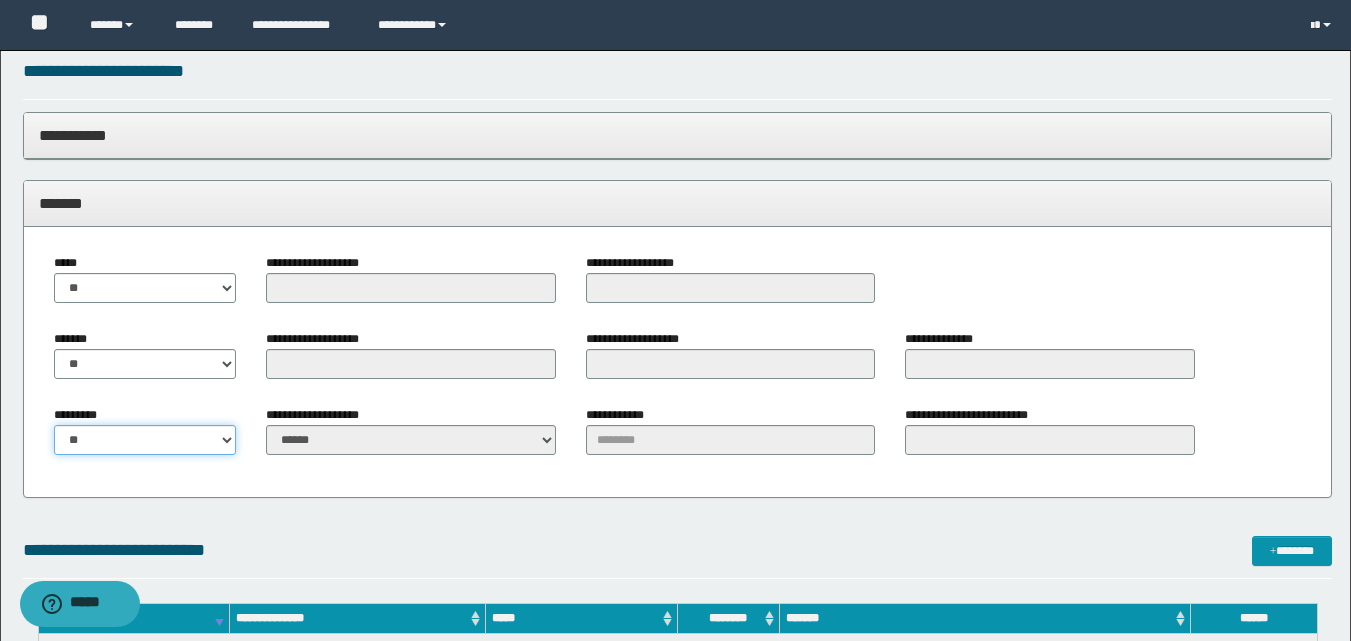 click on "**
**" at bounding box center (145, 440) 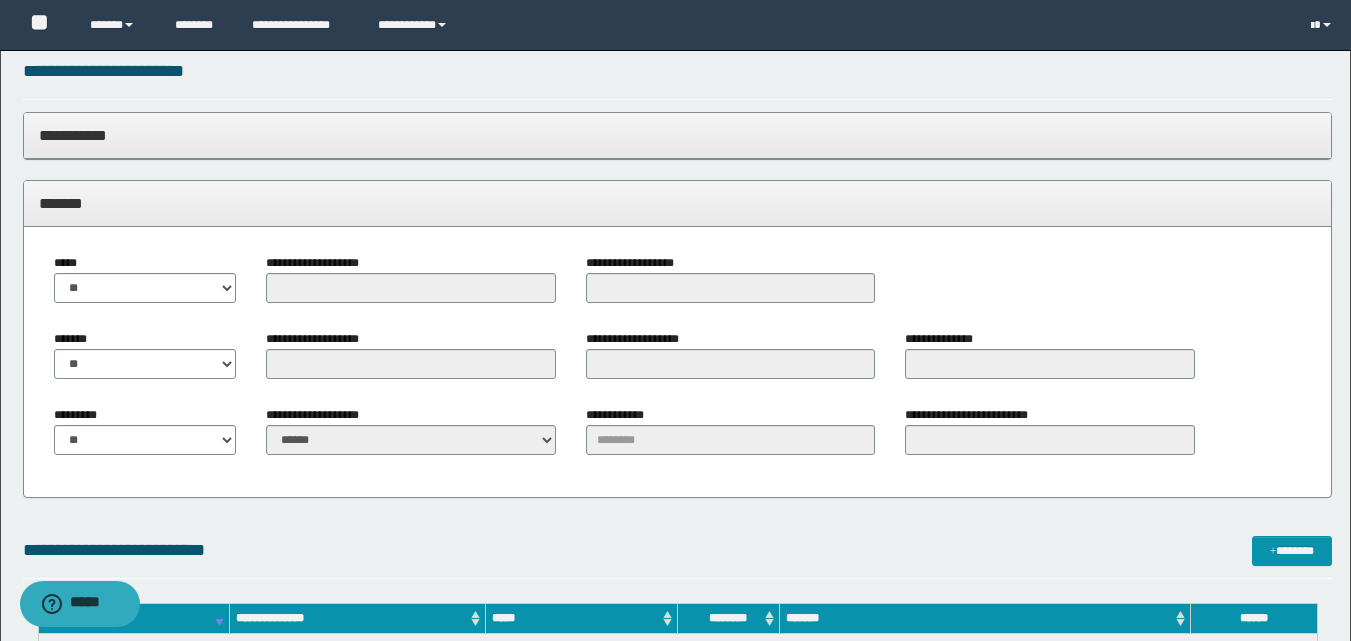 click on "**********" at bounding box center (677, 315) 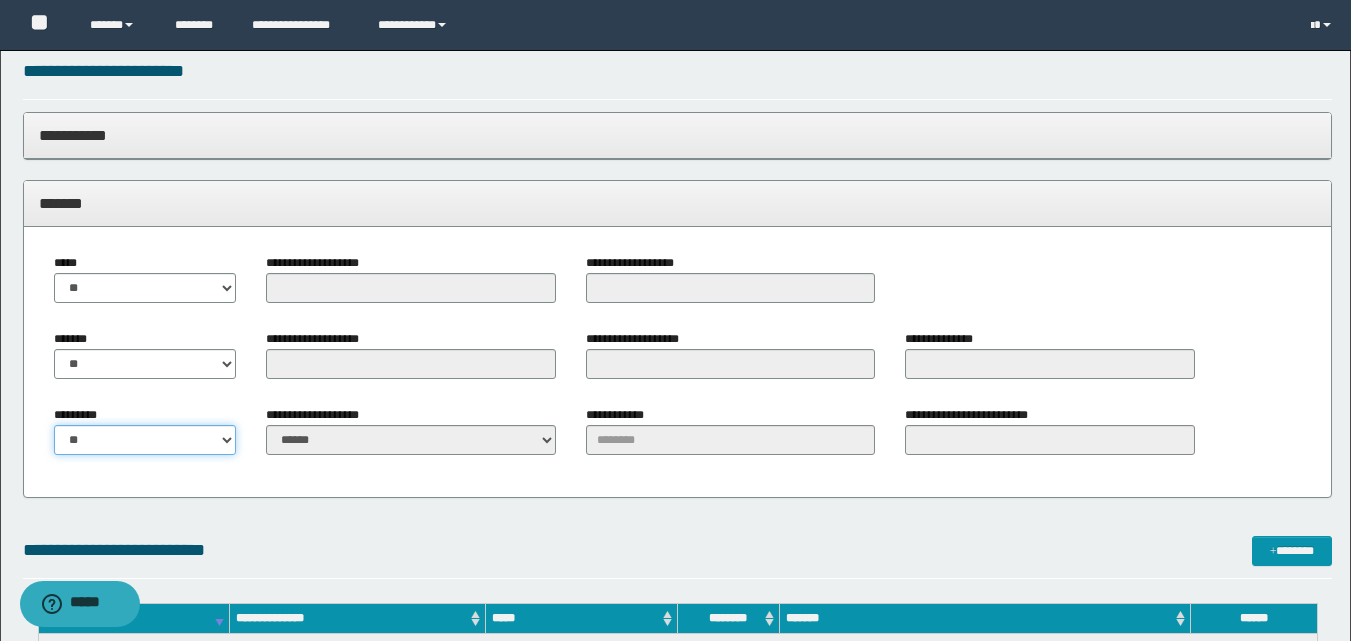 click on "**
**" at bounding box center [145, 440] 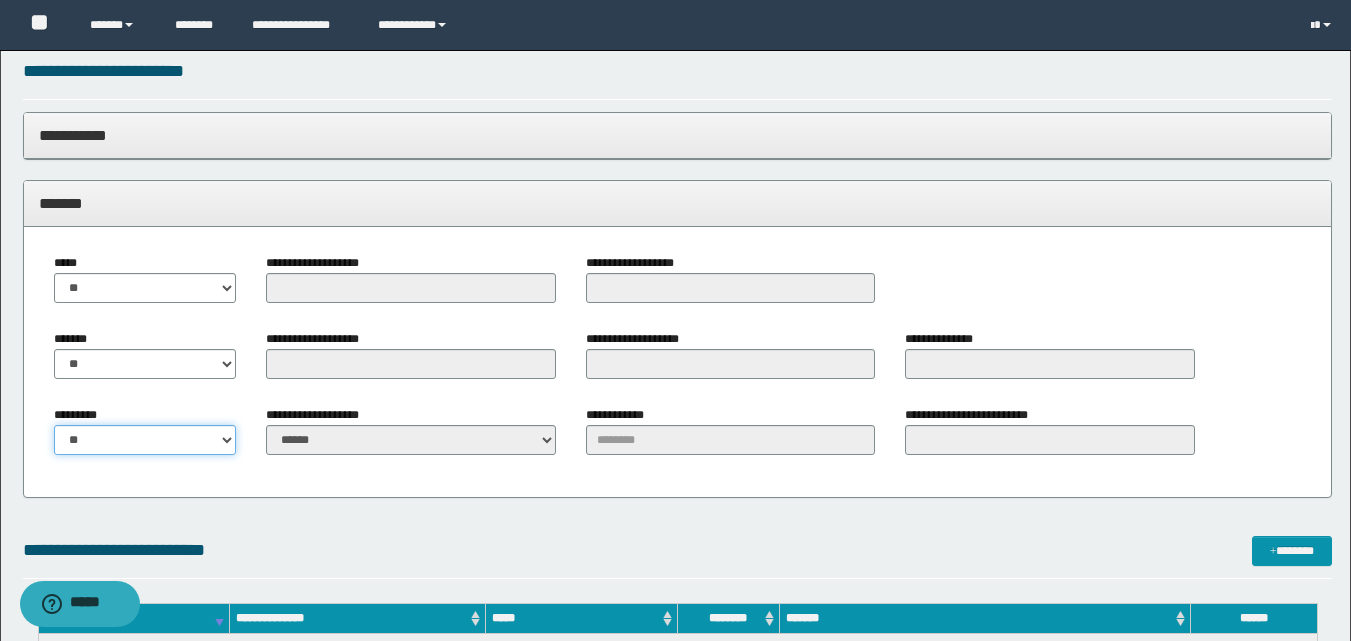 select on "****" 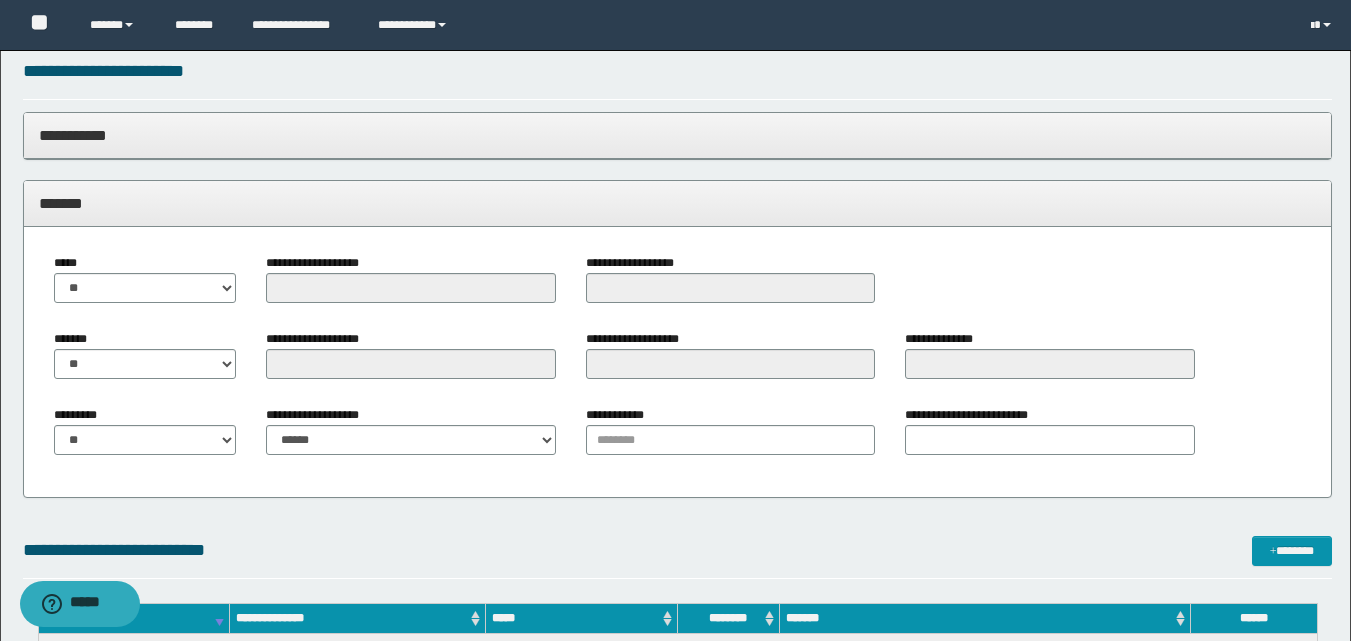 click on "**********" at bounding box center (410, 430) 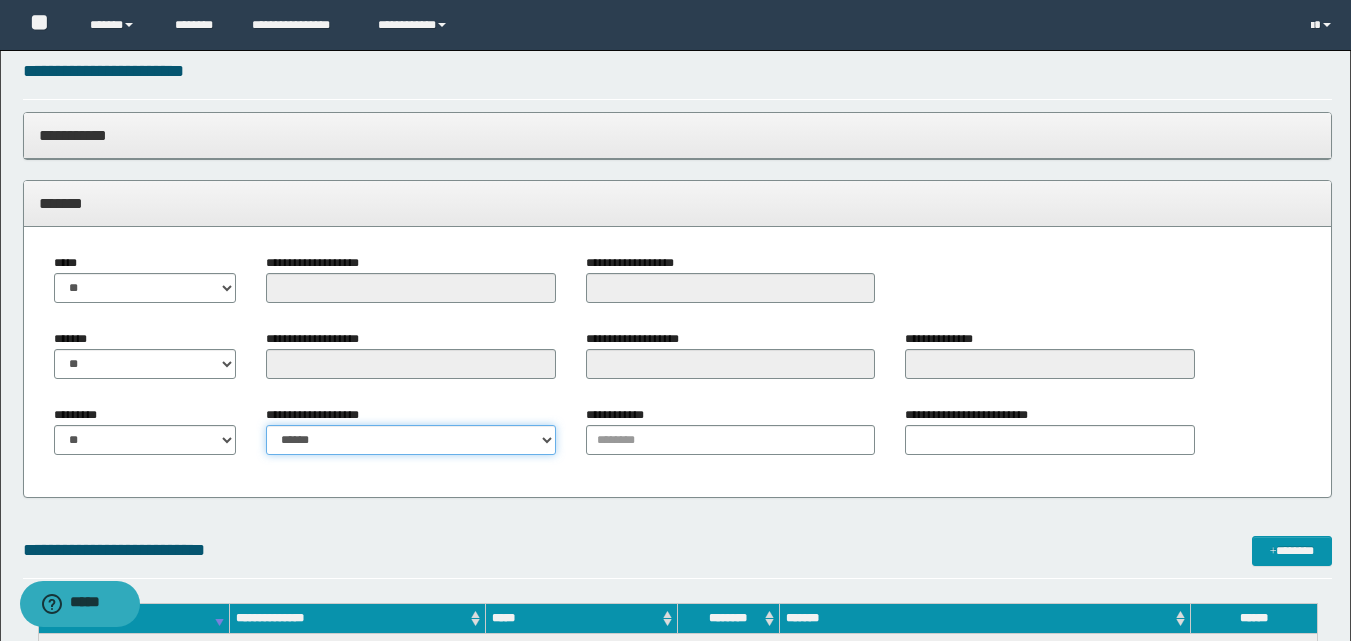 click on "**********" at bounding box center (410, 440) 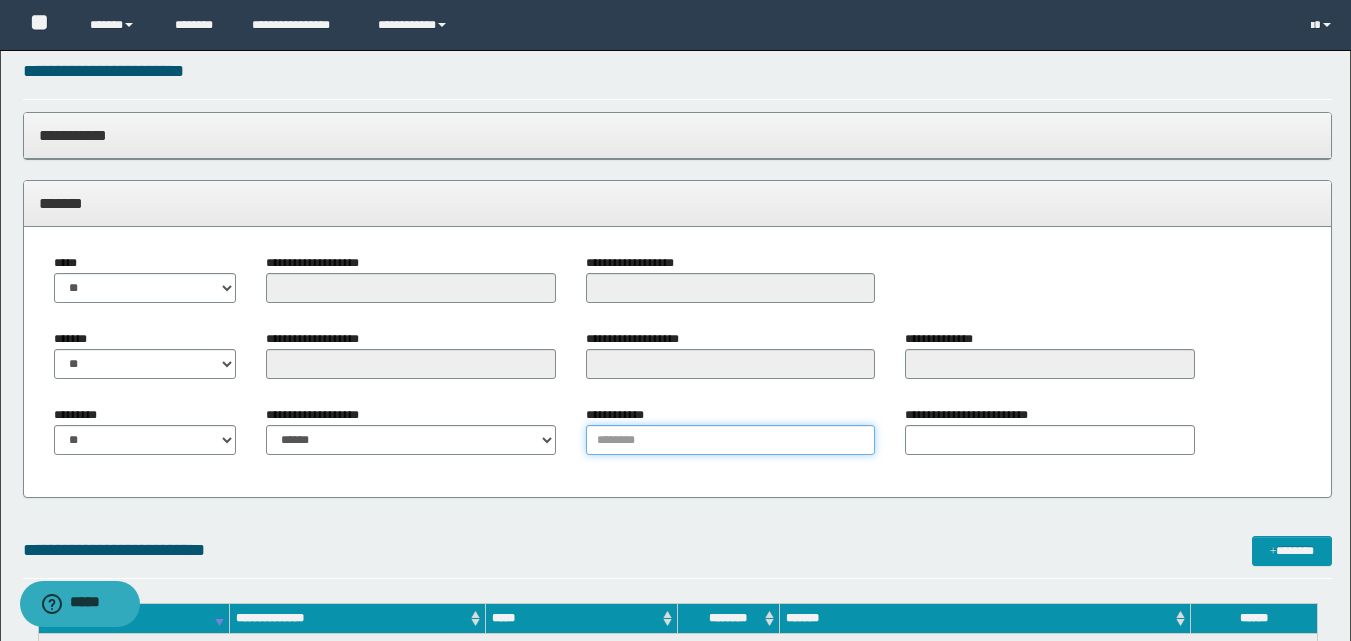 click on "**********" at bounding box center (730, 440) 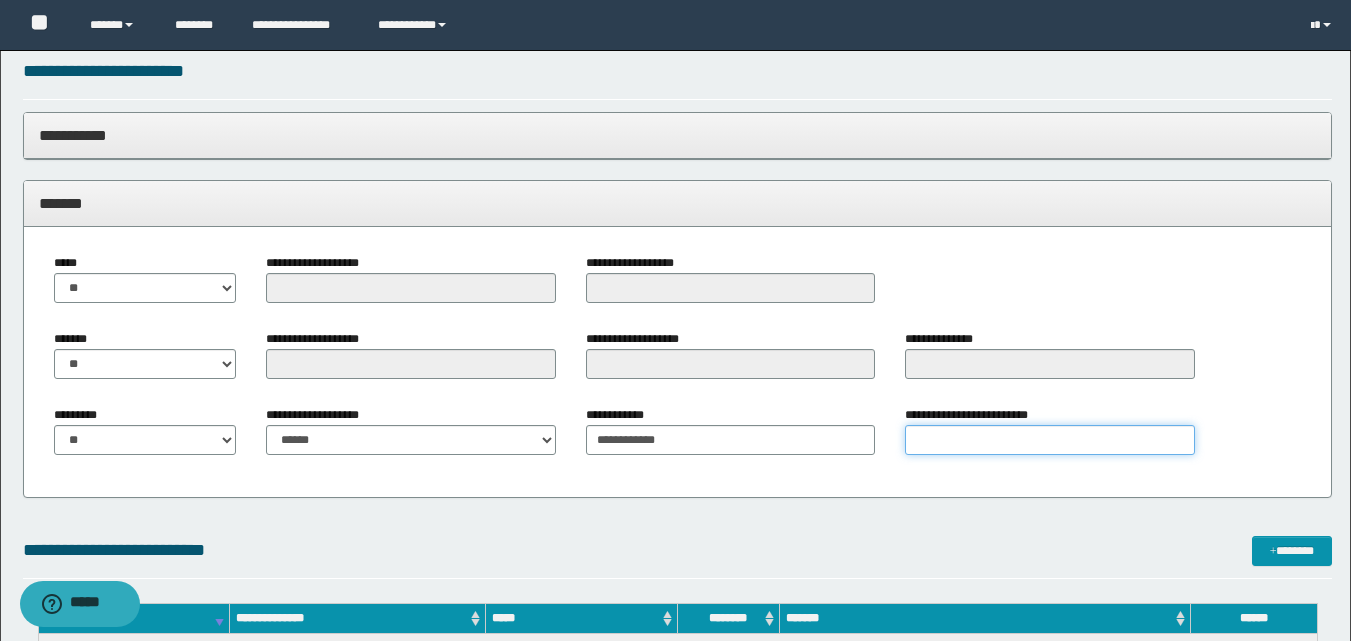 click on "**********" at bounding box center (1049, 440) 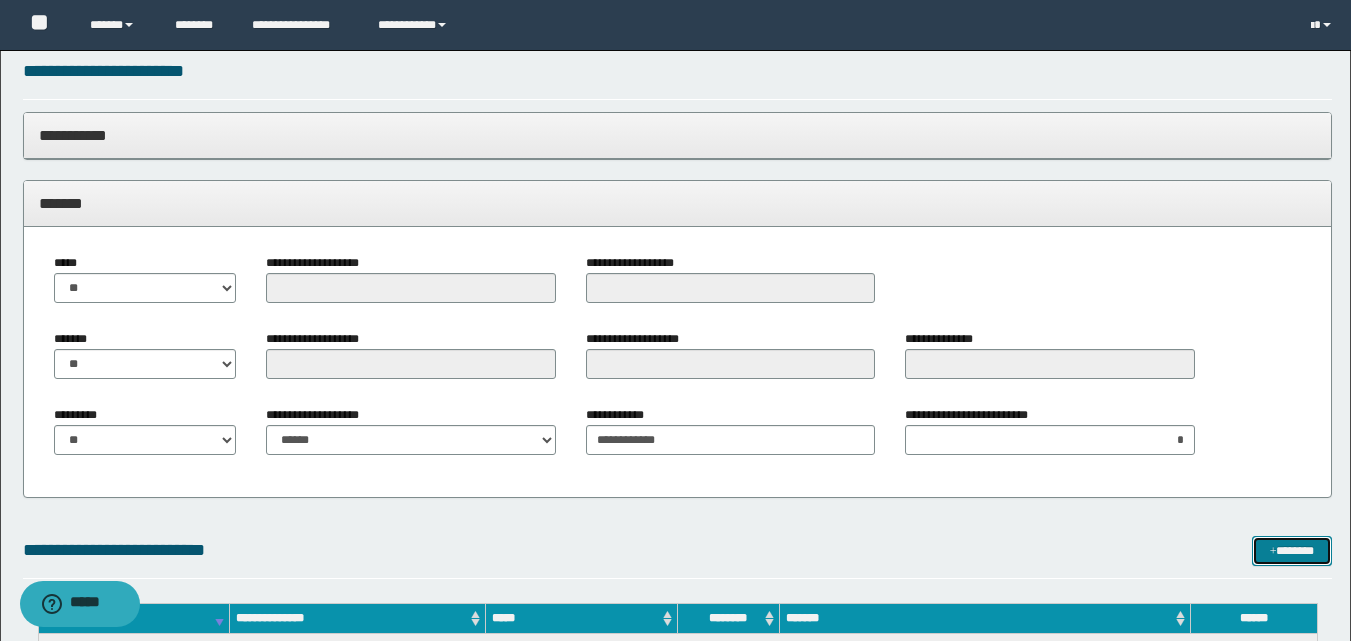 click at bounding box center (1273, 552) 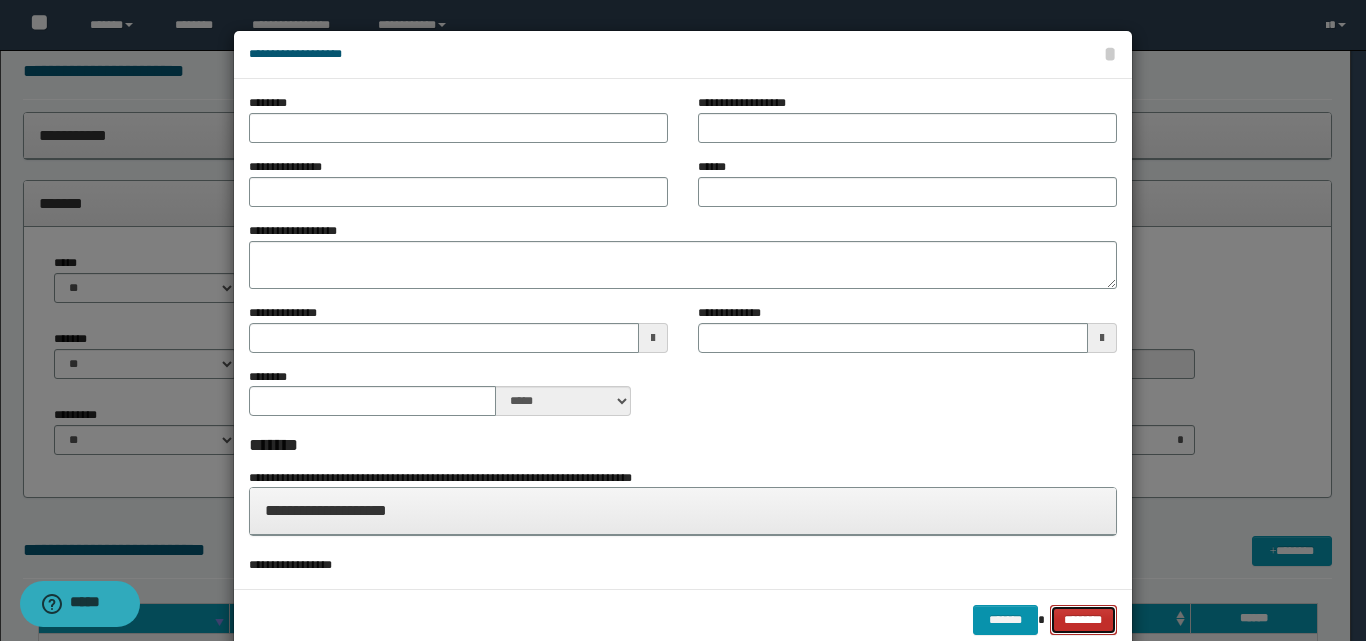 click on "********" at bounding box center [1083, 620] 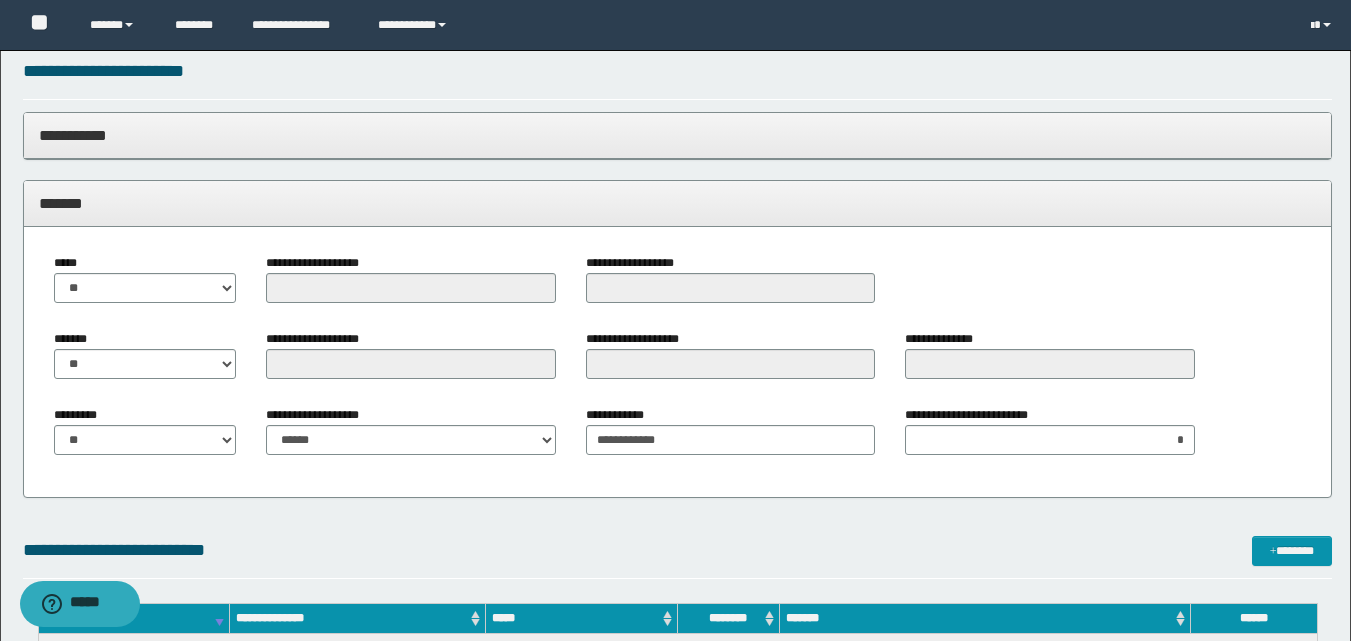 scroll, scrollTop: 1250, scrollLeft: 0, axis: vertical 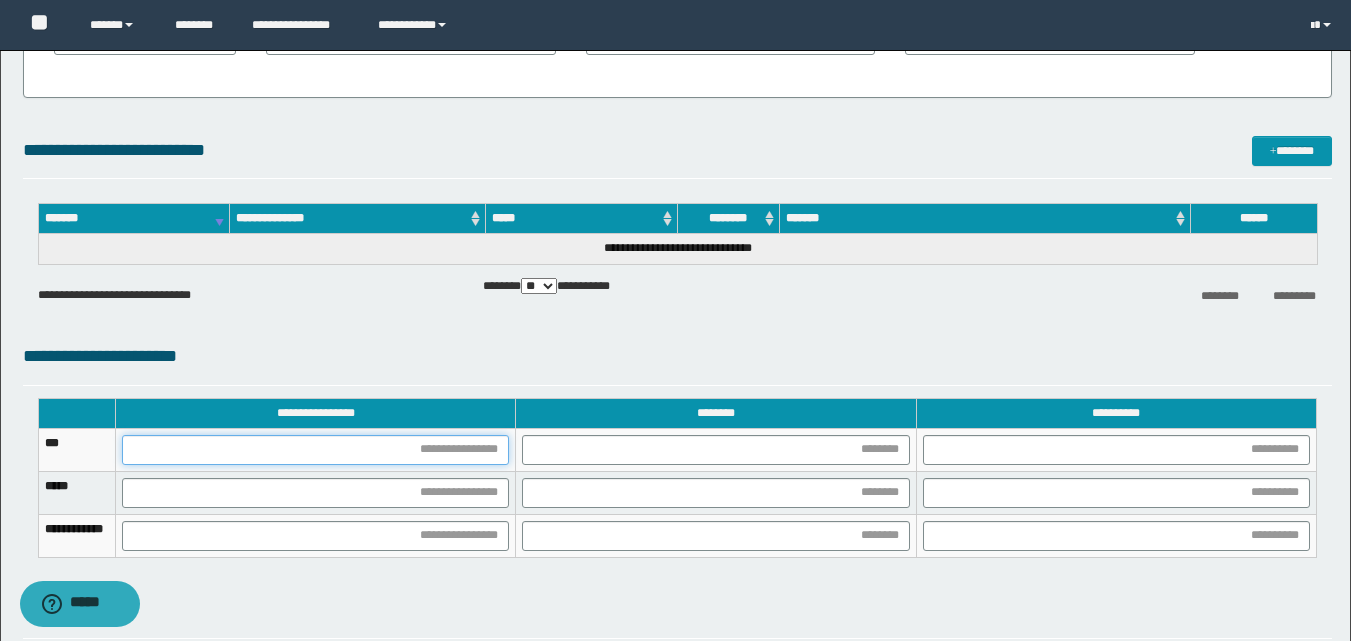 click at bounding box center [315, 450] 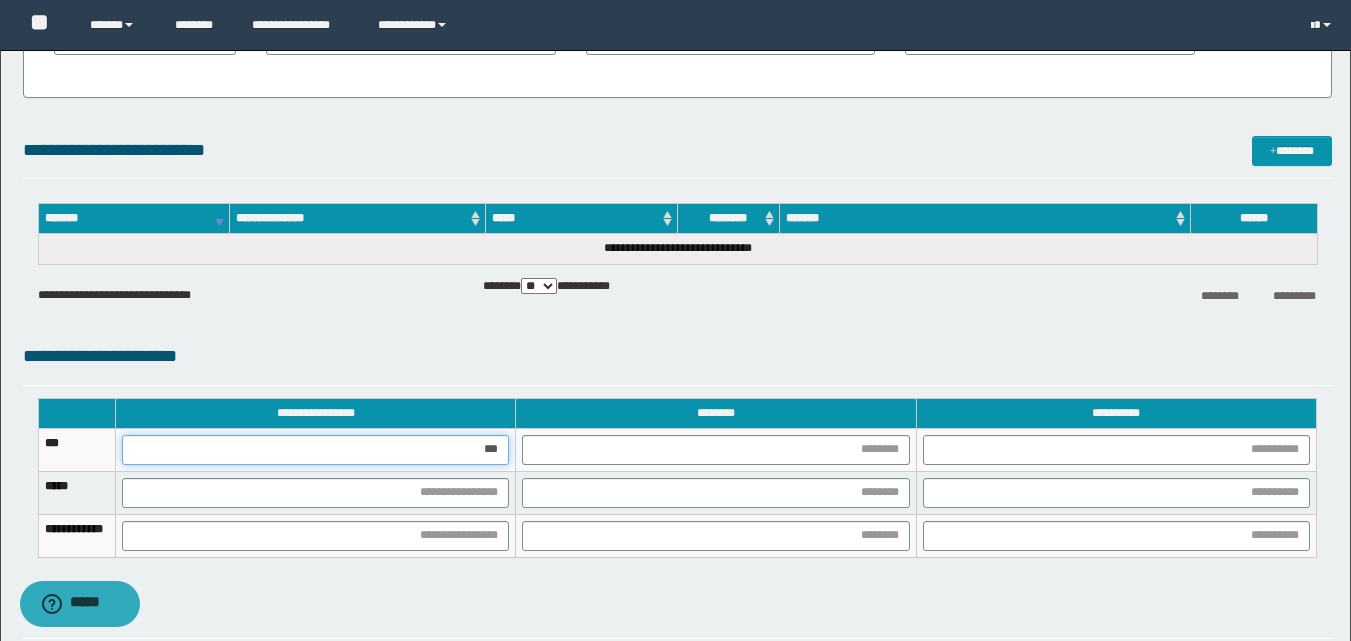 type on "****" 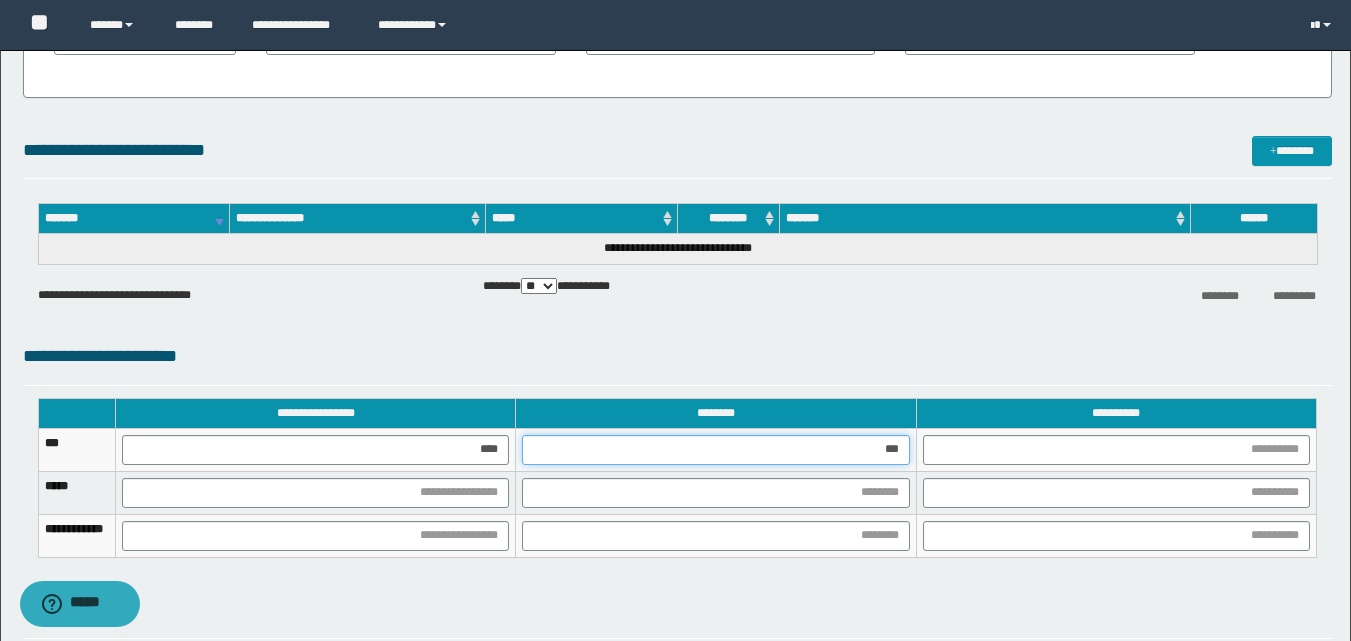 type on "****" 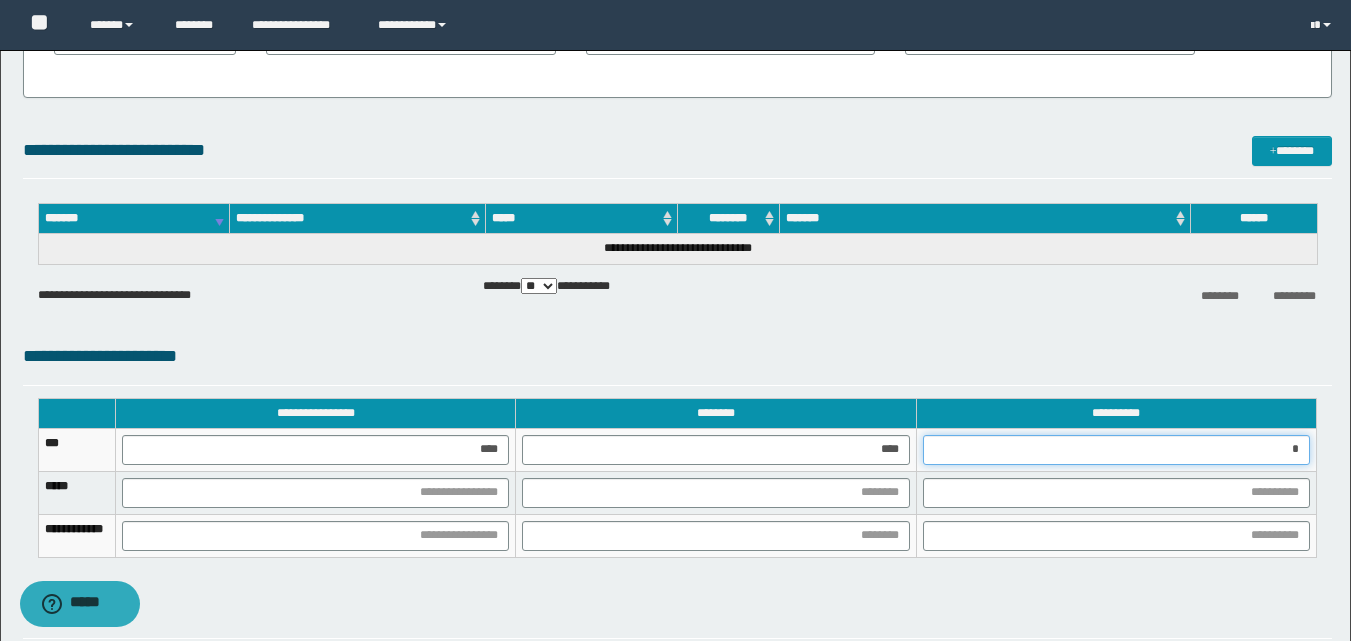 type on "**" 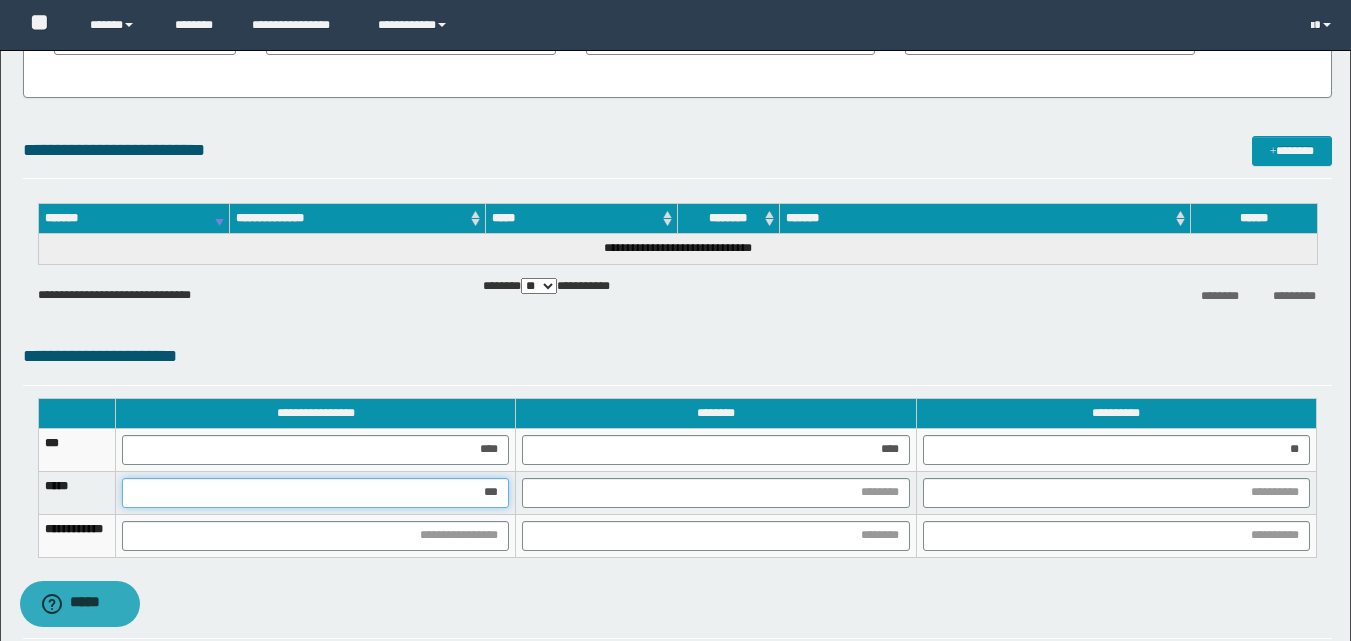 type on "****" 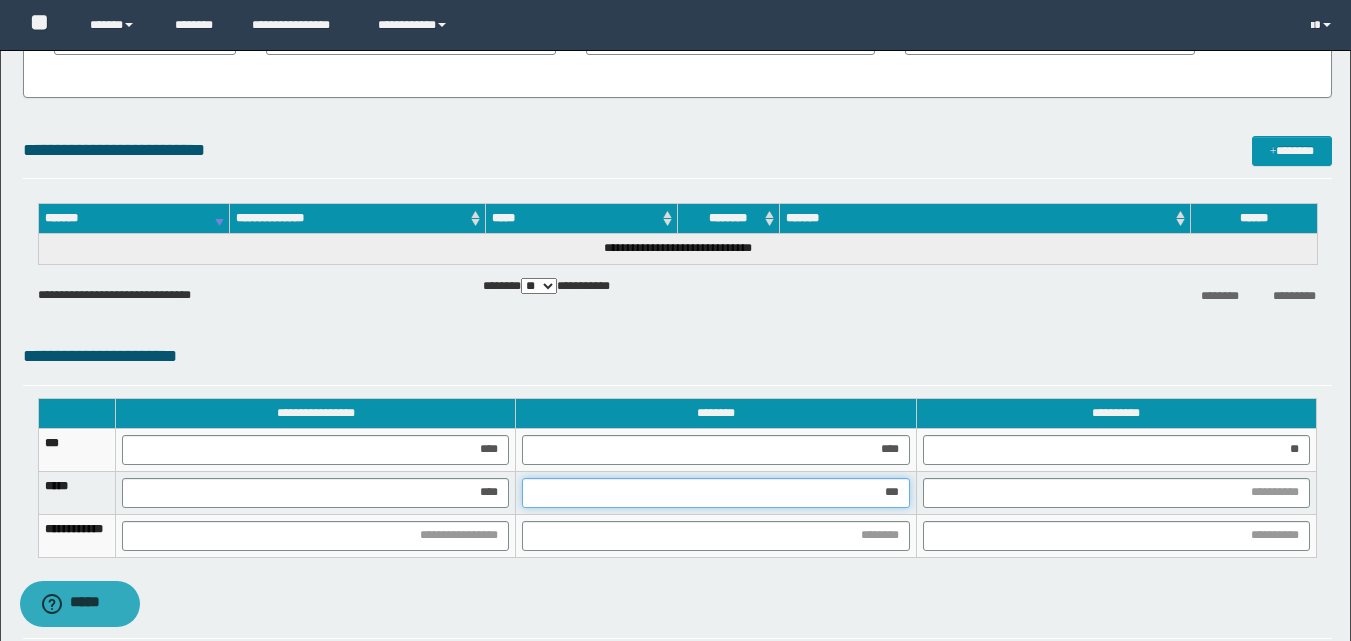 type on "****" 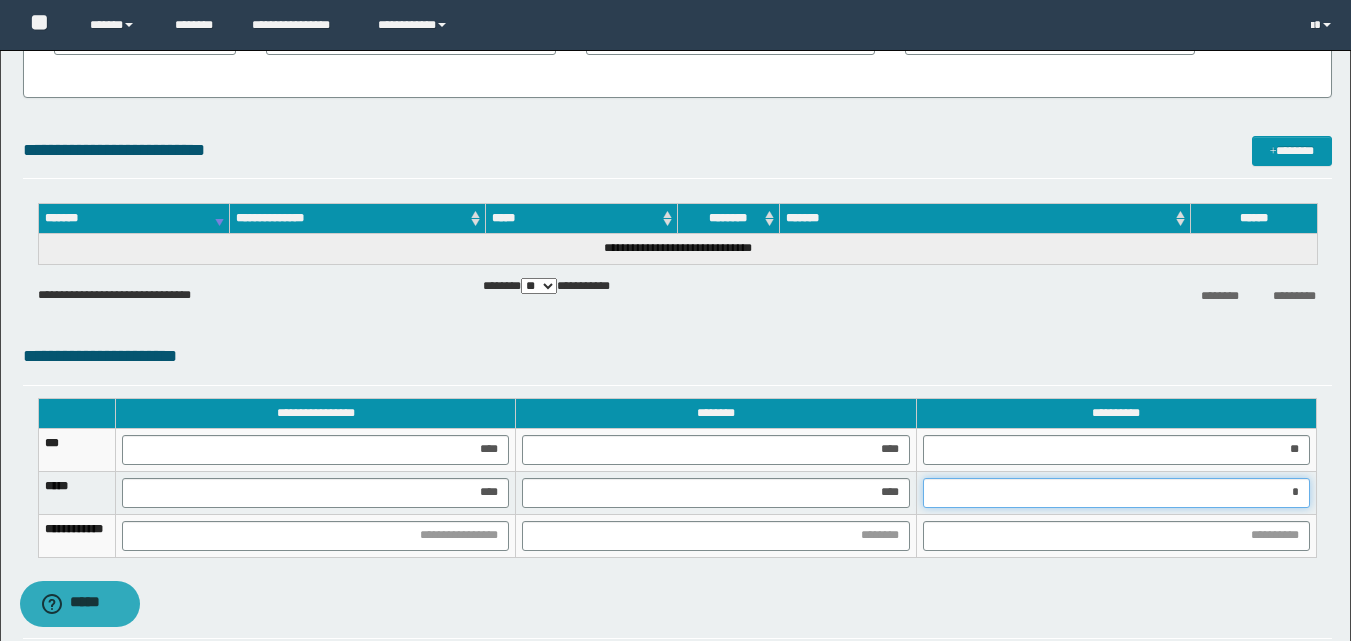 type on "**" 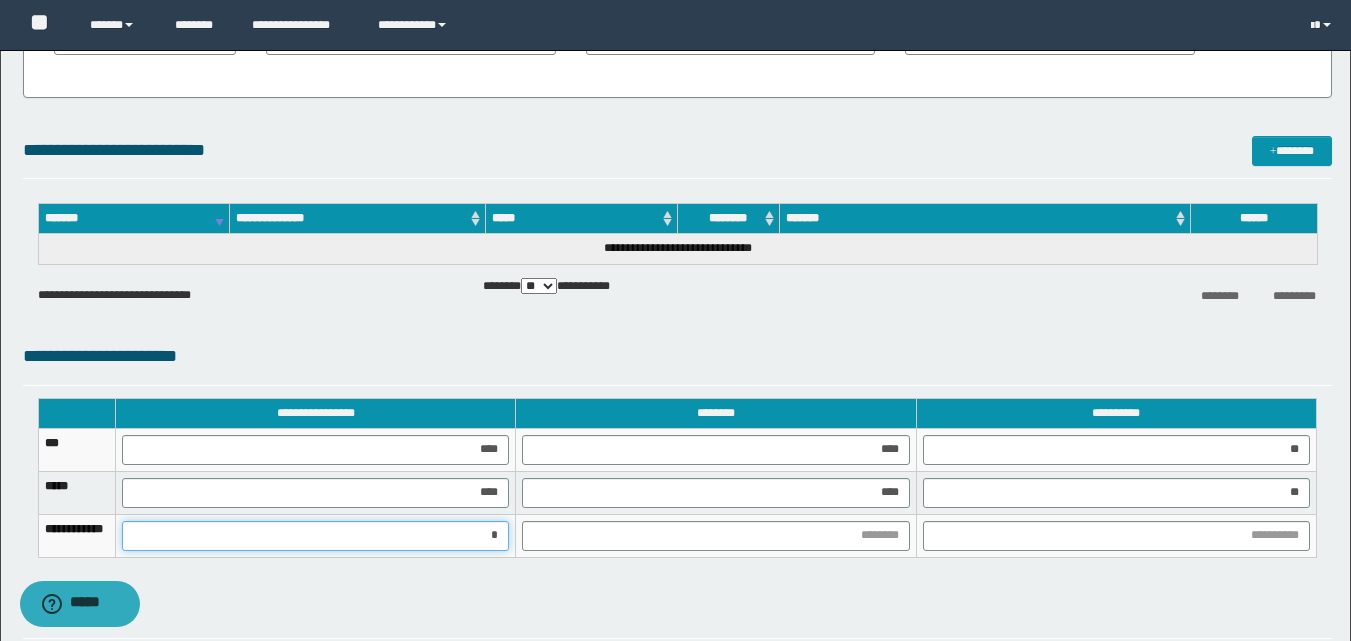 type on "**" 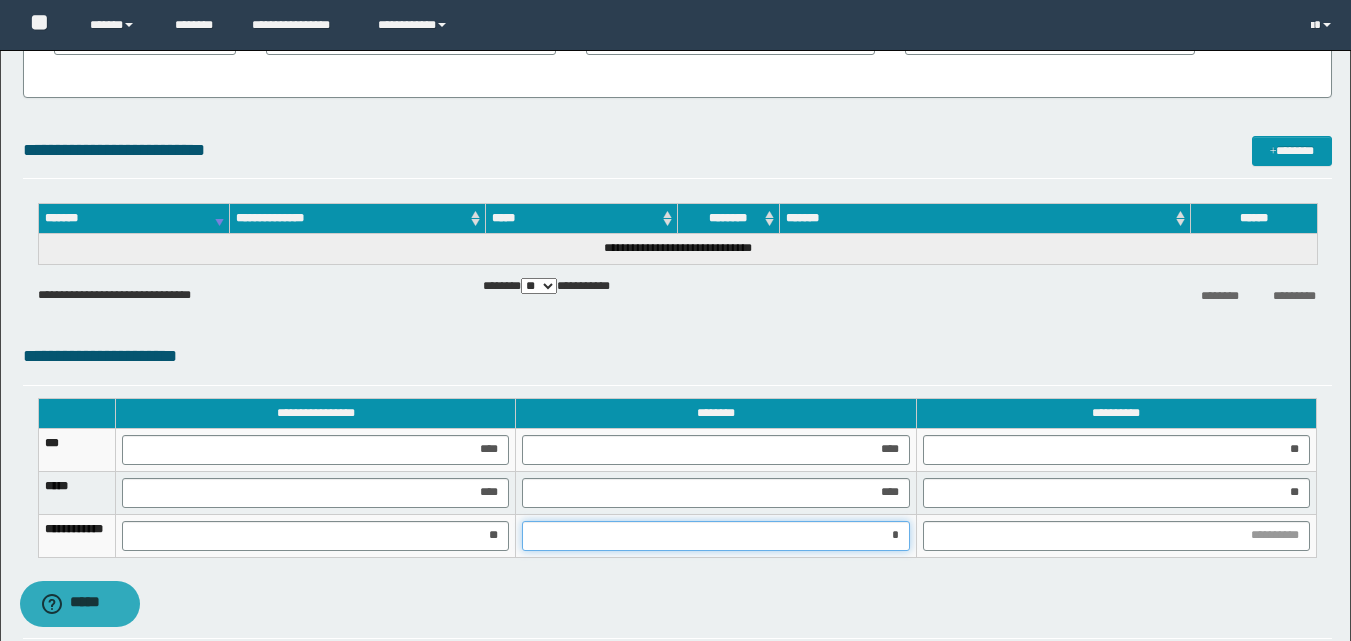 type on "**" 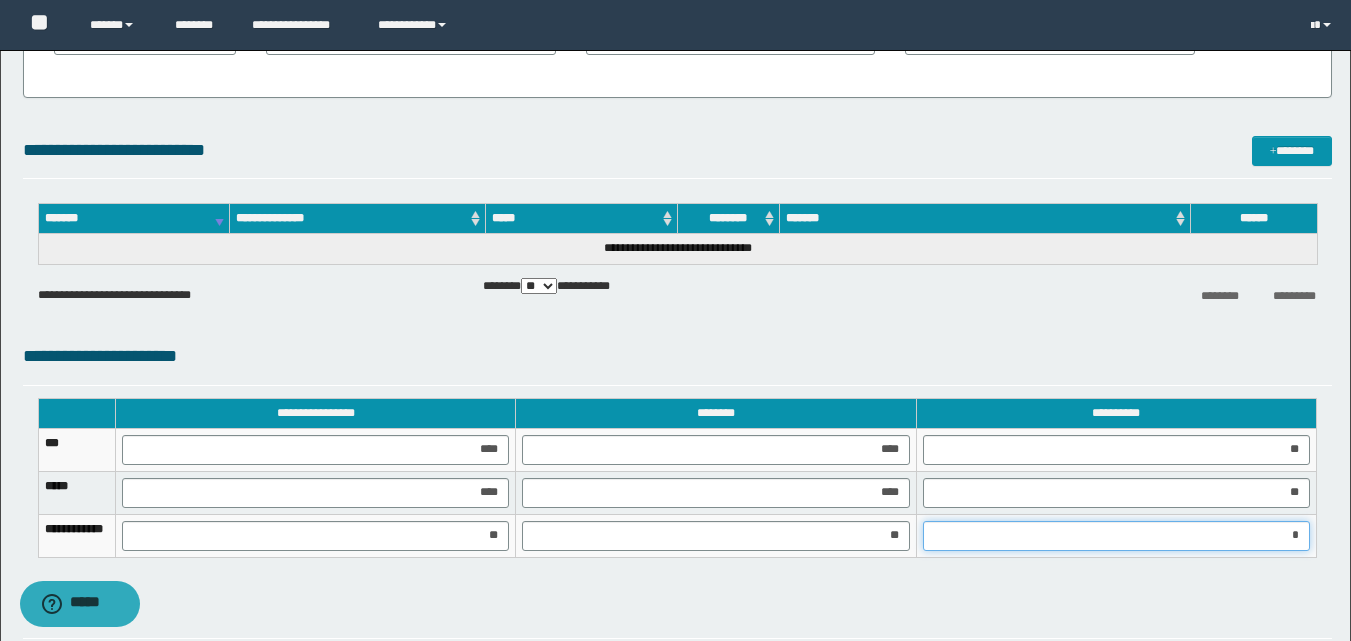 type on "**" 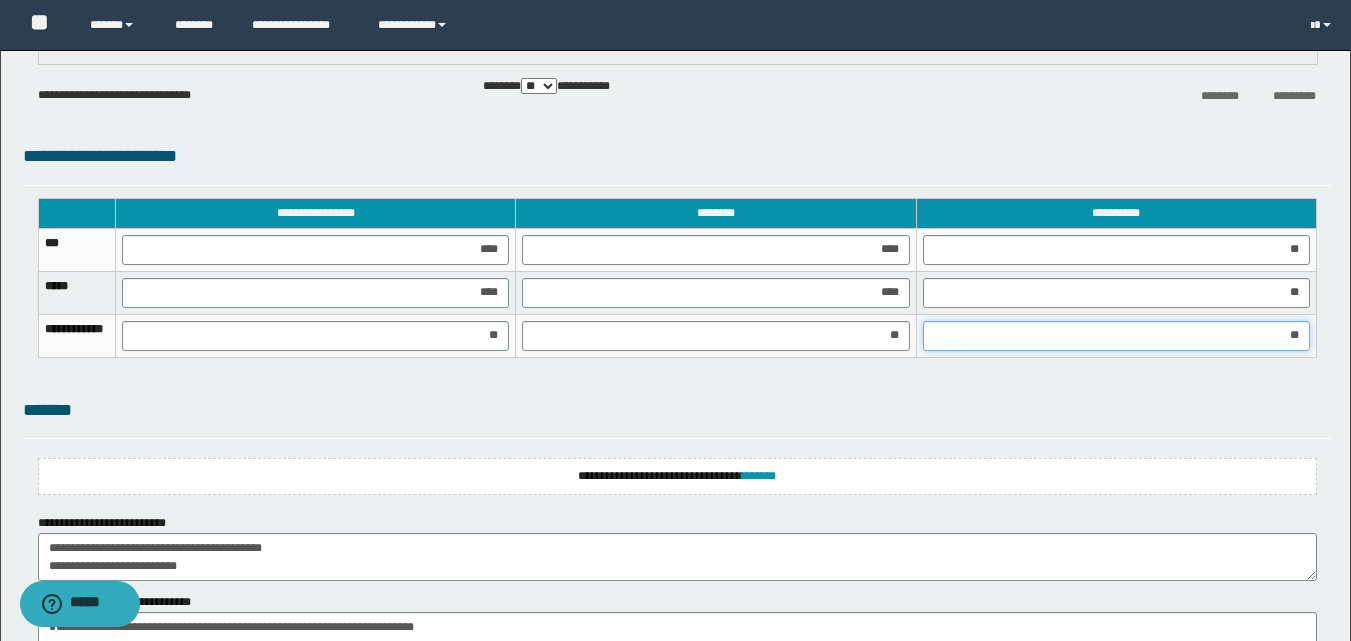 scroll, scrollTop: 1619, scrollLeft: 0, axis: vertical 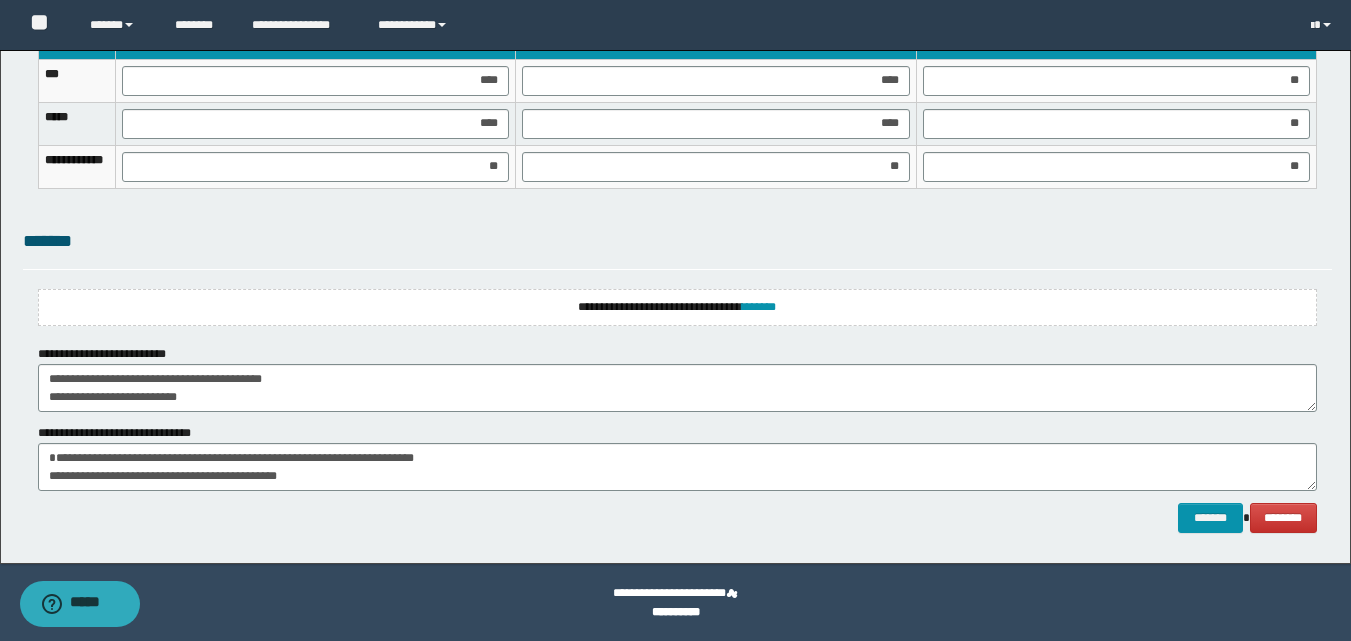 click on "**********" at bounding box center (677, 307) 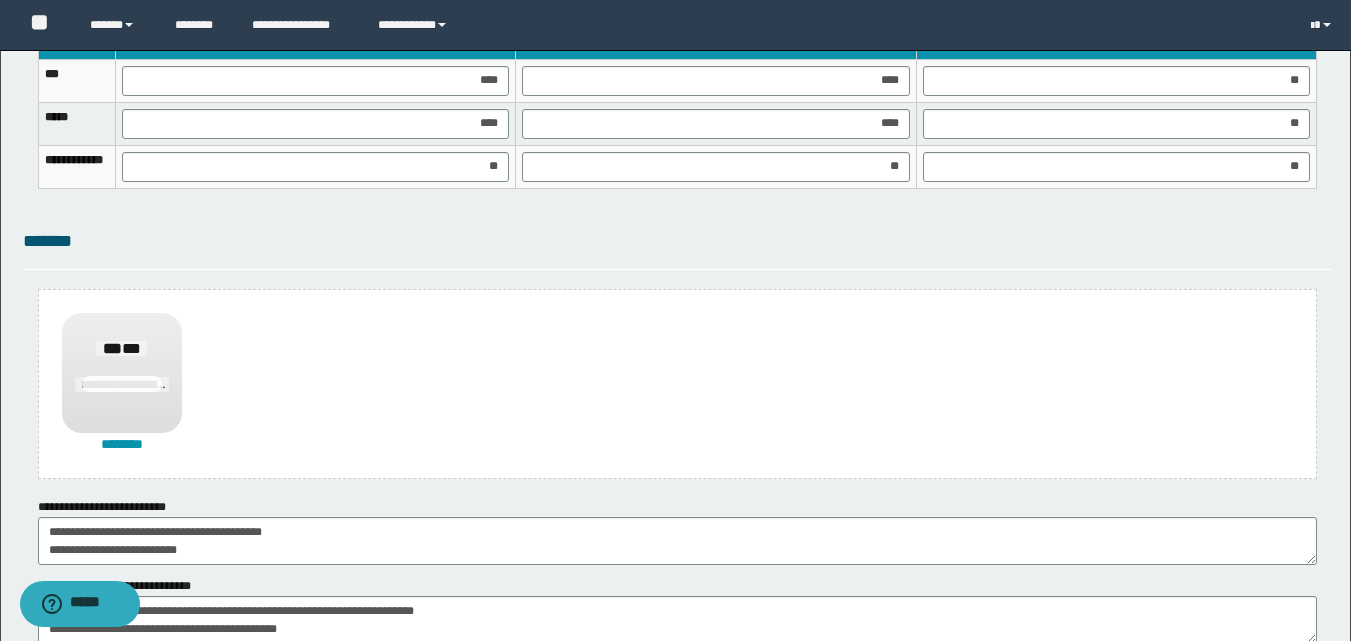 scroll, scrollTop: 1773, scrollLeft: 0, axis: vertical 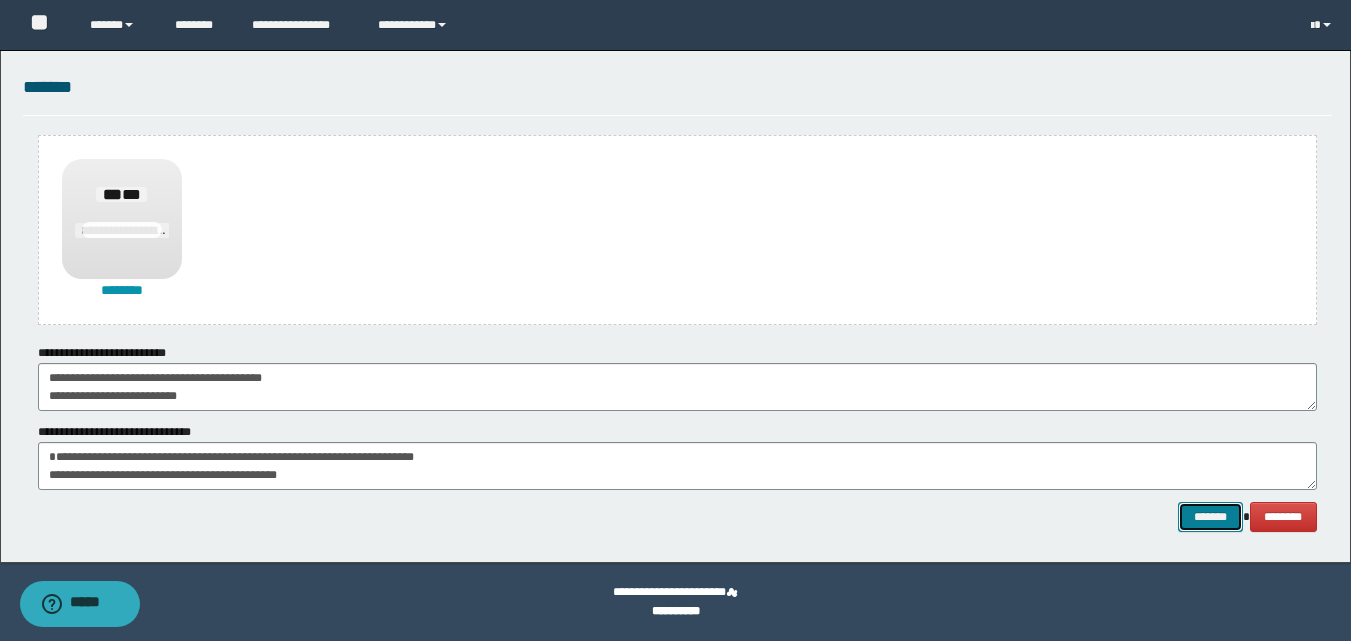 click on "*******" at bounding box center [1210, 517] 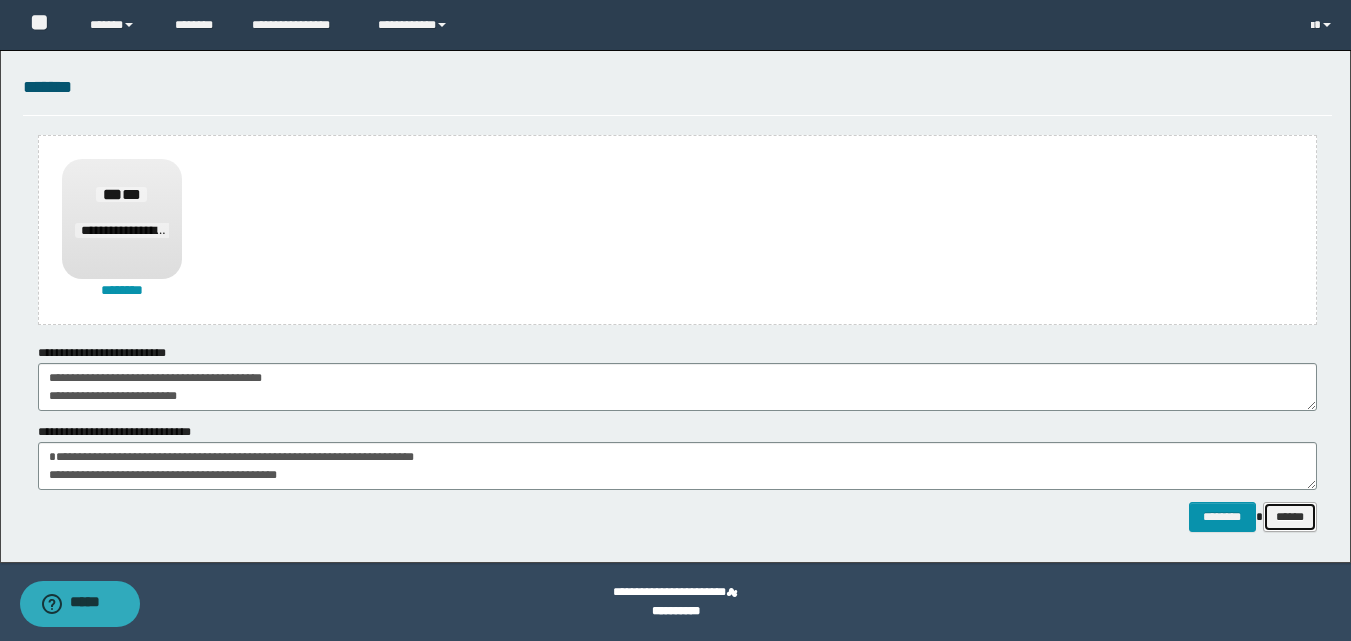 click on "******" at bounding box center (1290, 517) 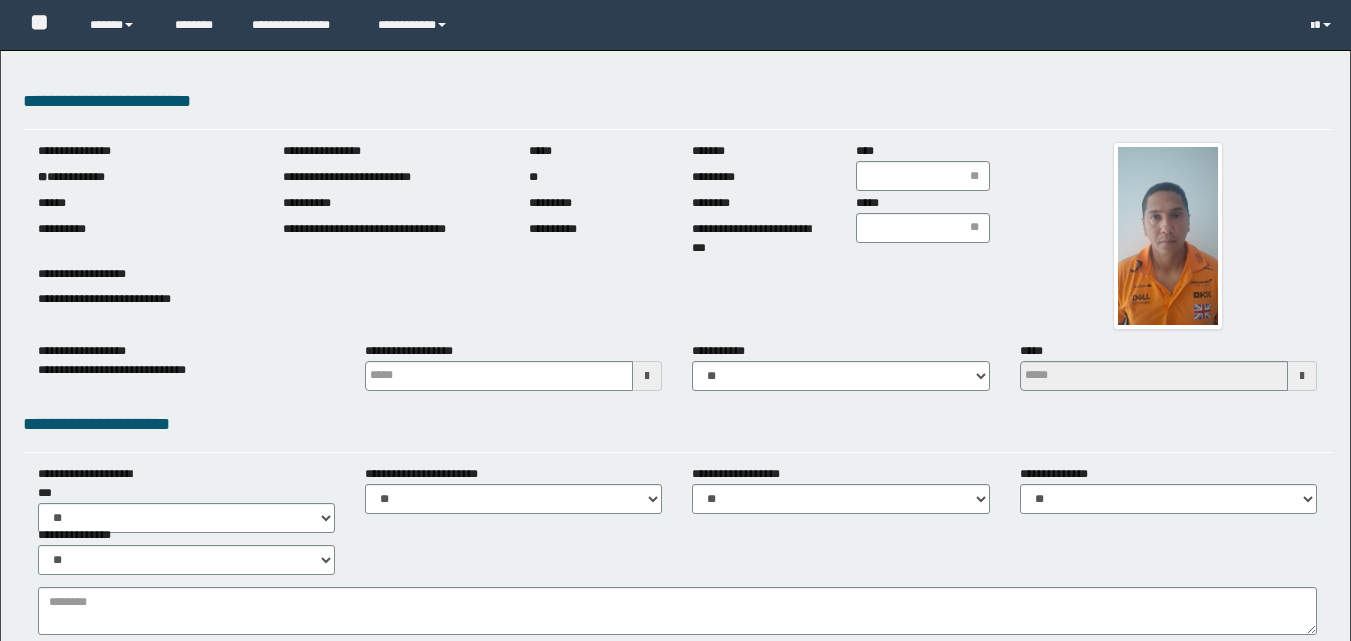 scroll, scrollTop: 0, scrollLeft: 0, axis: both 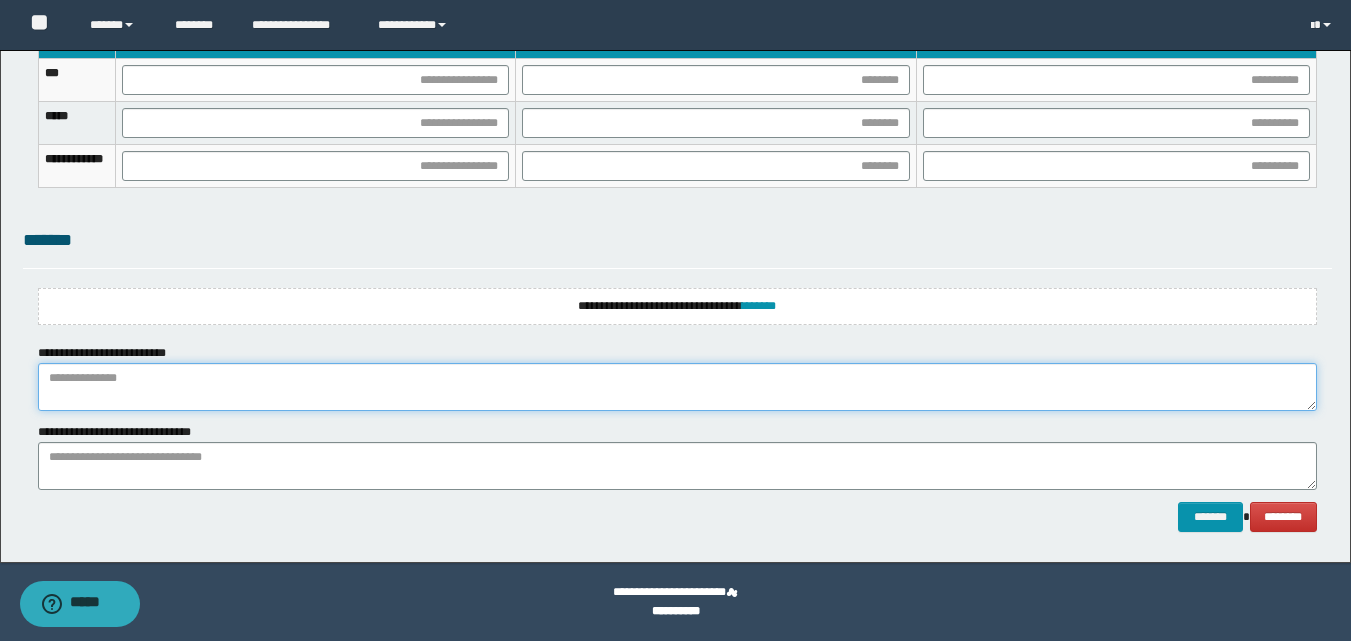 click at bounding box center (677, 387) 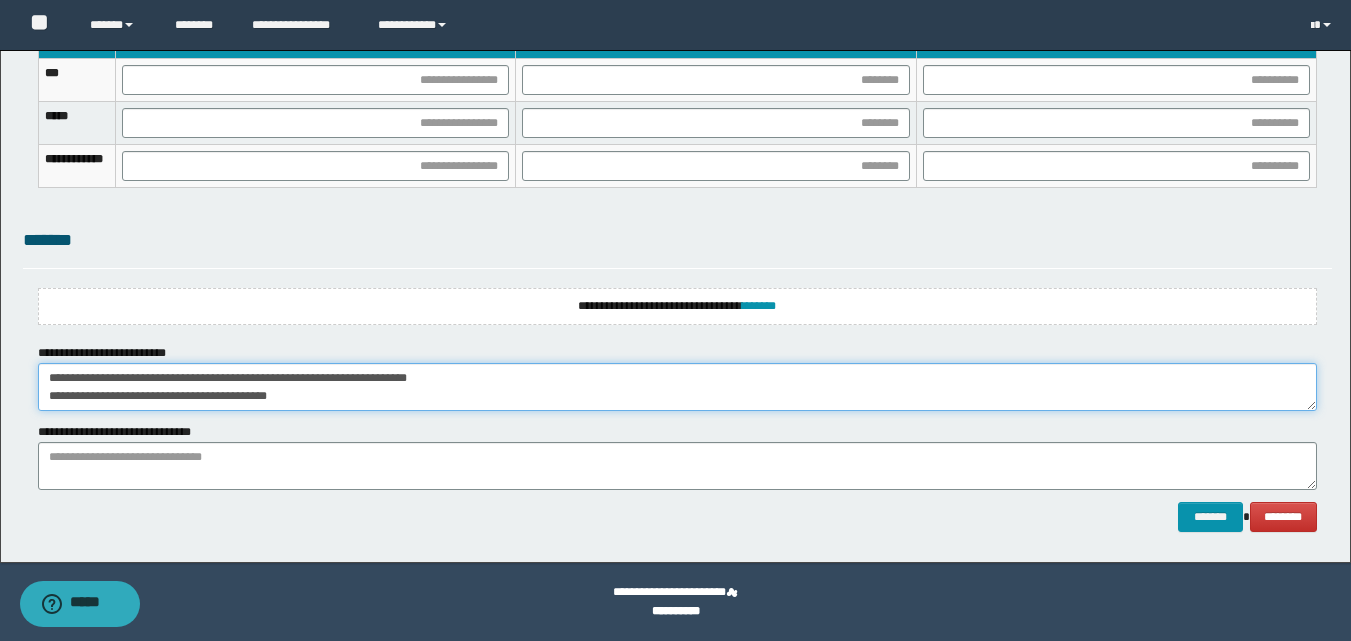 scroll, scrollTop: 0, scrollLeft: 0, axis: both 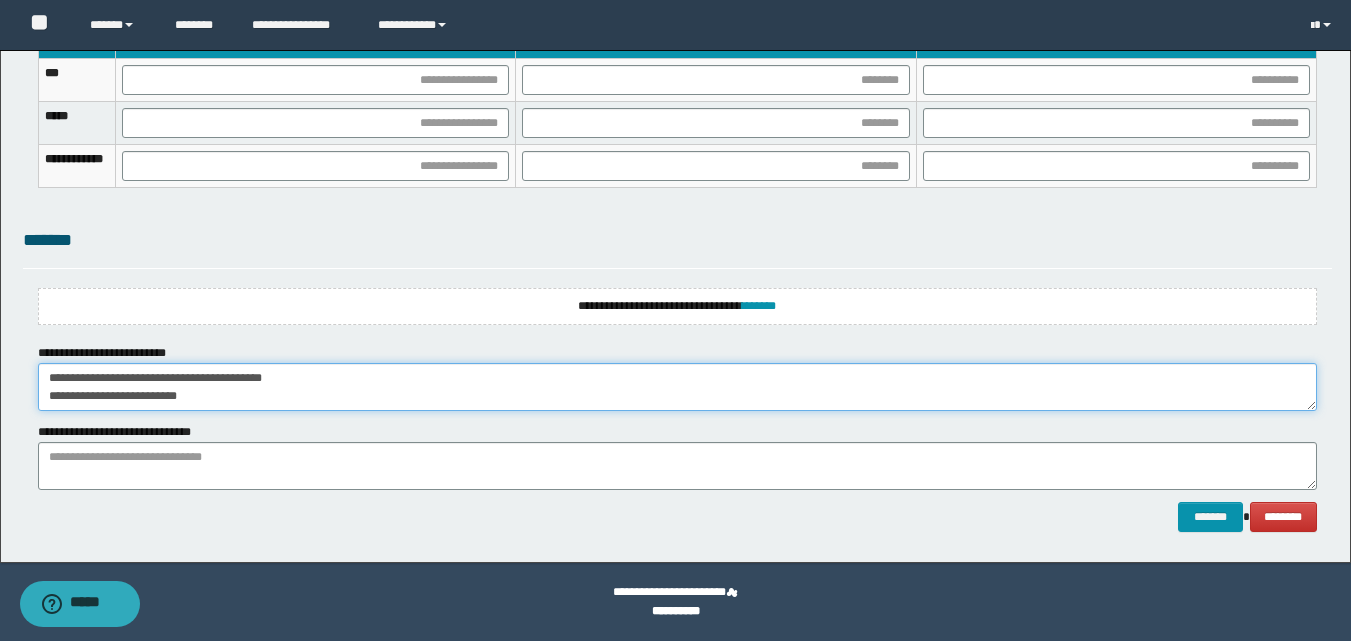 type on "**********" 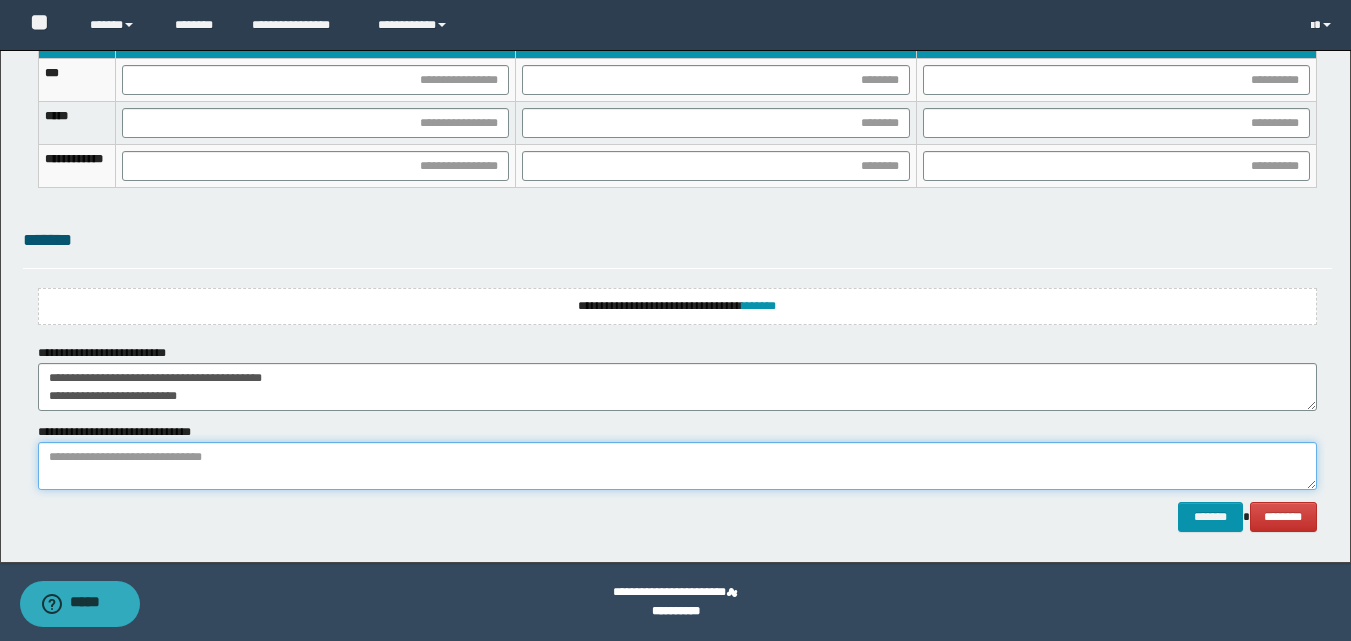 click at bounding box center [677, 466] 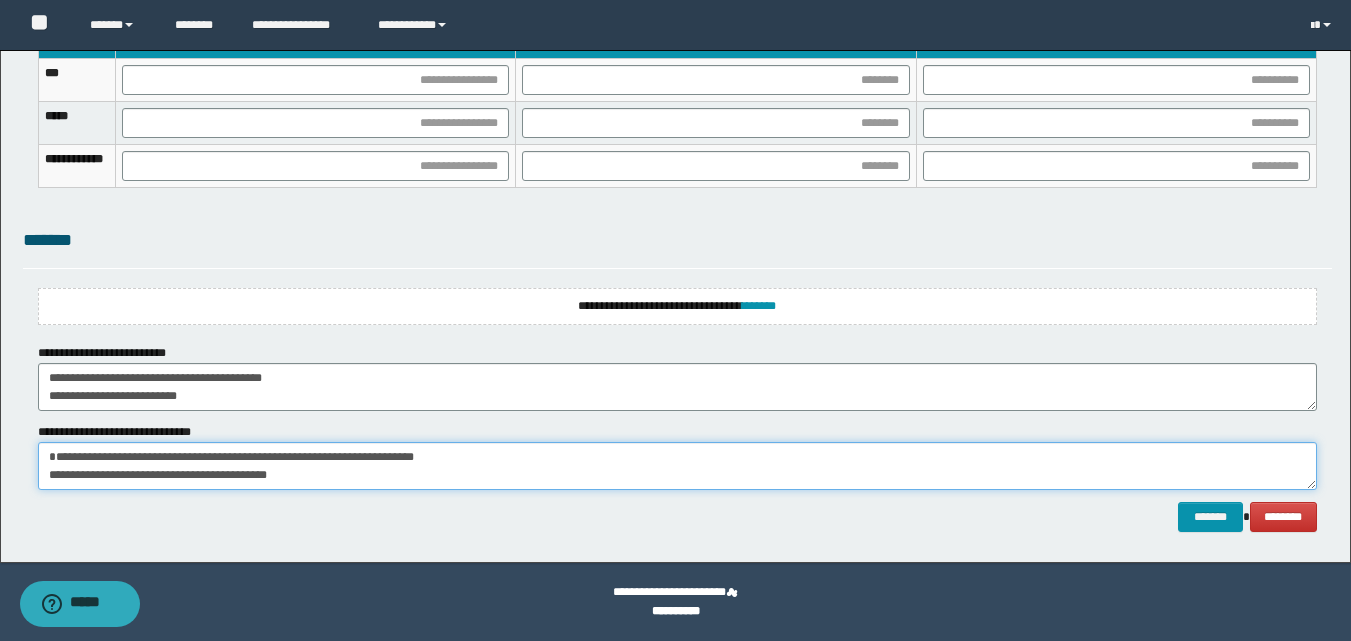 scroll, scrollTop: 0, scrollLeft: 0, axis: both 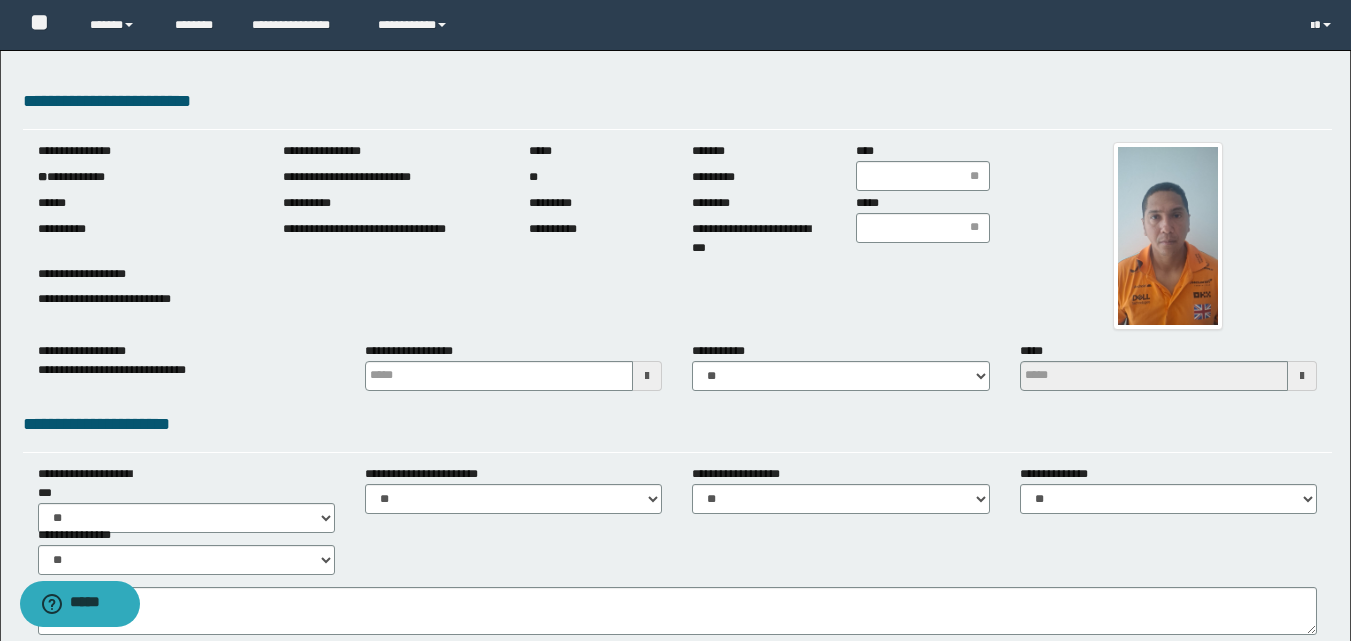 type on "**********" 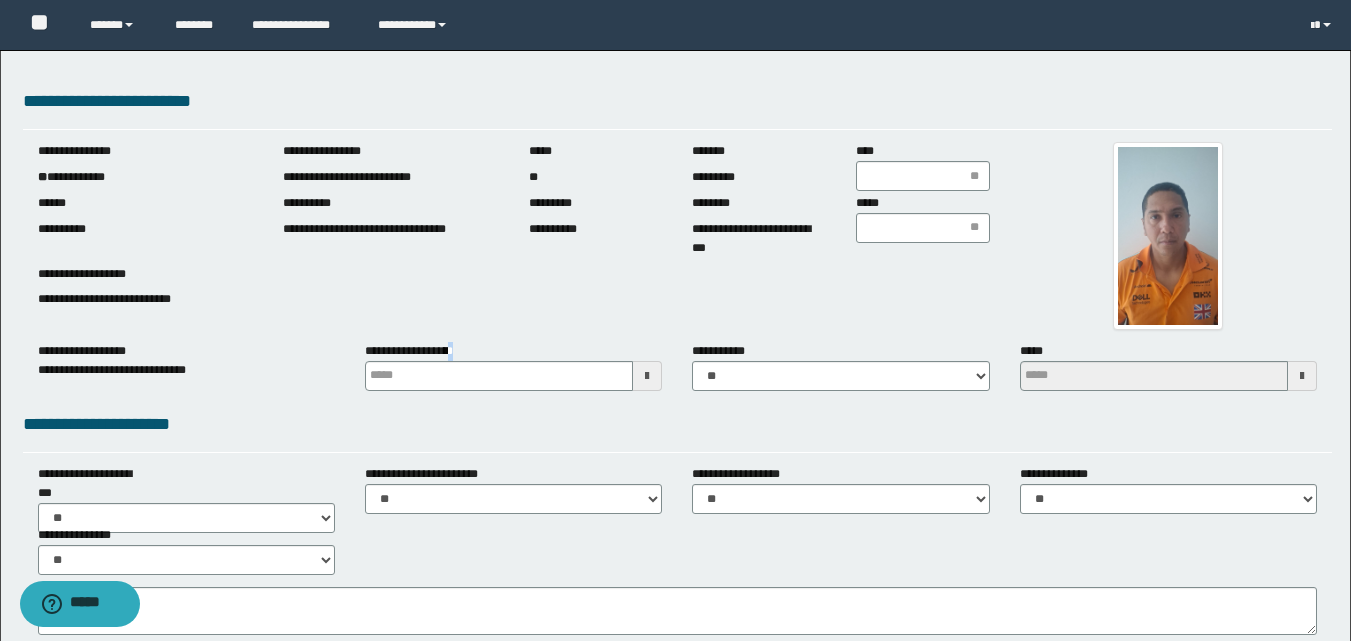click on "**********" at bounding box center [513, 366] 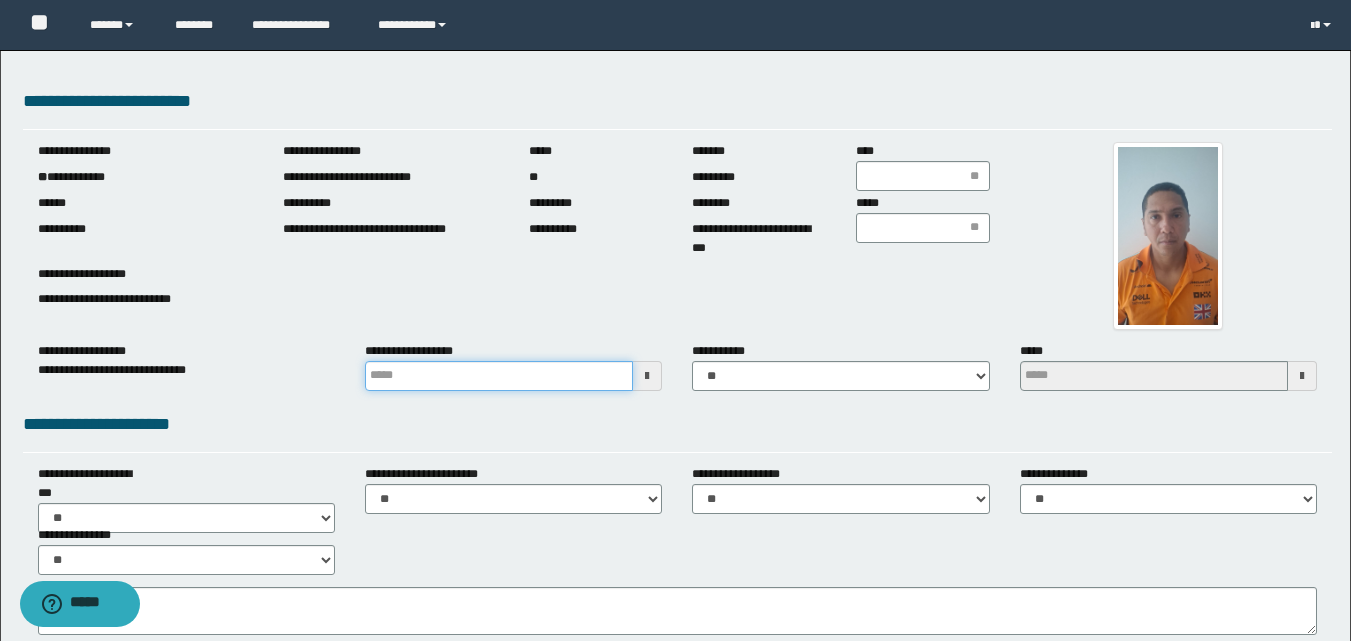 click at bounding box center (499, 376) 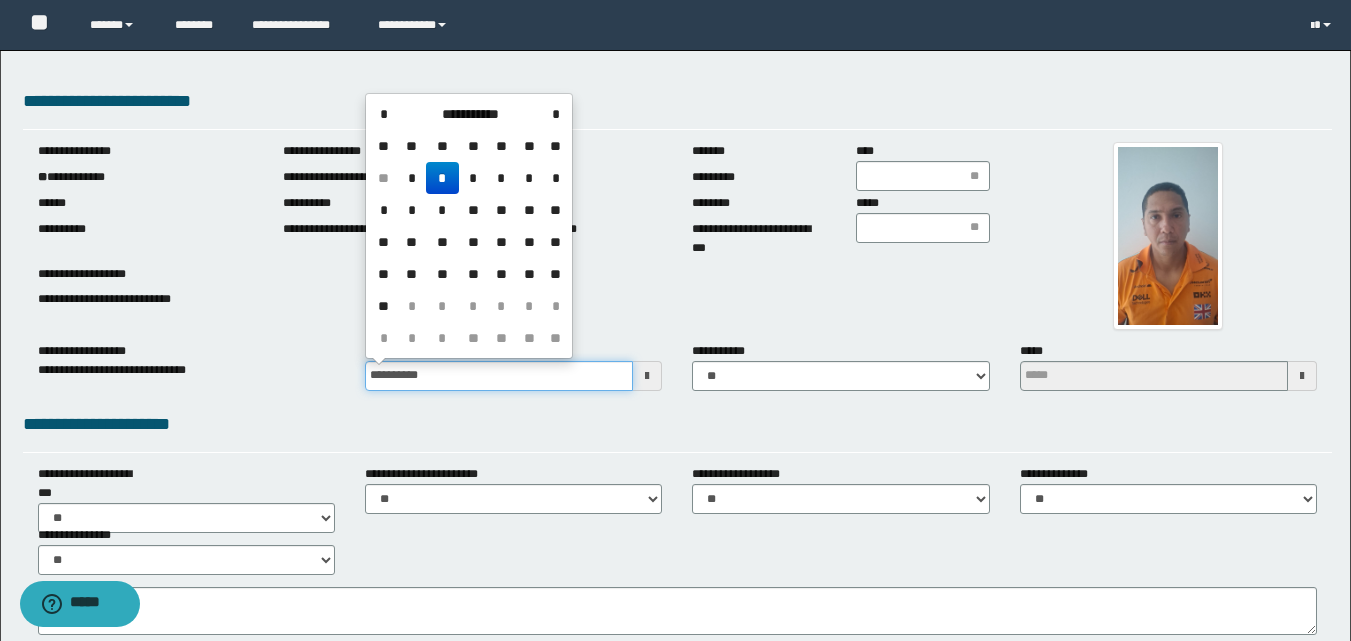 type on "**********" 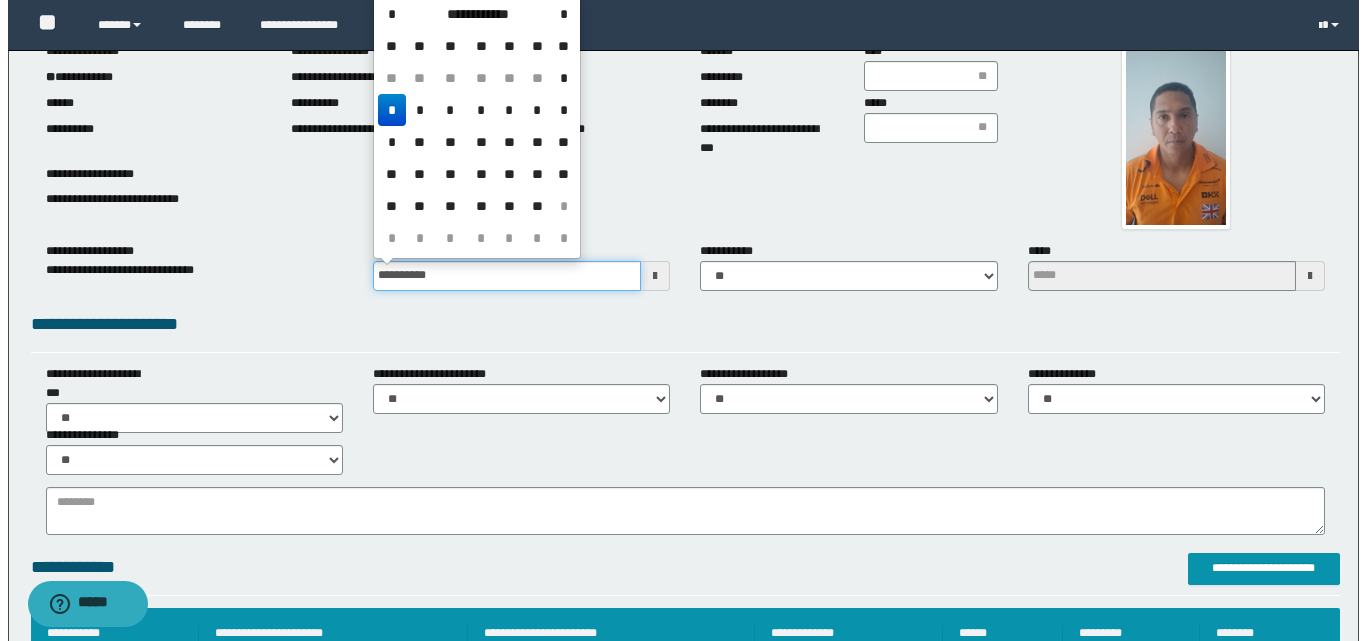 scroll, scrollTop: 300, scrollLeft: 0, axis: vertical 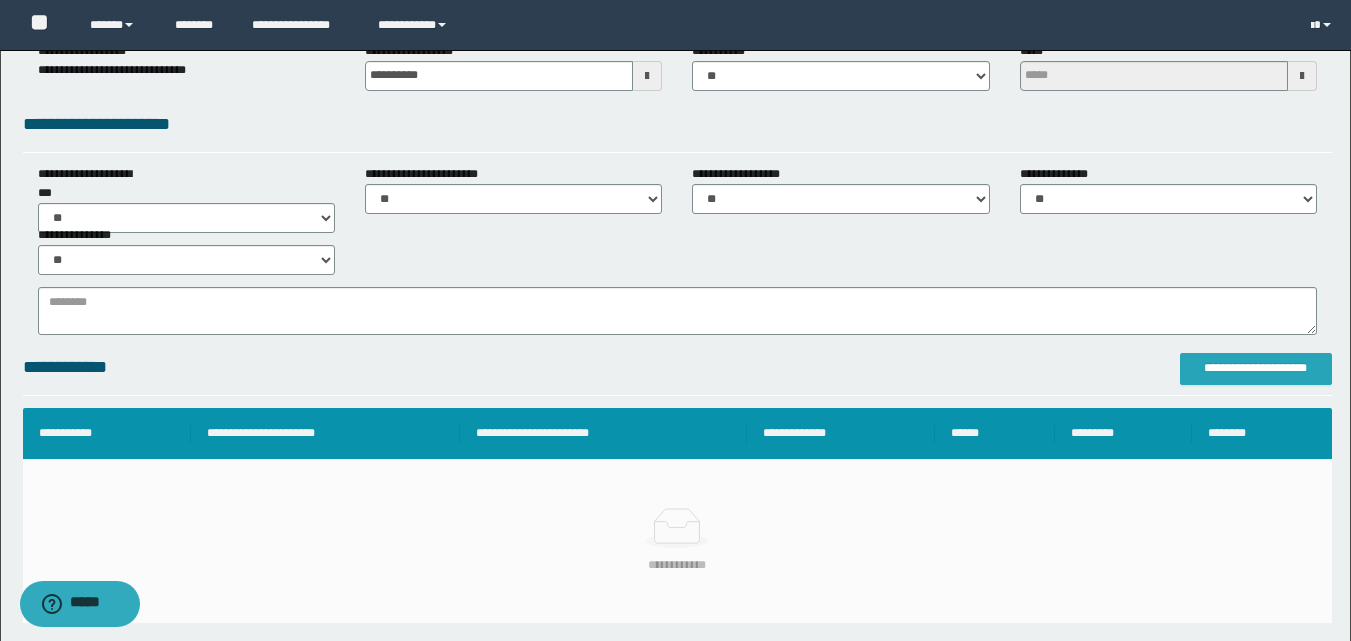 click on "**********" at bounding box center [1256, 369] 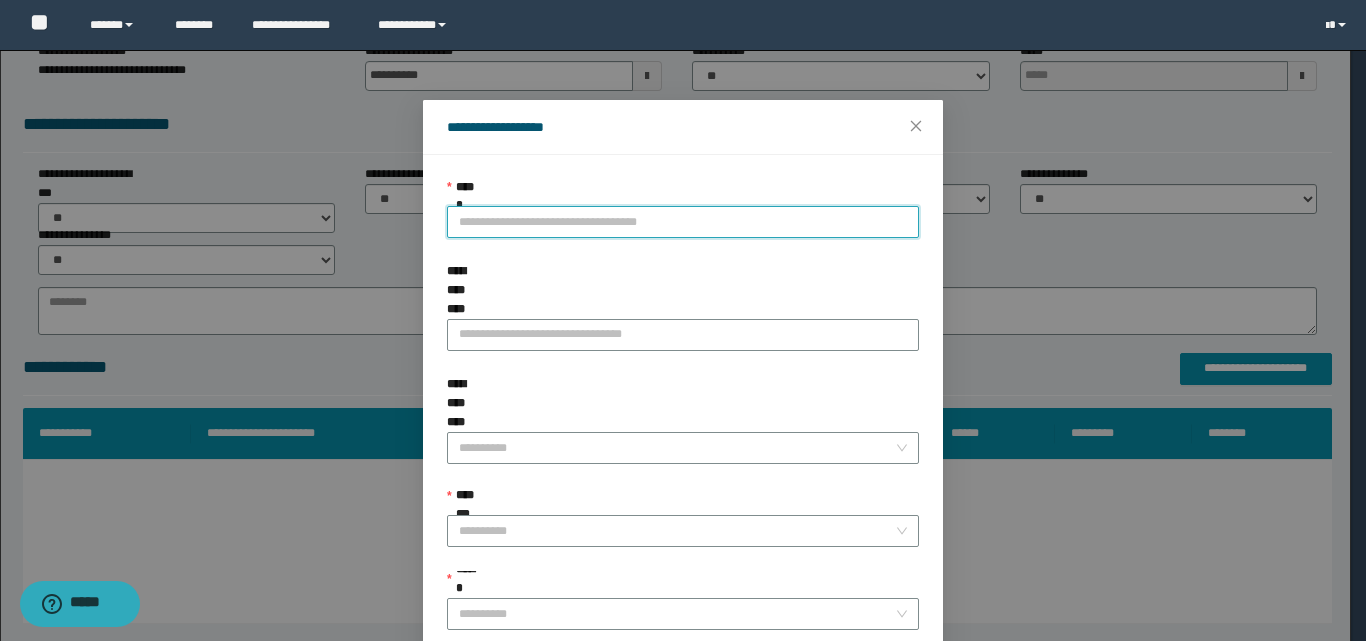 click on "**********" at bounding box center [683, 222] 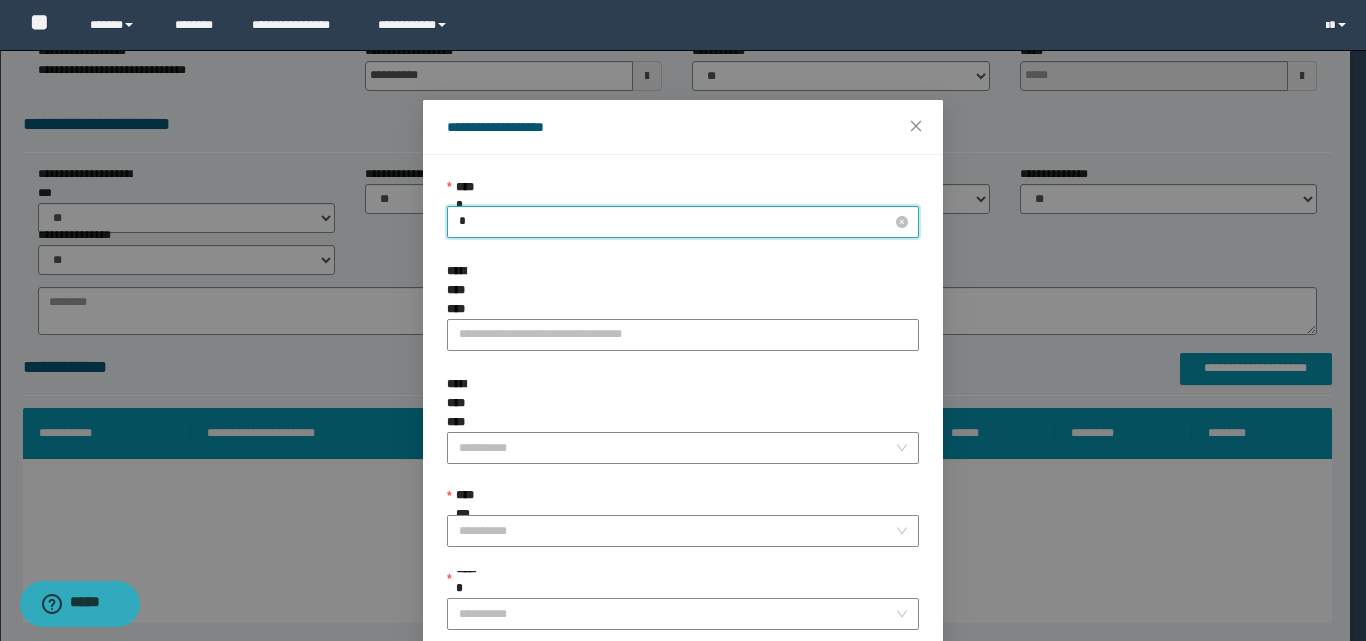 type on "**" 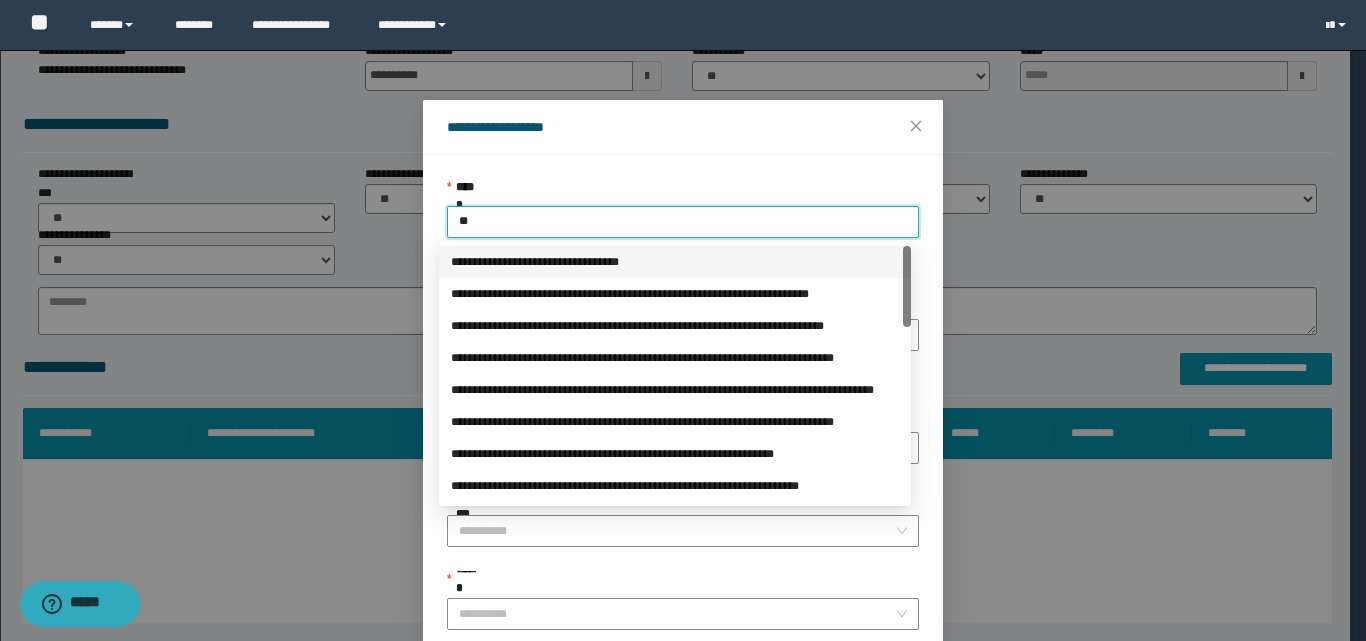 click on "**********" at bounding box center [675, 262] 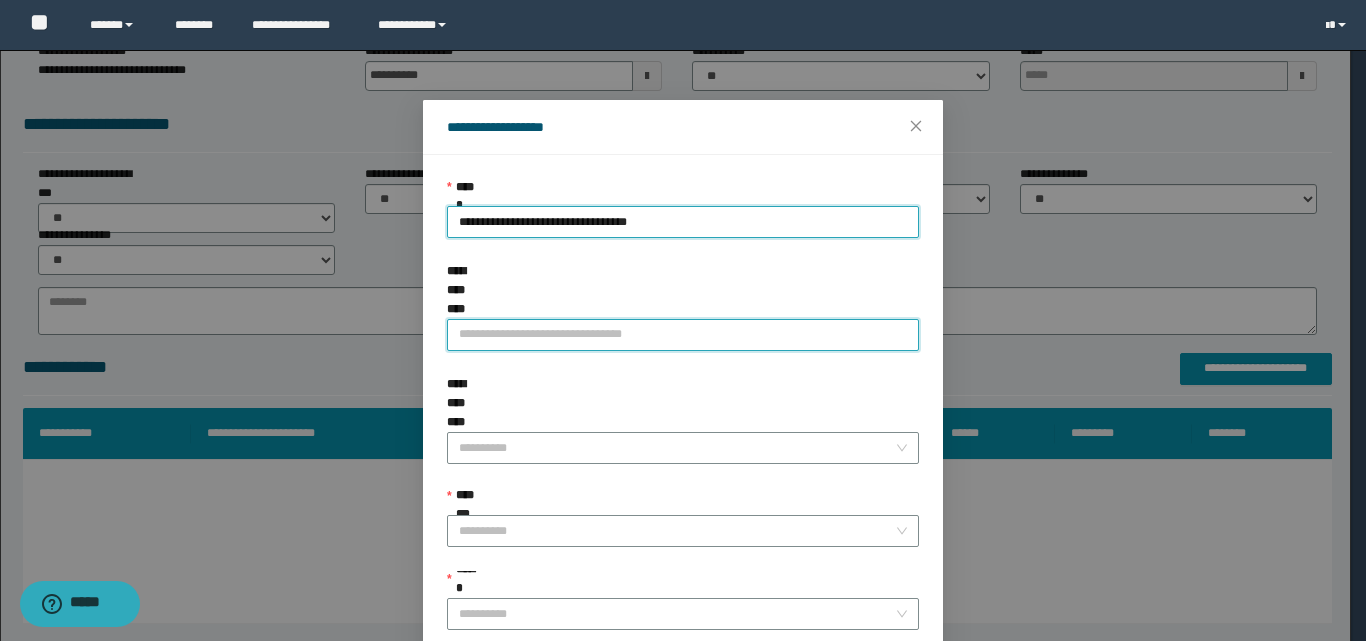 click on "**********" at bounding box center [683, 335] 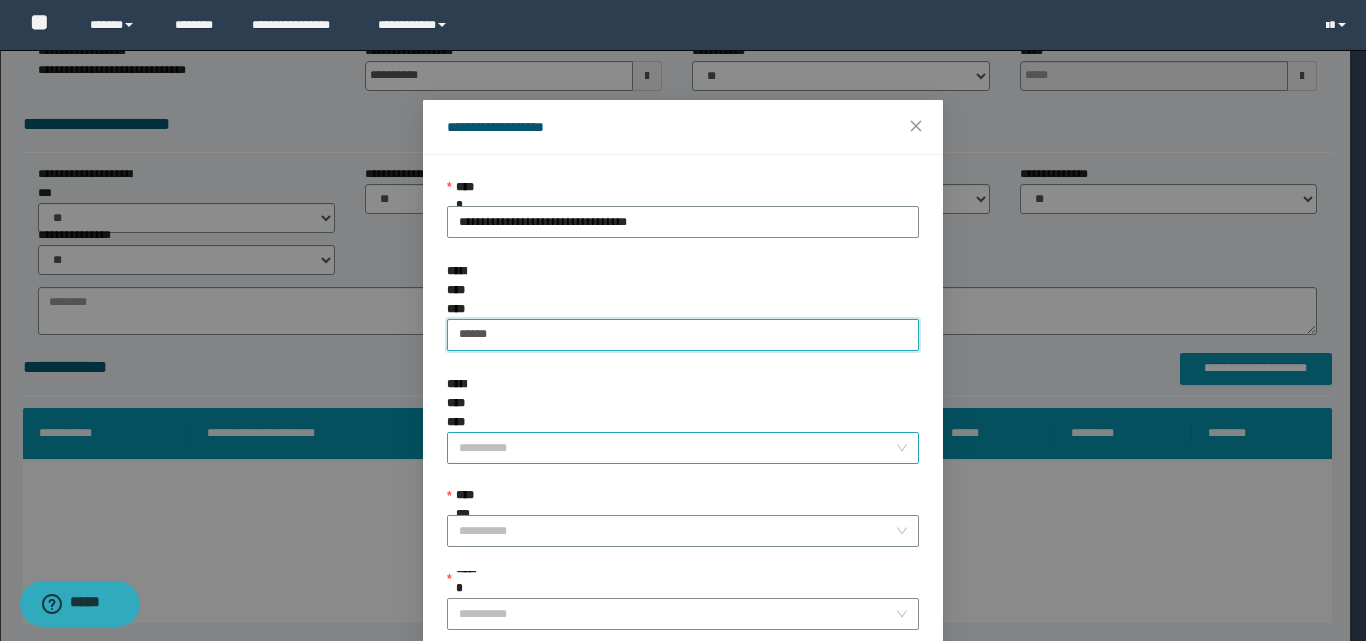 type on "******" 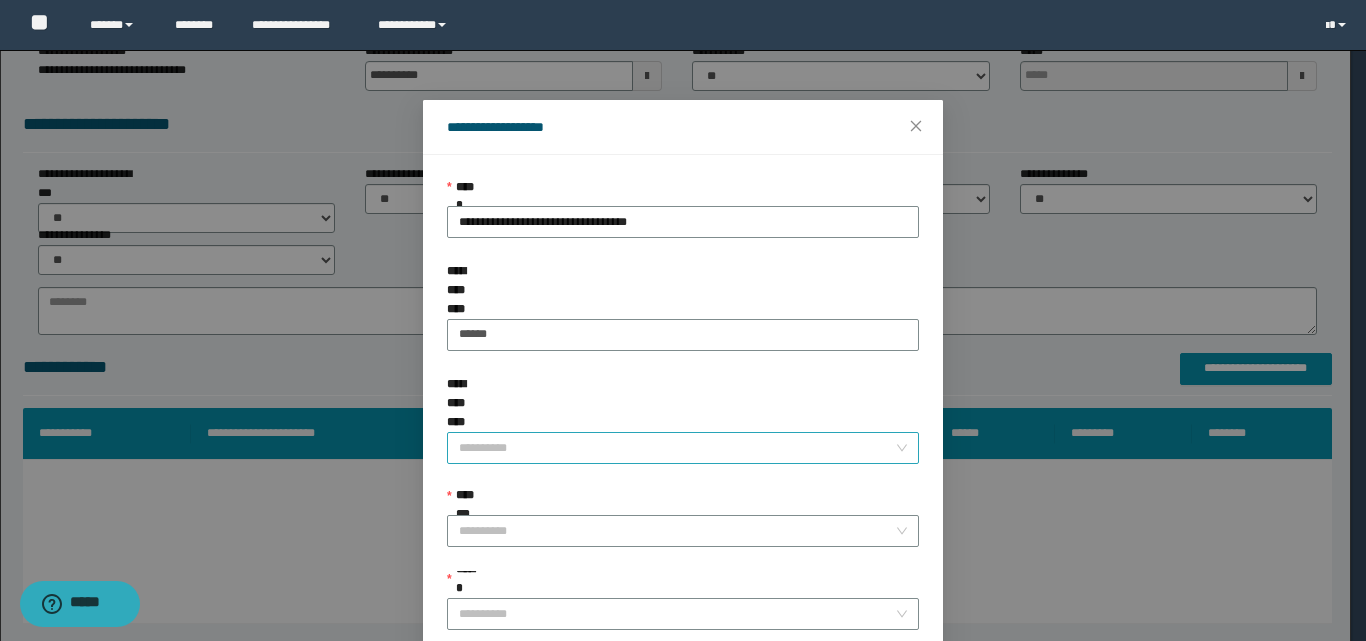 click on "**********" at bounding box center (677, 448) 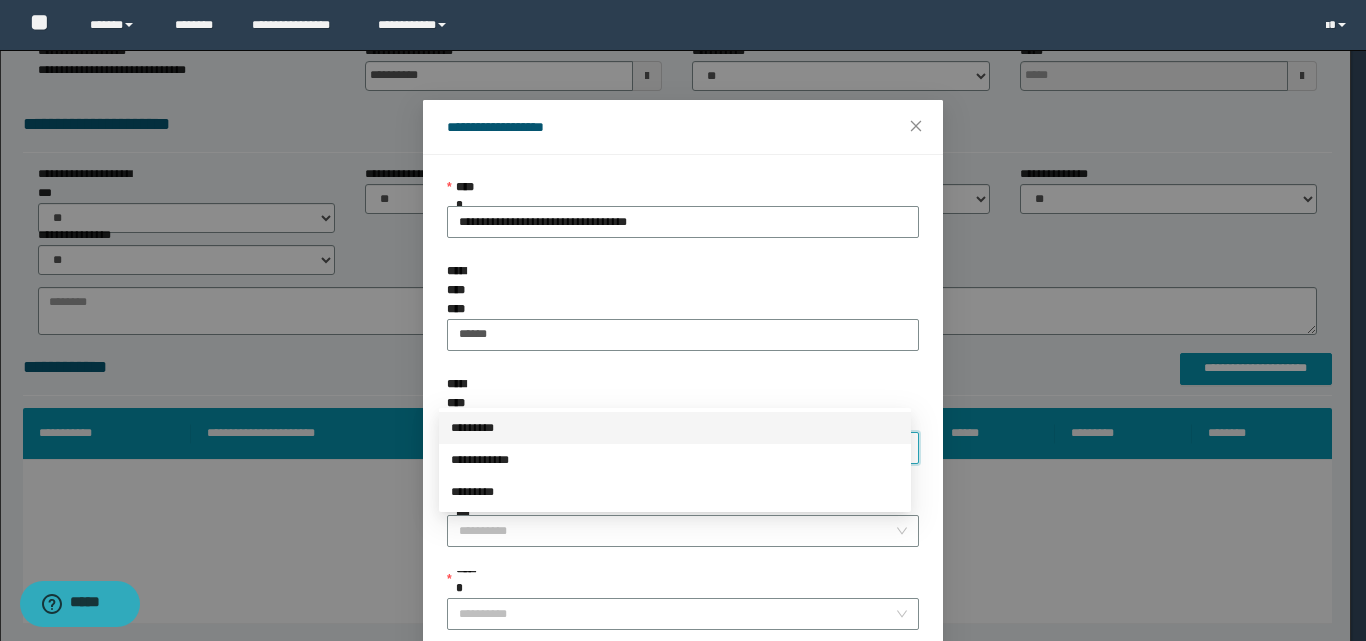 click on "*********" at bounding box center (675, 428) 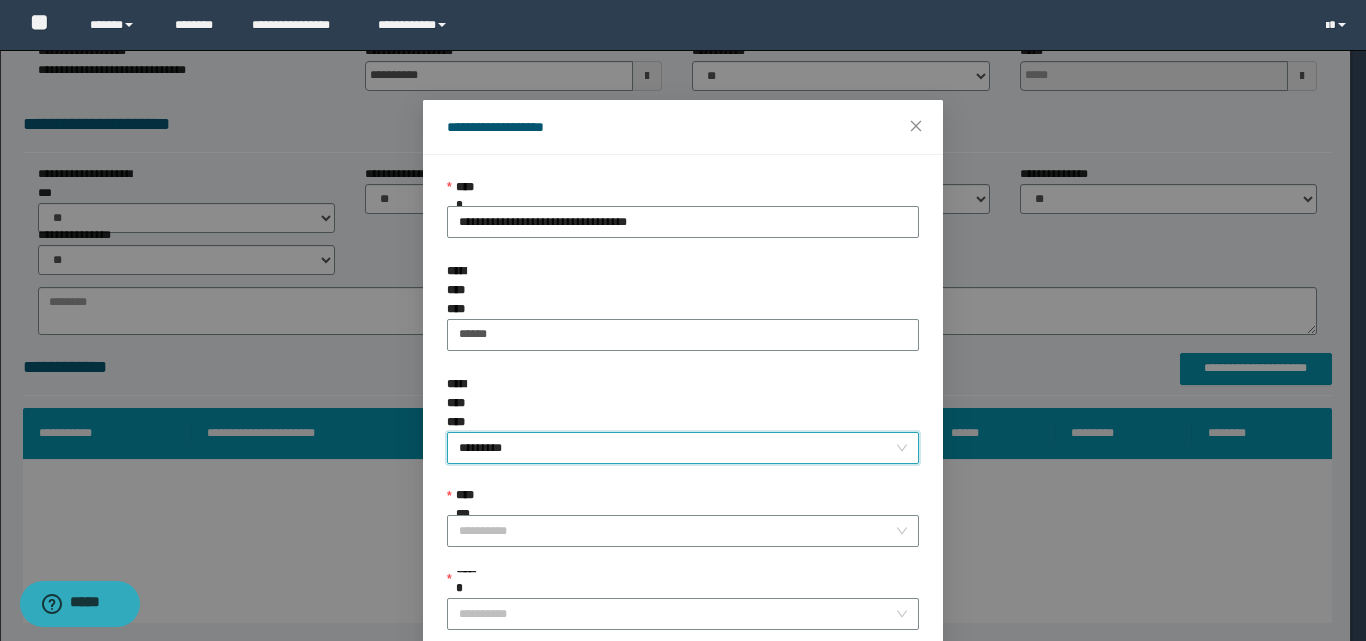 scroll, scrollTop: 100, scrollLeft: 0, axis: vertical 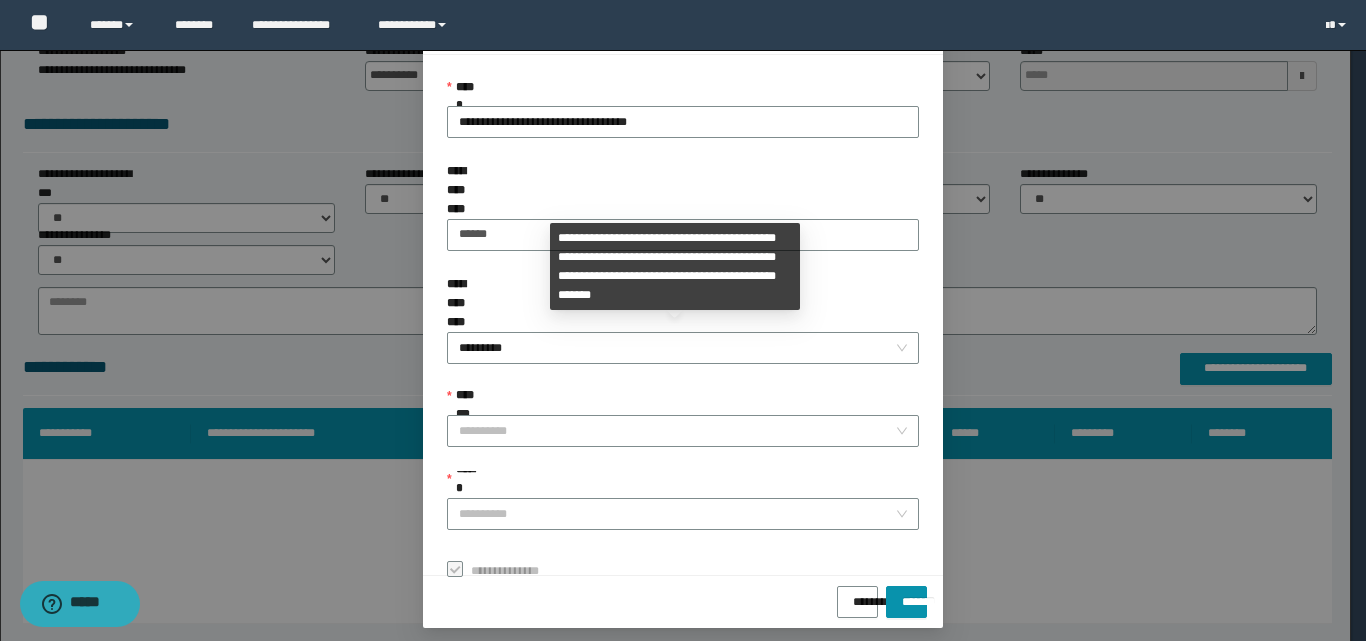 click on "**********" at bounding box center [683, 401] 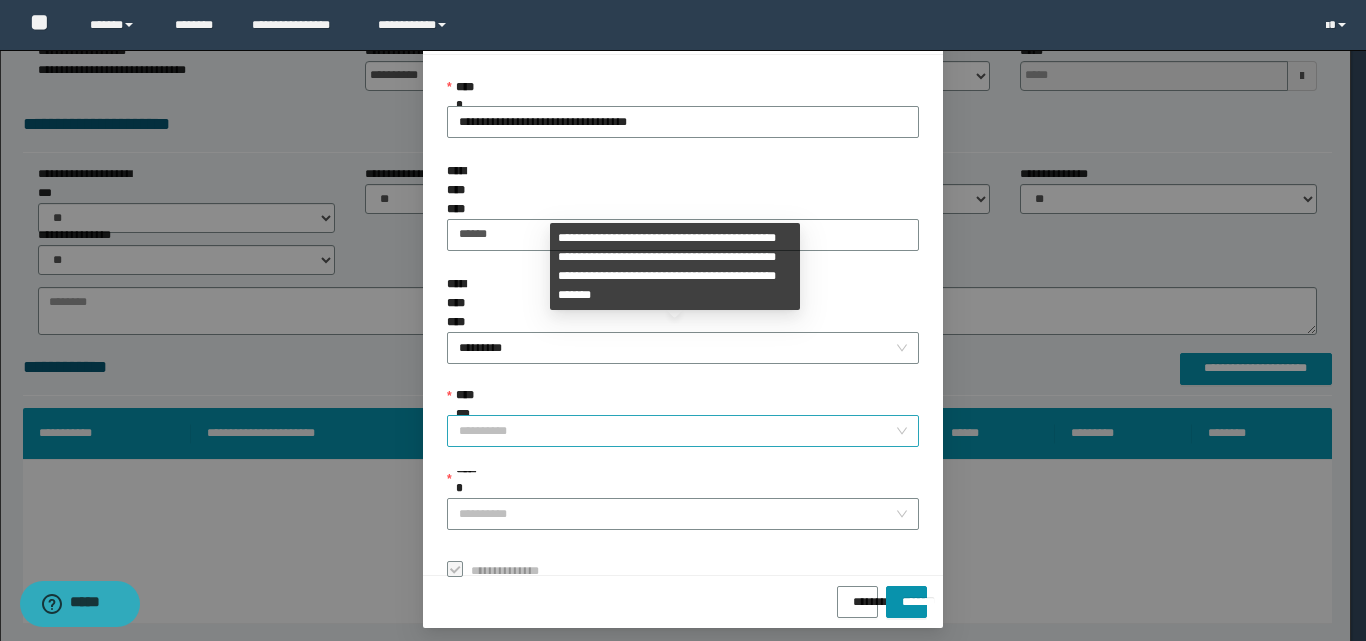 click on "**********" at bounding box center (677, 431) 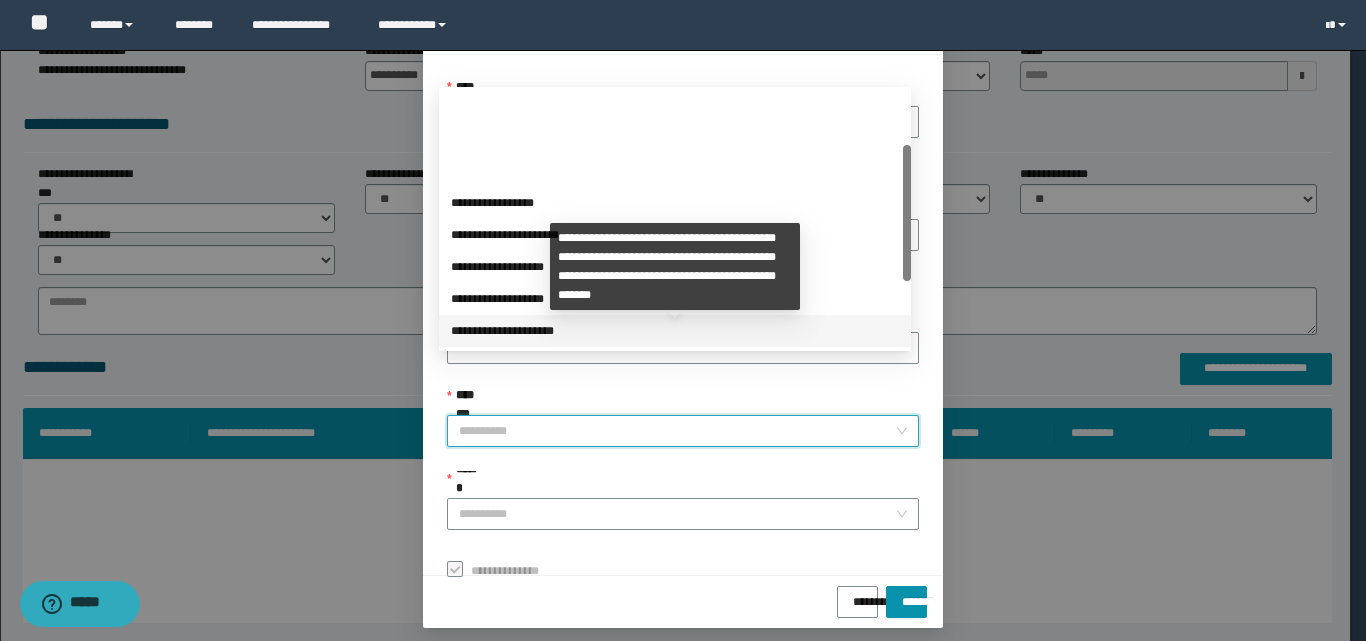 scroll, scrollTop: 224, scrollLeft: 0, axis: vertical 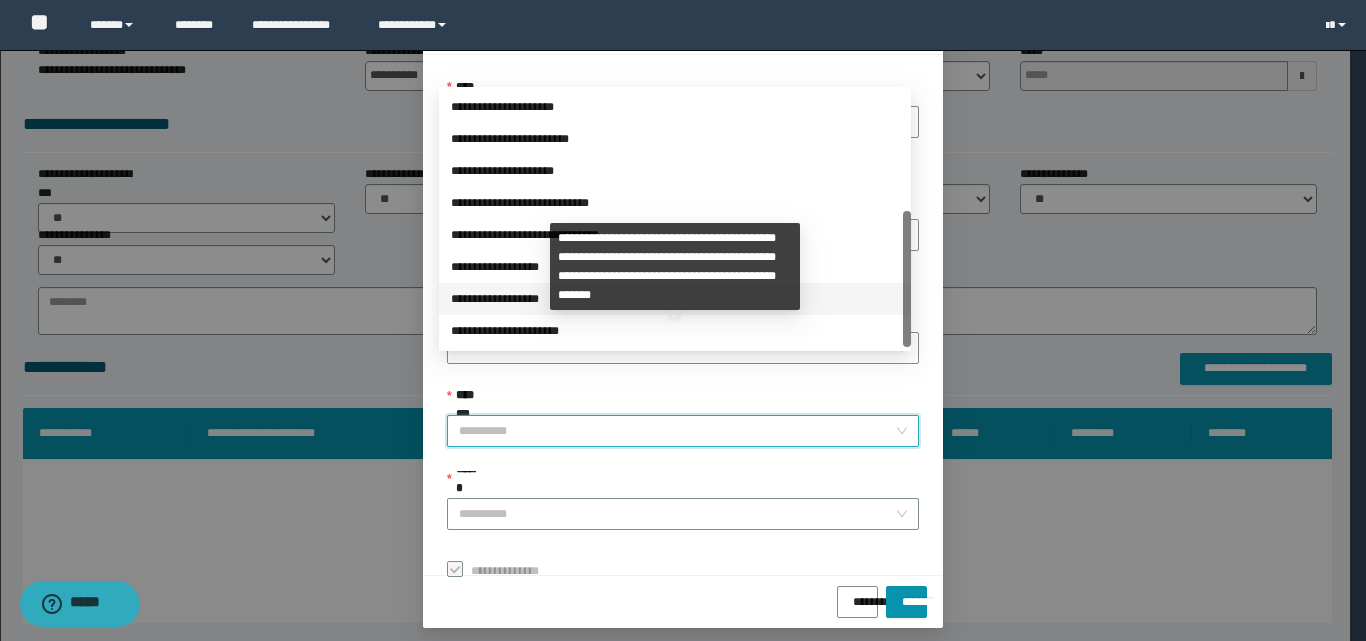 click on "**********" at bounding box center (675, 299) 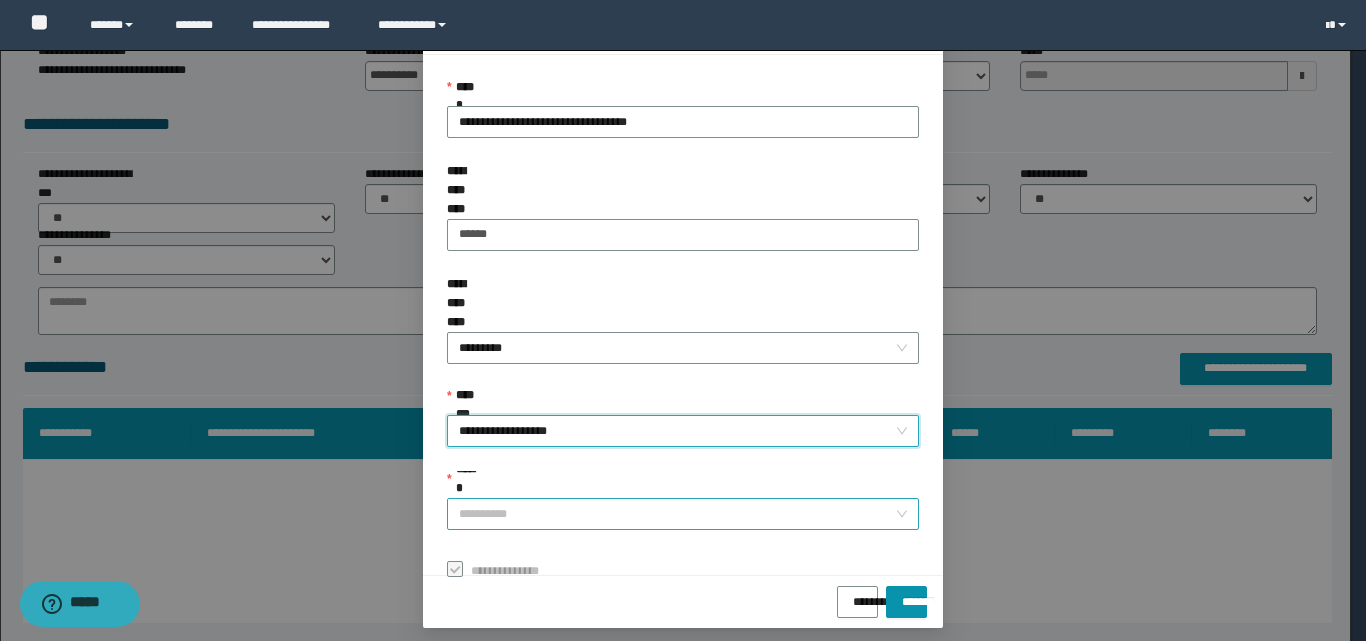 click on "******" at bounding box center (677, 514) 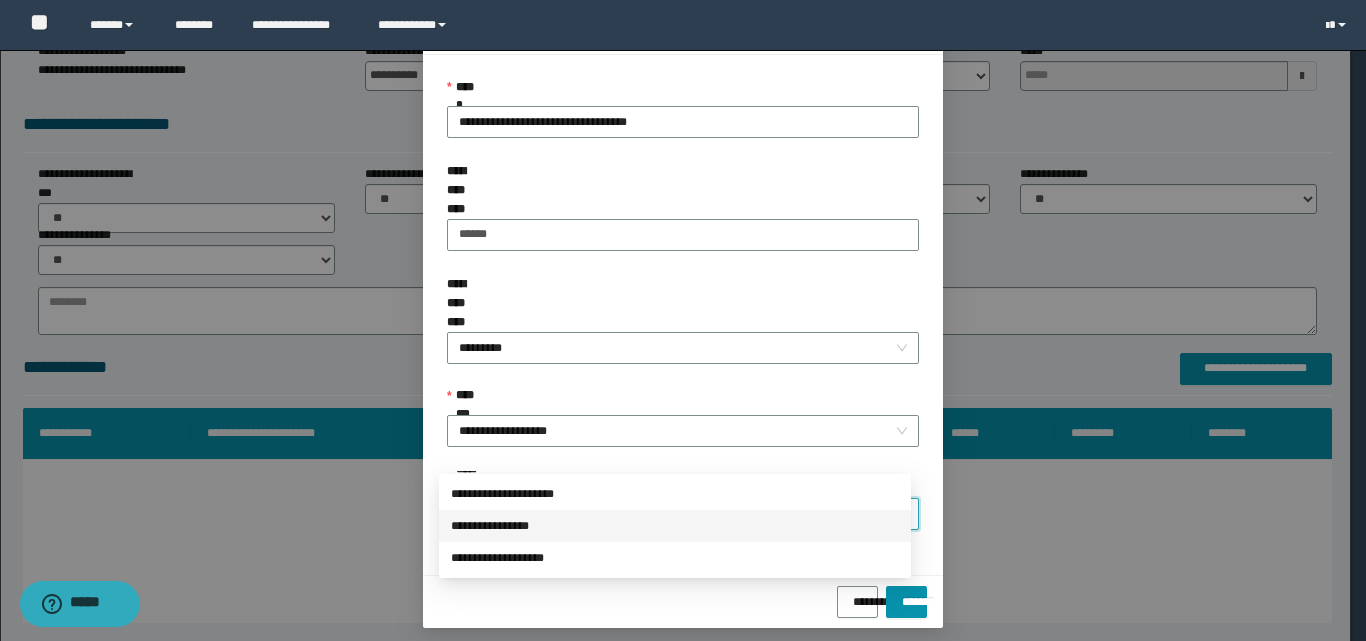 click on "**********" at bounding box center [675, 526] 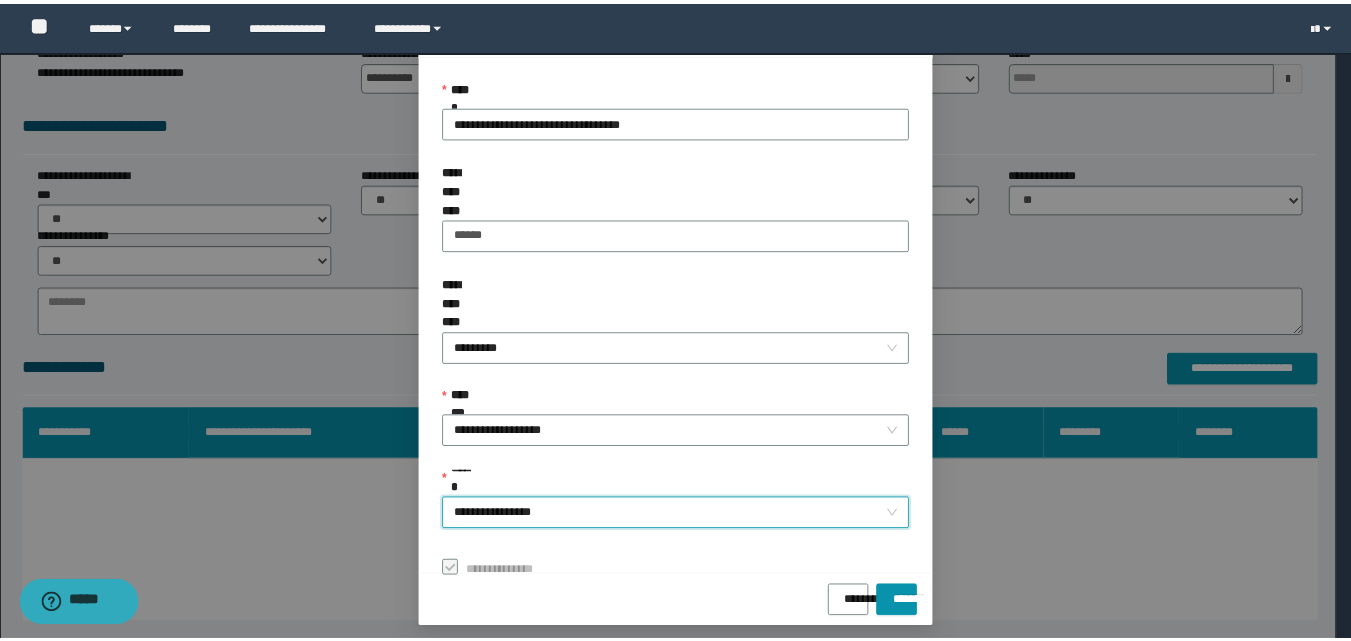 scroll, scrollTop: 111, scrollLeft: 0, axis: vertical 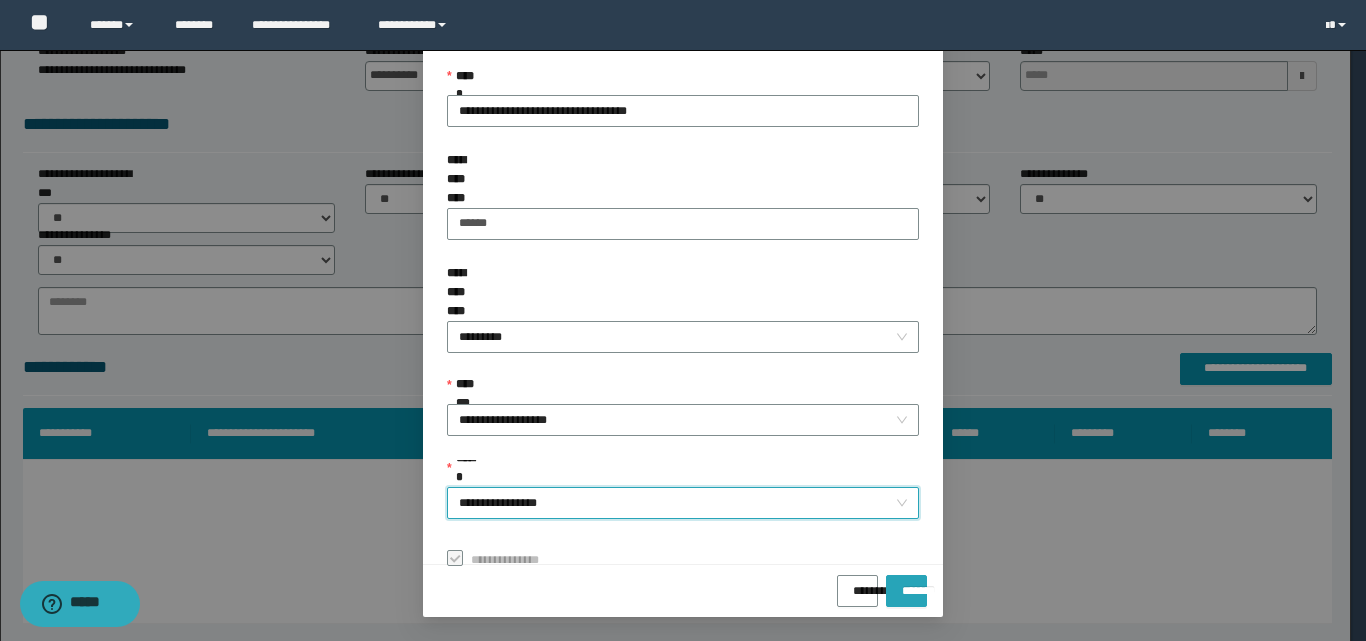 click on "*******" at bounding box center [906, 584] 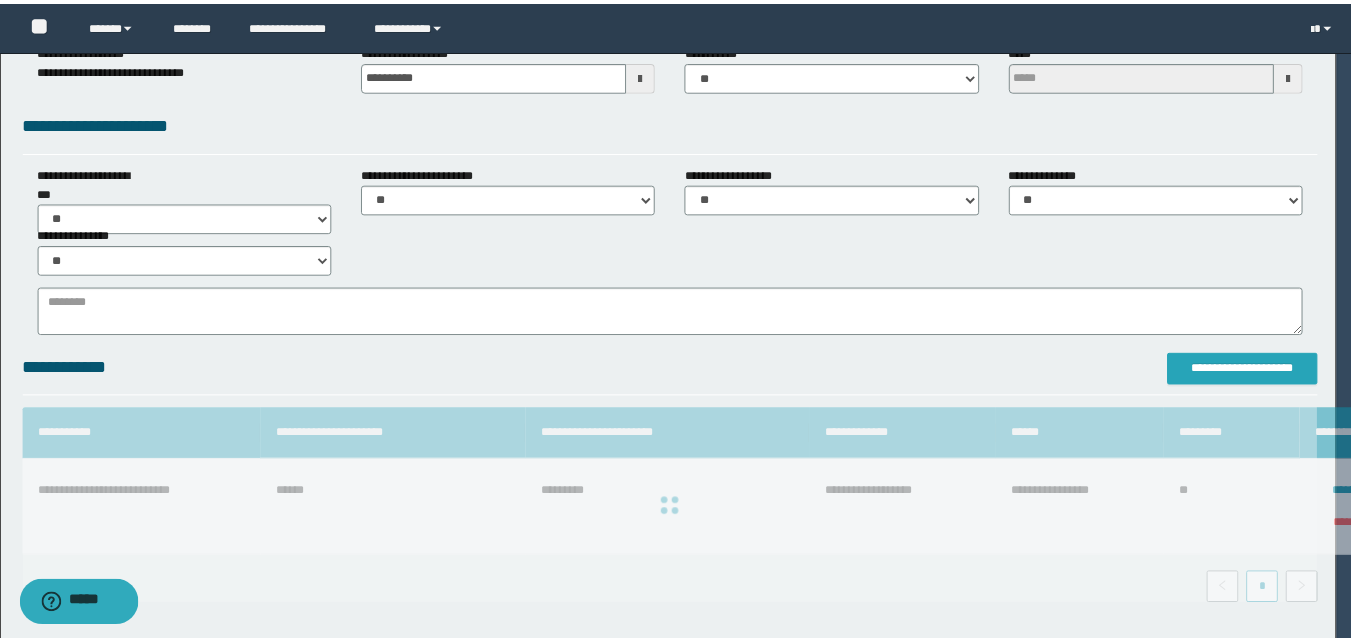 scroll, scrollTop: 0, scrollLeft: 0, axis: both 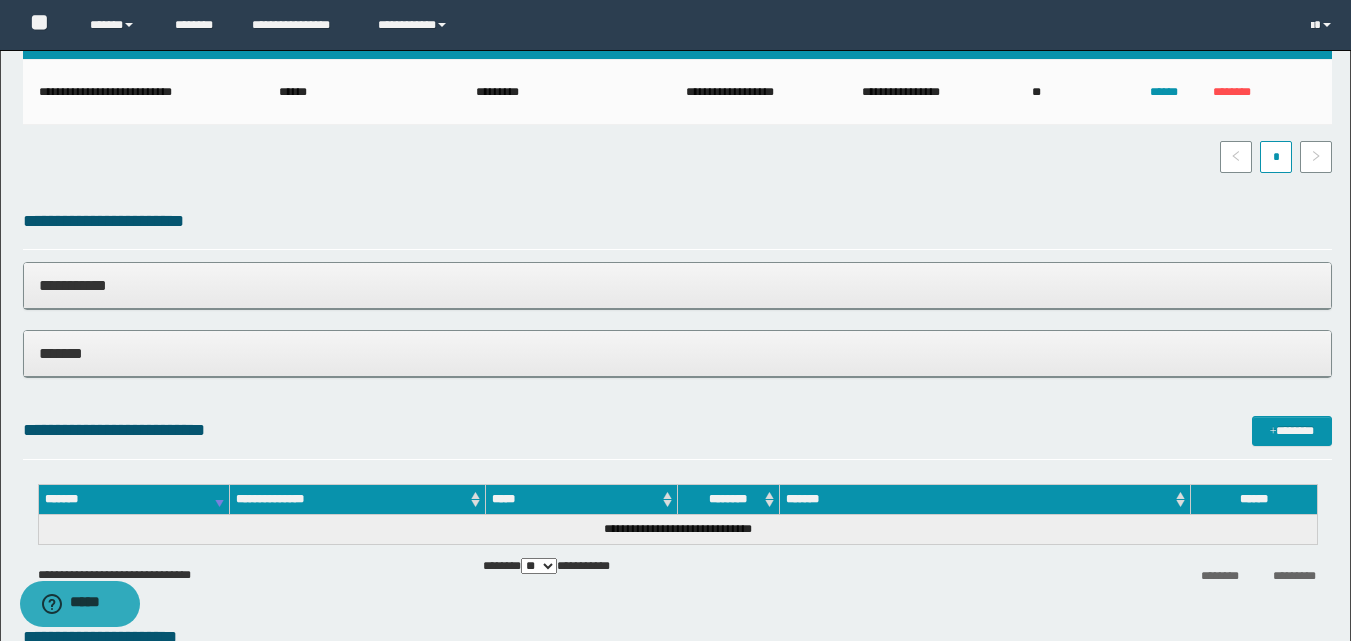 click on "**********" at bounding box center (675, 281) 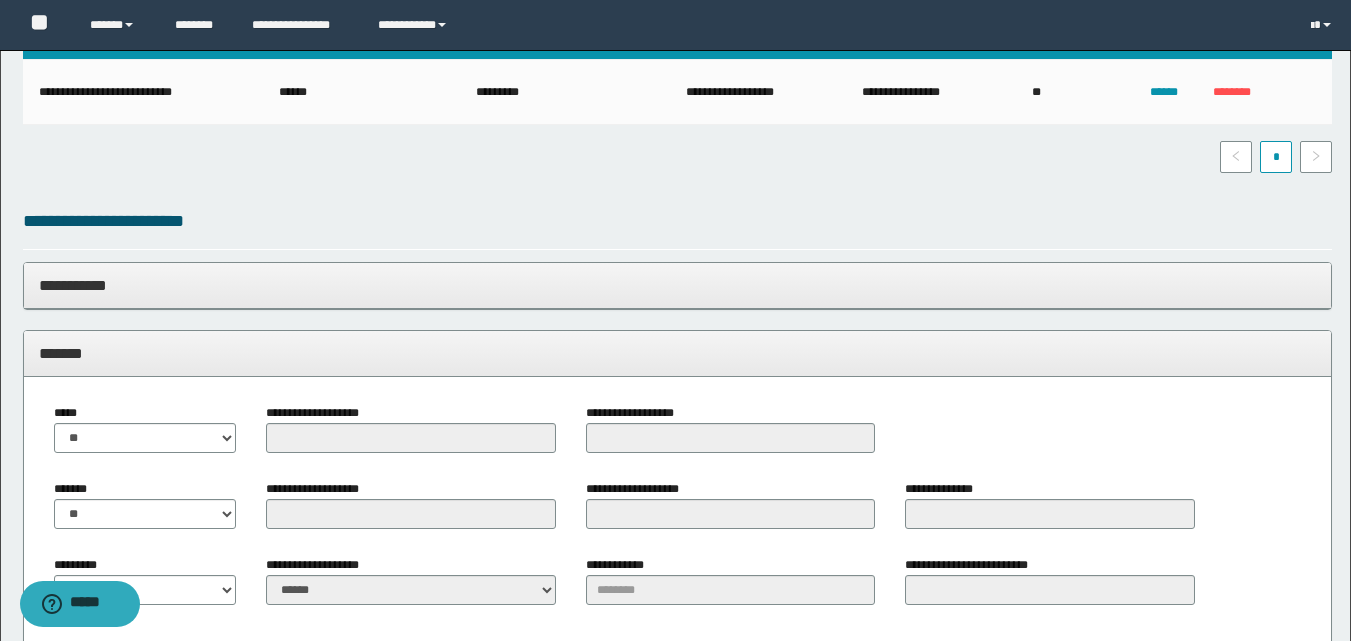 scroll, scrollTop: 1100, scrollLeft: 0, axis: vertical 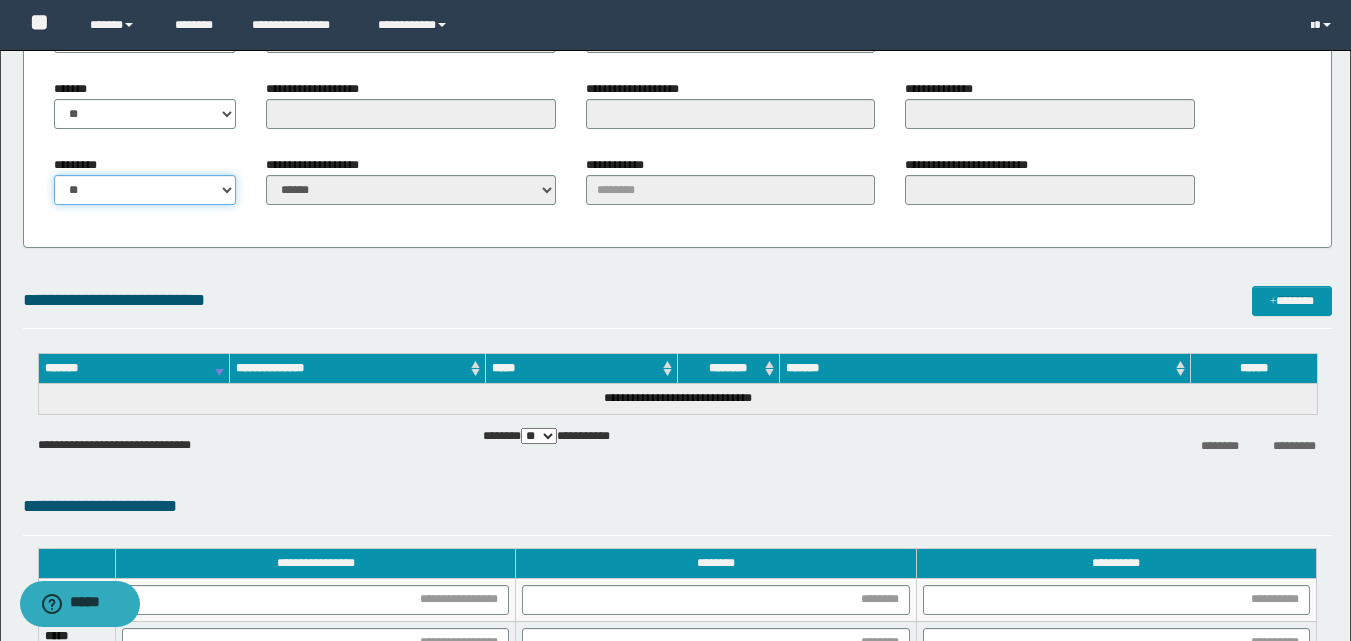 click on "**
**" at bounding box center (145, 190) 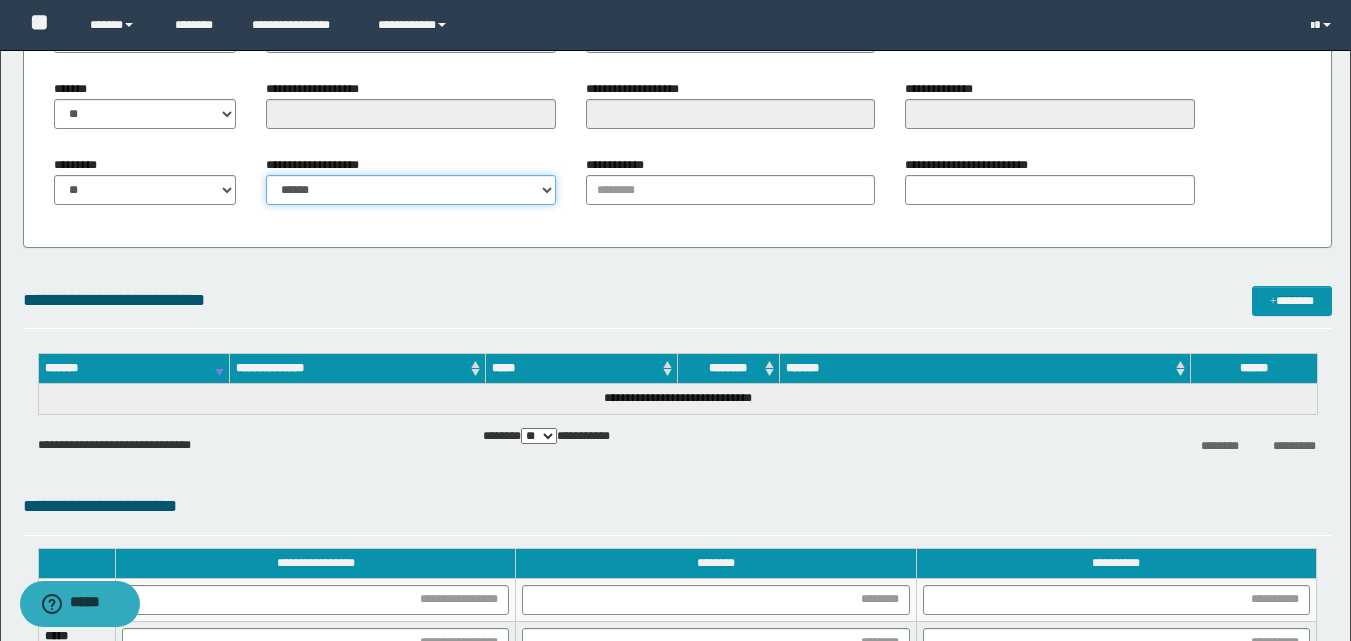 click on "**********" at bounding box center (410, 190) 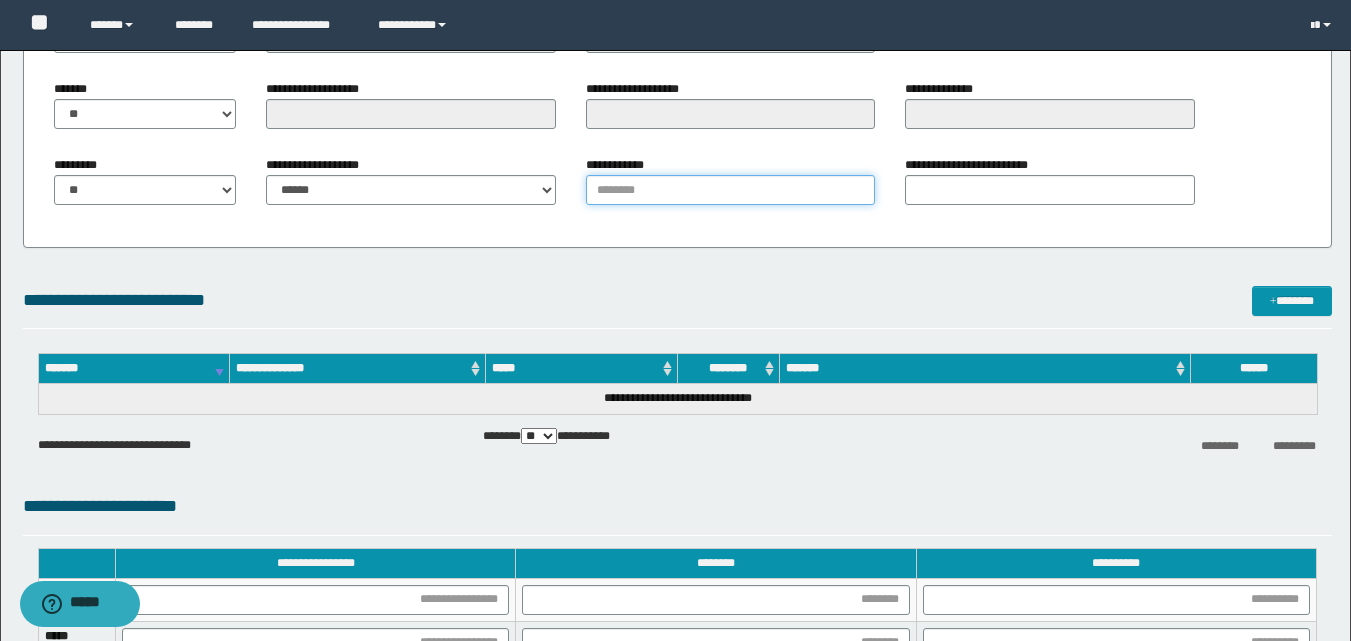 click on "**********" at bounding box center (730, 190) 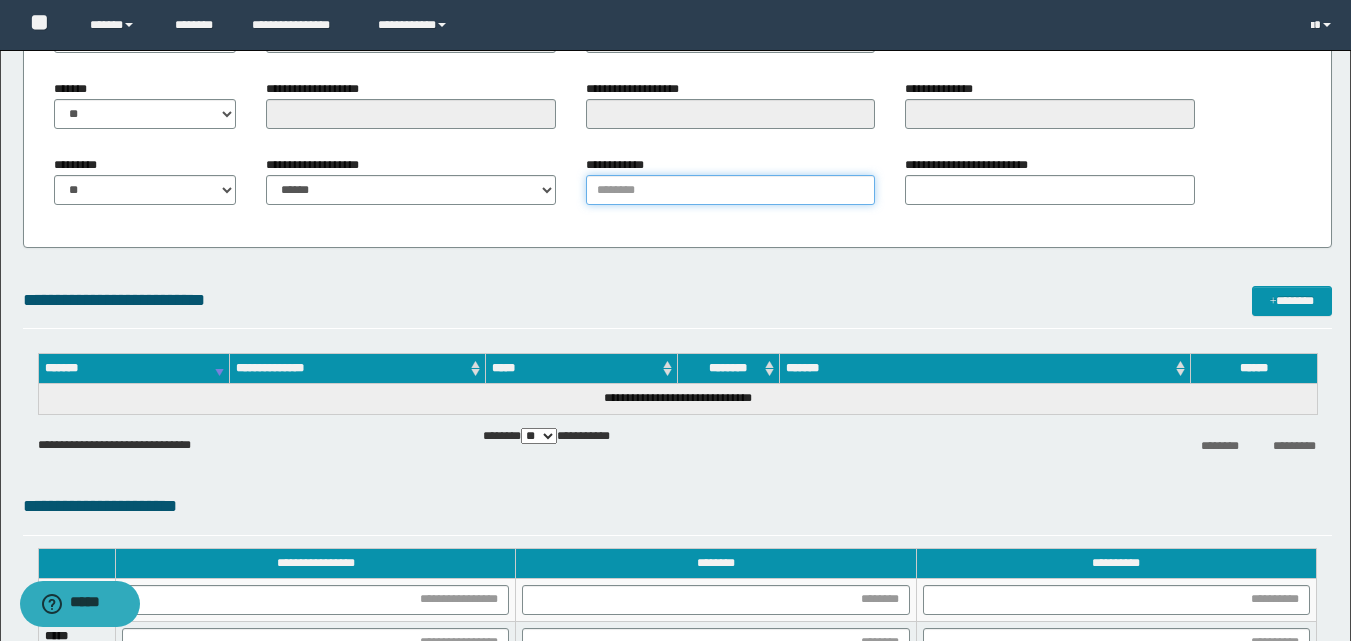 type on "**********" 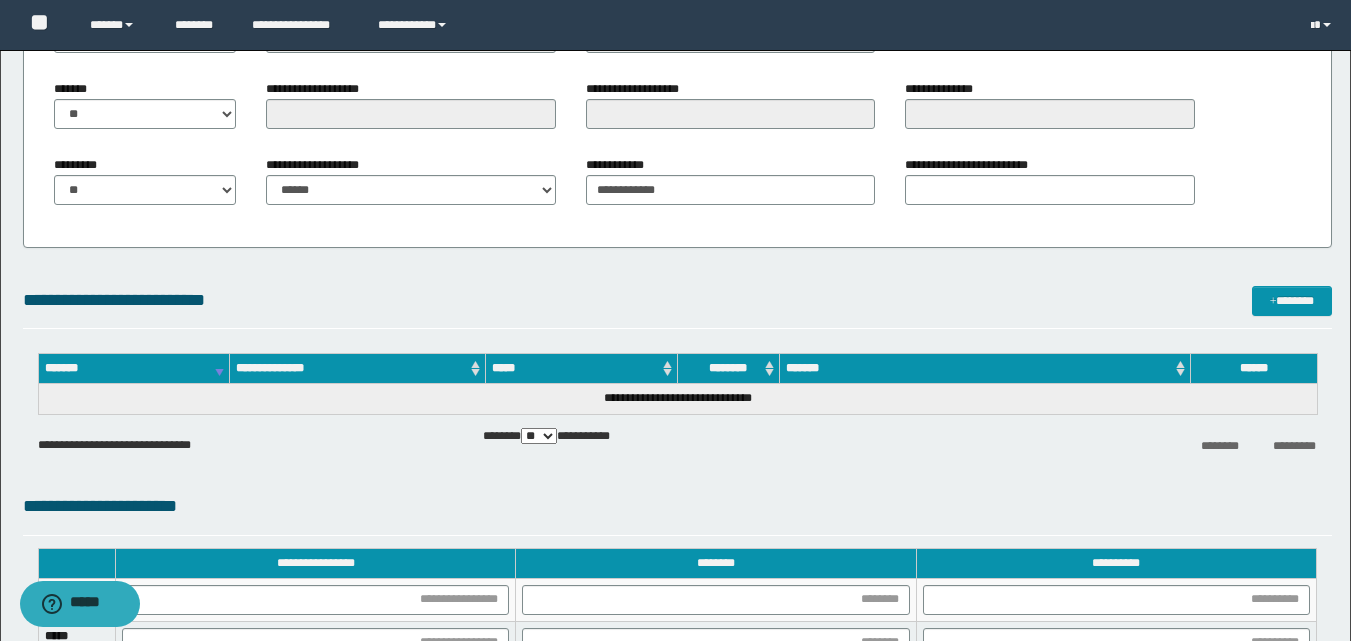 click on "**********" at bounding box center [1049, 188] 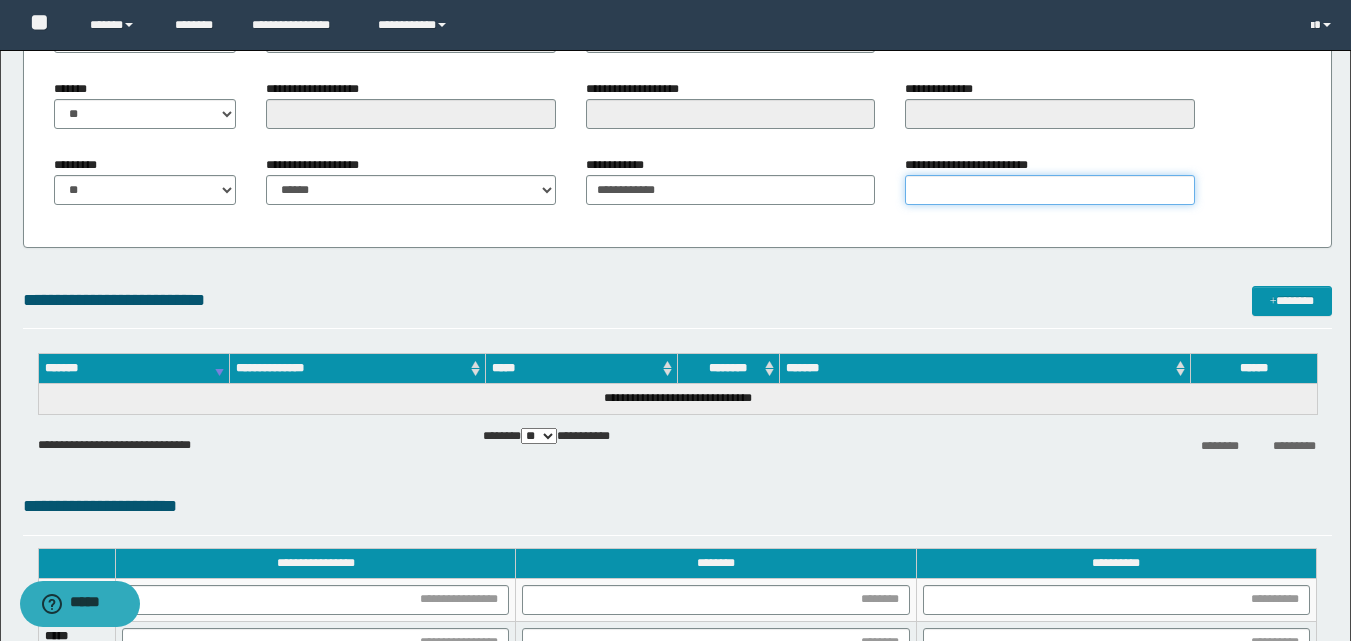 click on "**********" at bounding box center (1049, 190) 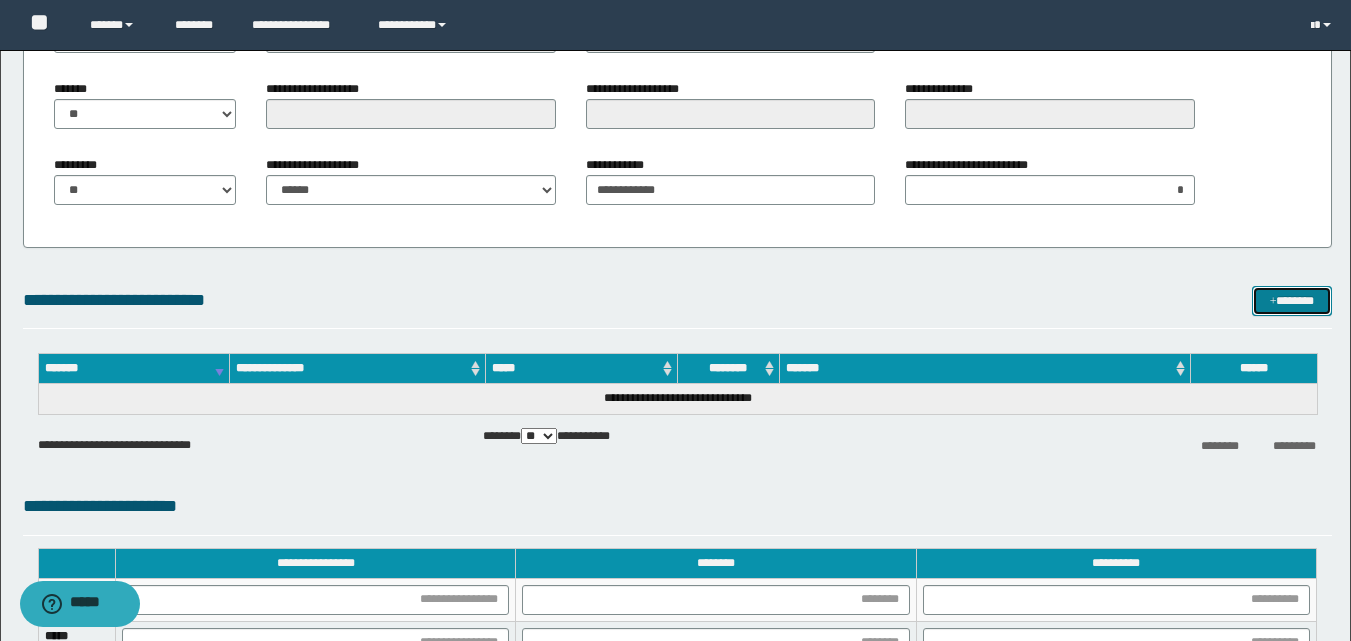 click on "*******" at bounding box center [1292, 301] 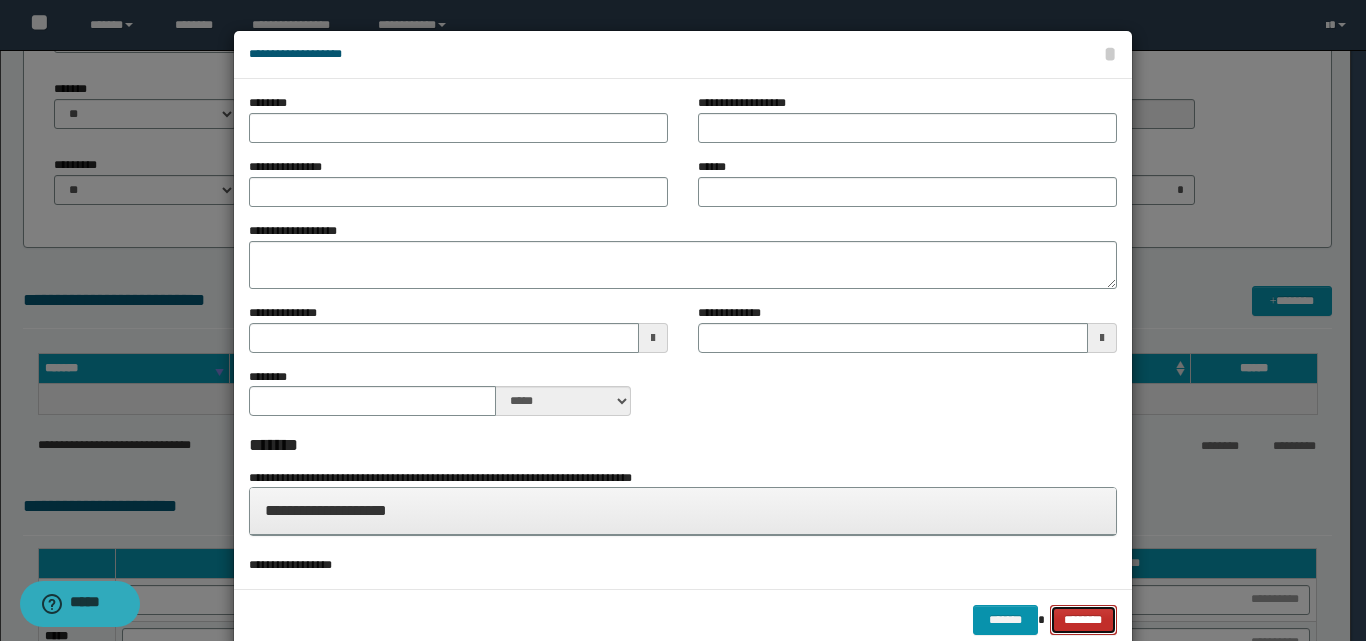 click on "********" at bounding box center [1083, 620] 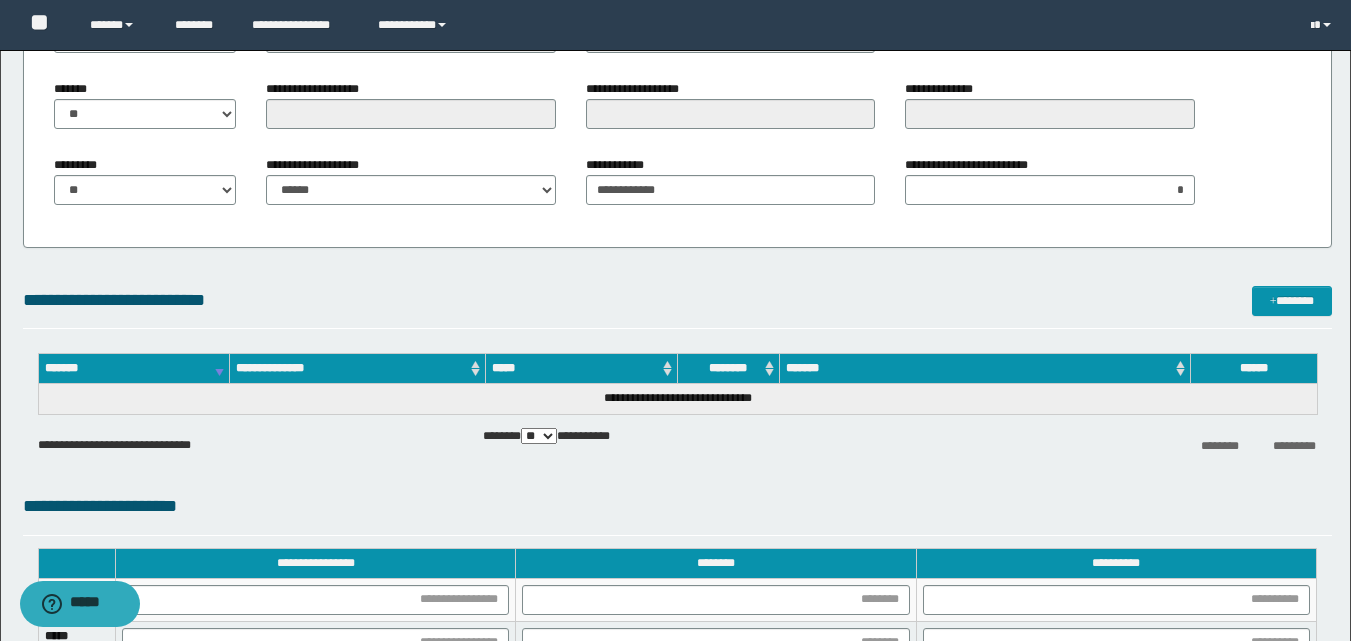scroll, scrollTop: 1600, scrollLeft: 0, axis: vertical 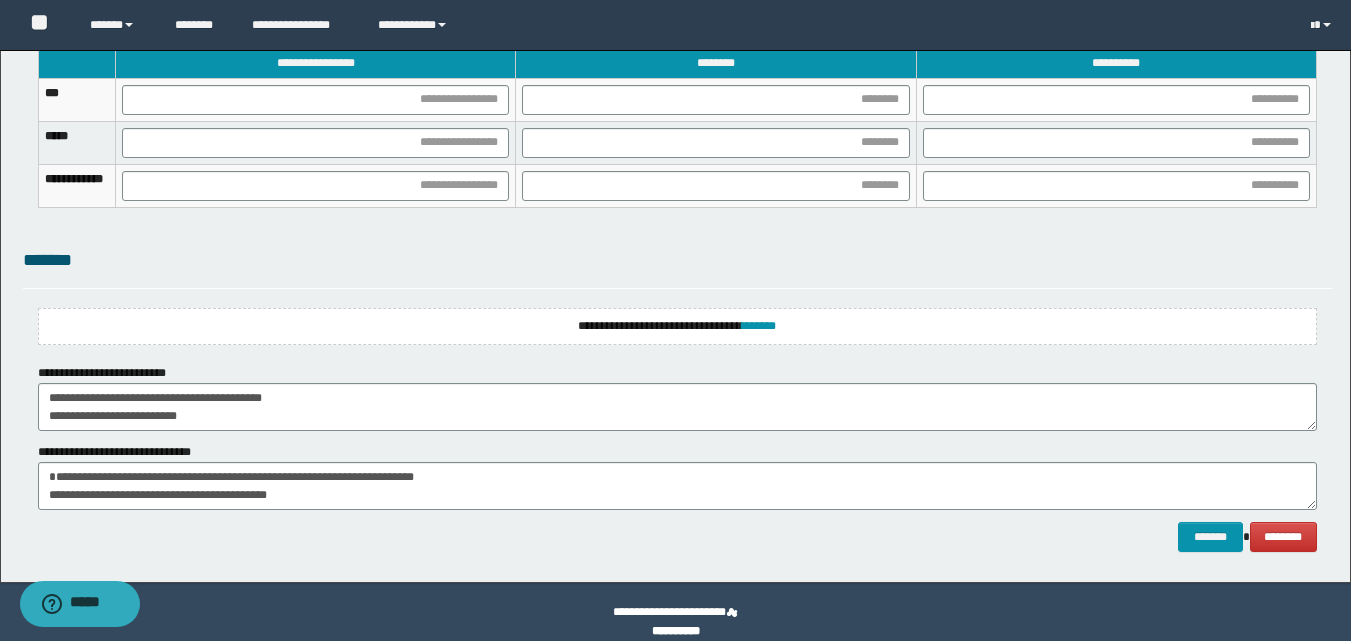 click at bounding box center (316, 99) 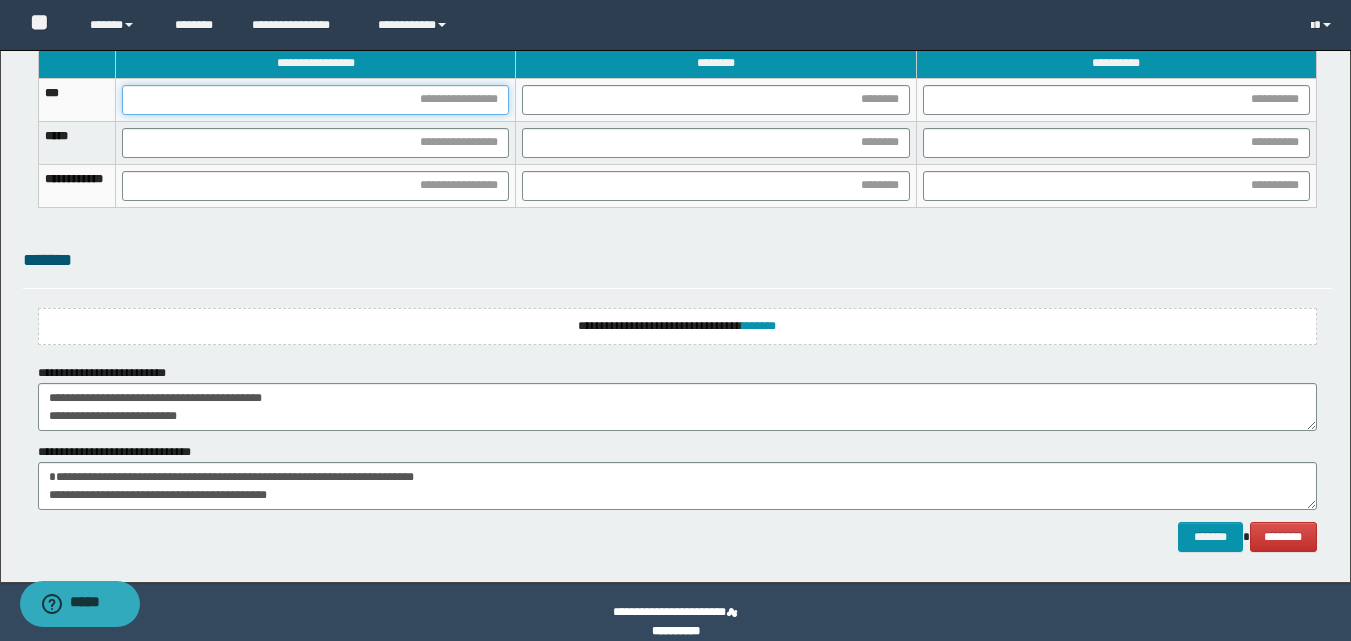 click at bounding box center (315, 100) 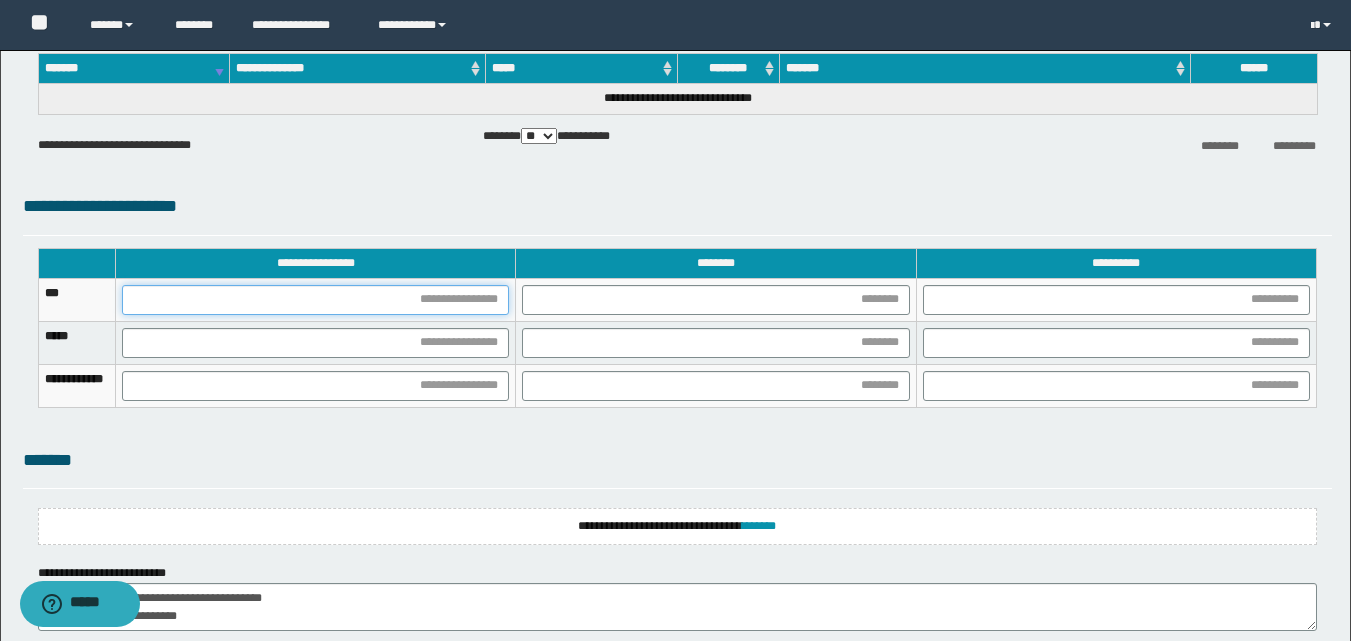 click at bounding box center [315, 300] 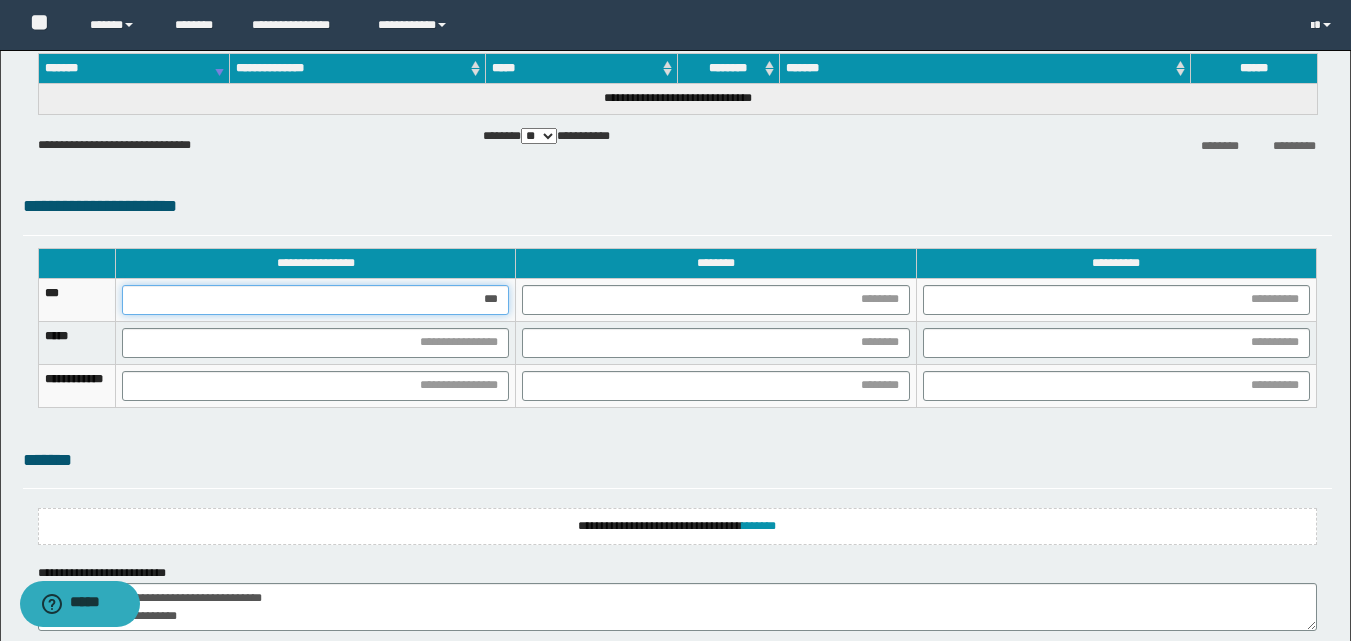 type on "****" 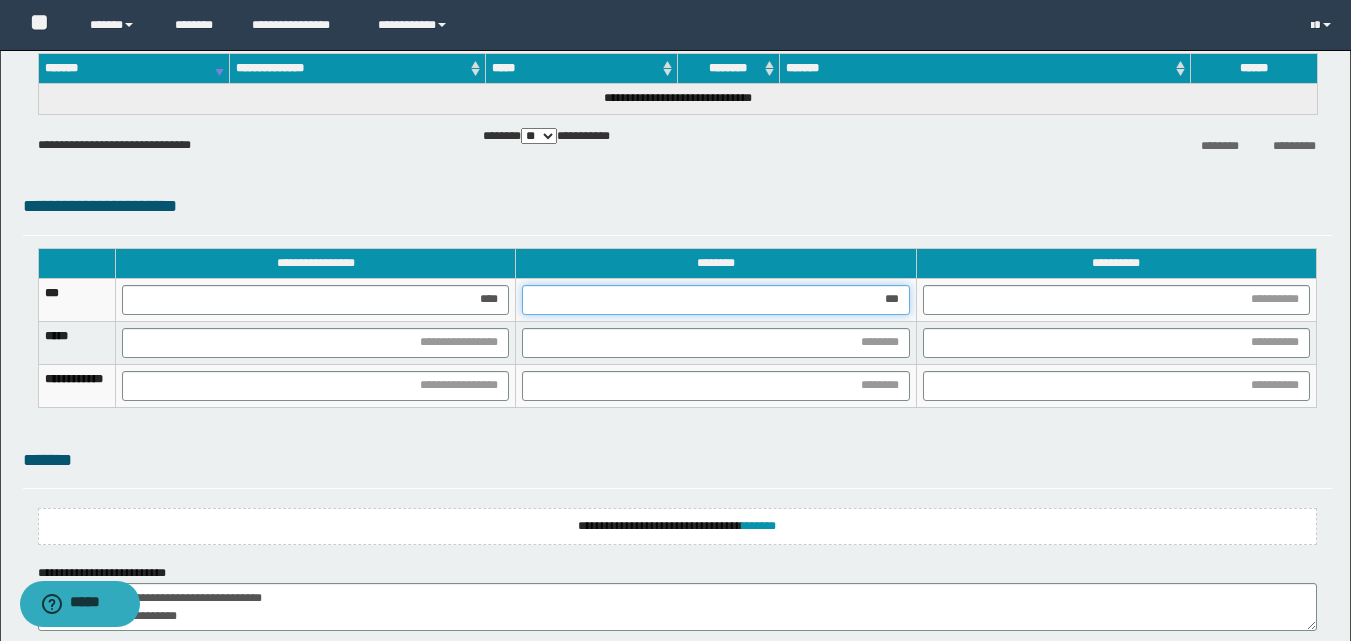 type on "****" 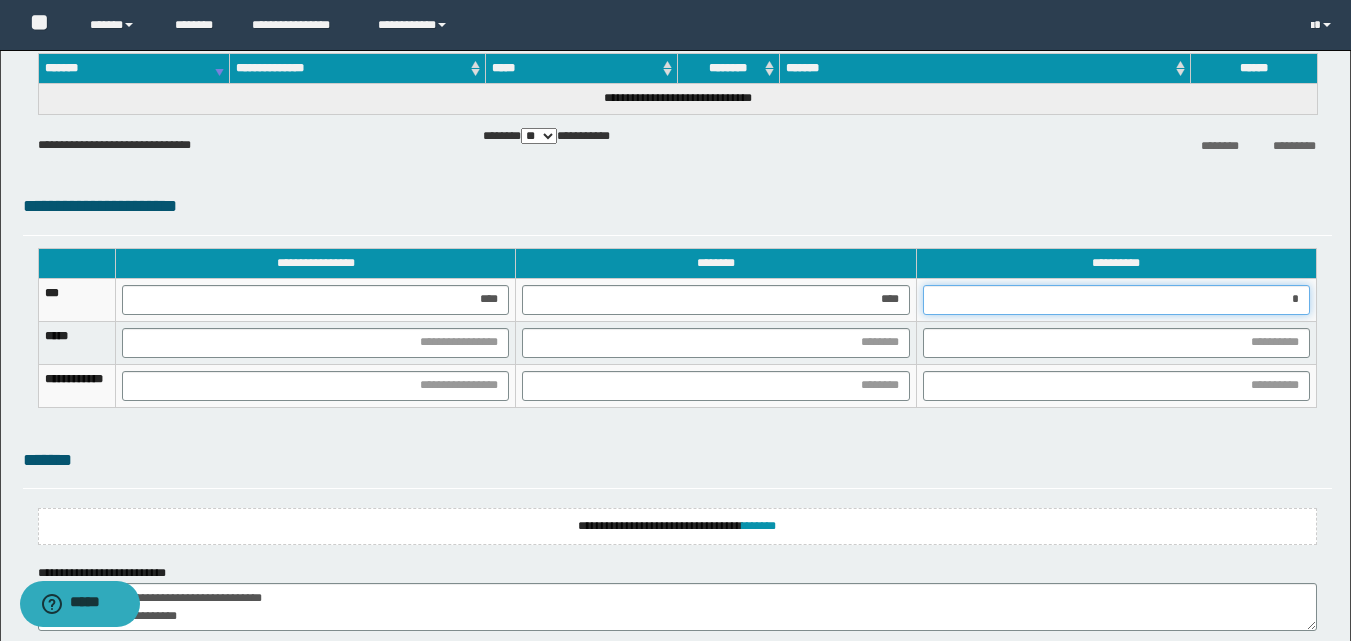 type on "**" 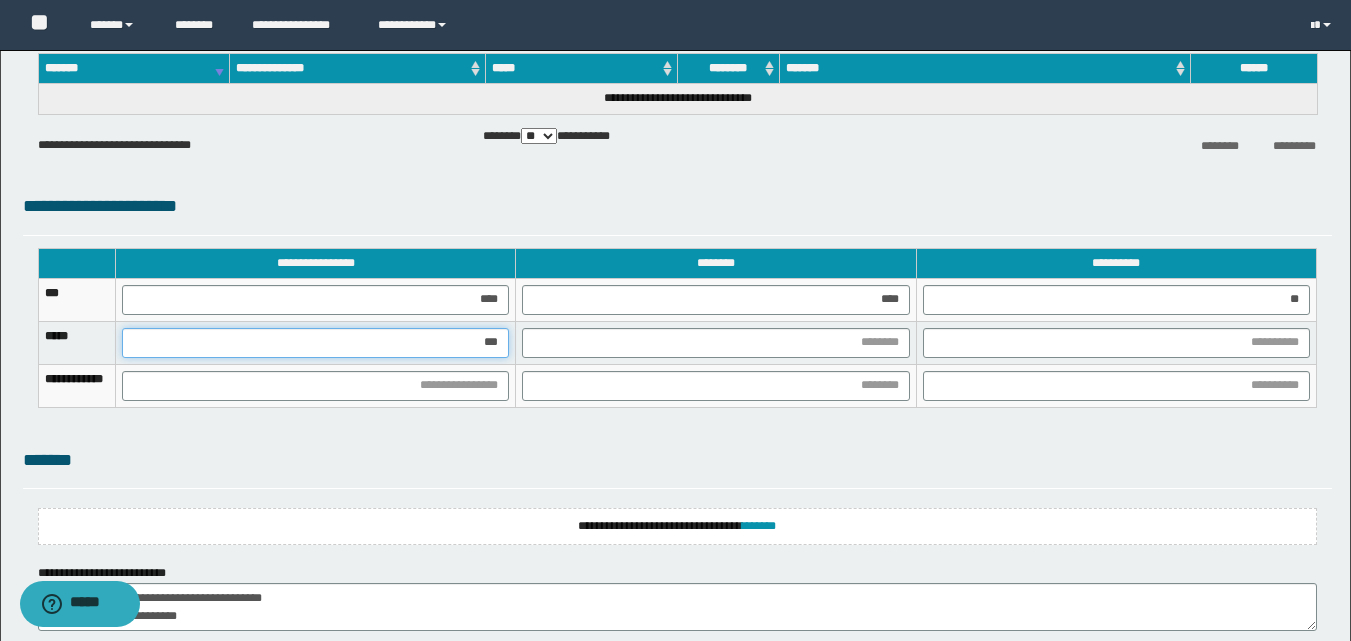 type on "****" 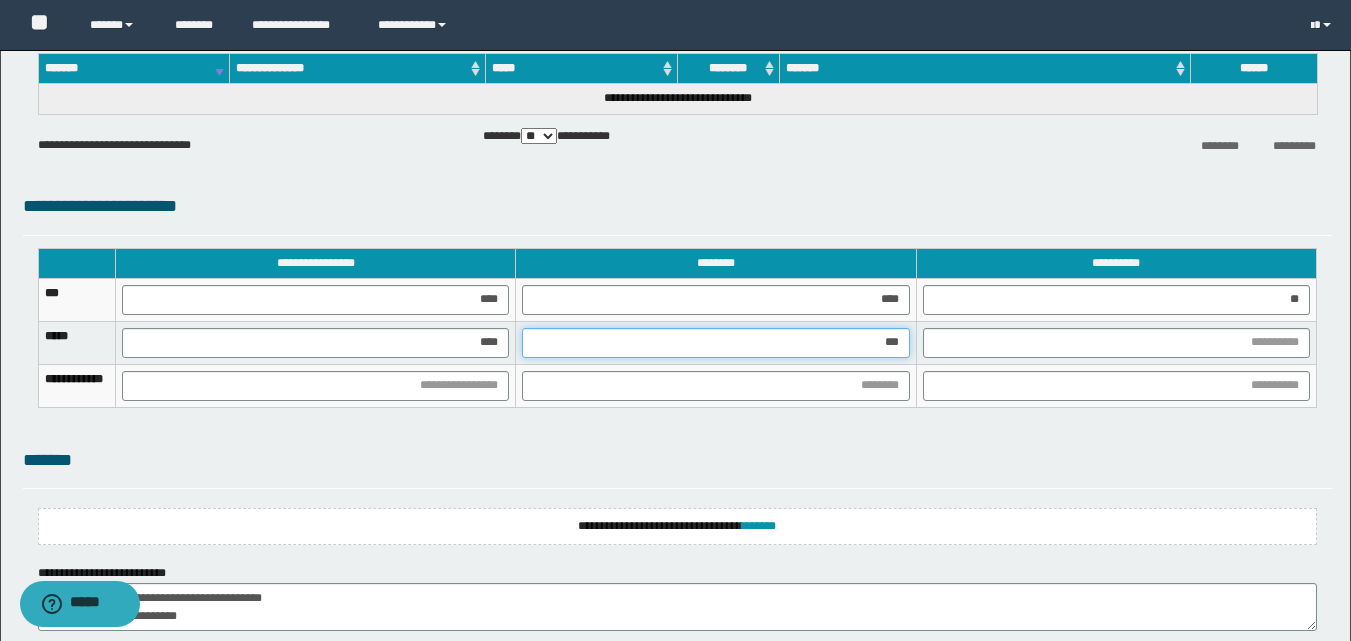 type on "****" 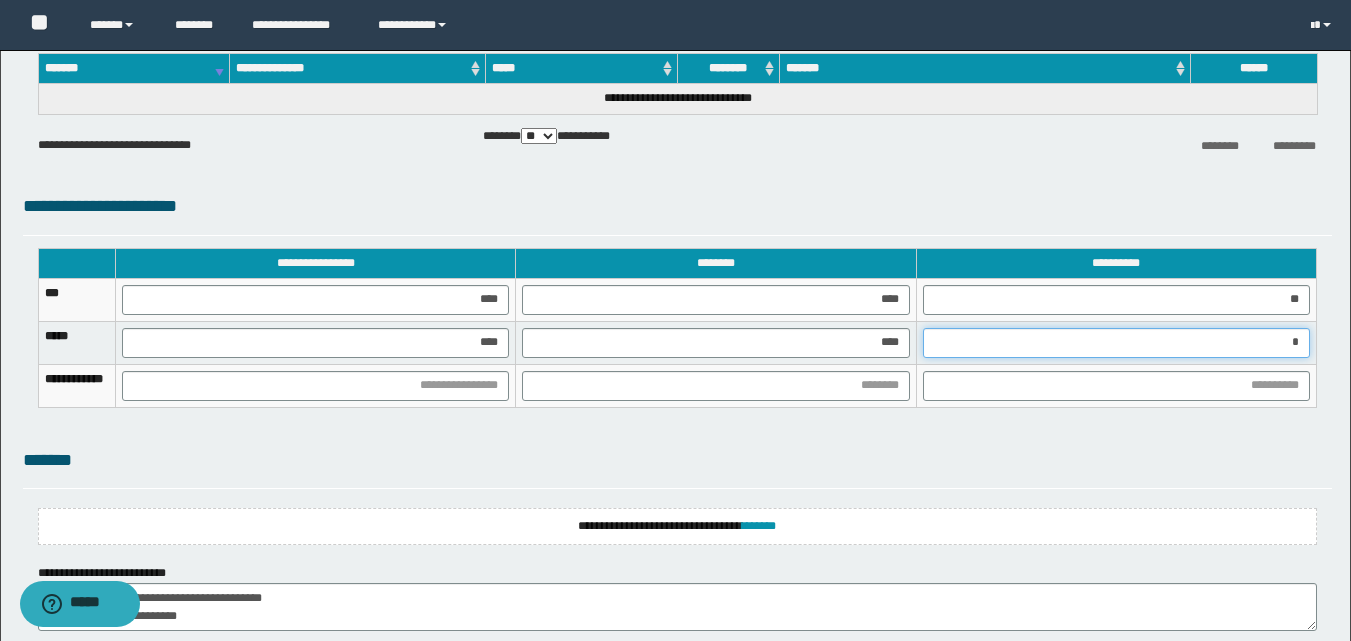type on "**" 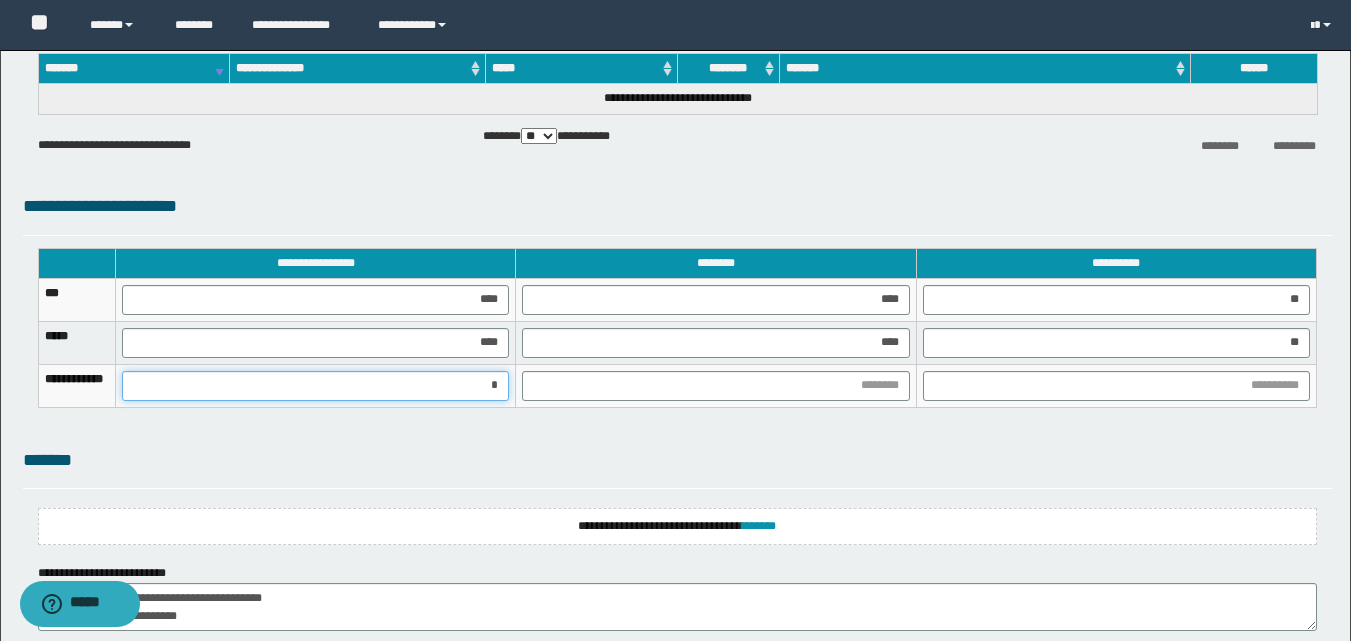 type on "**" 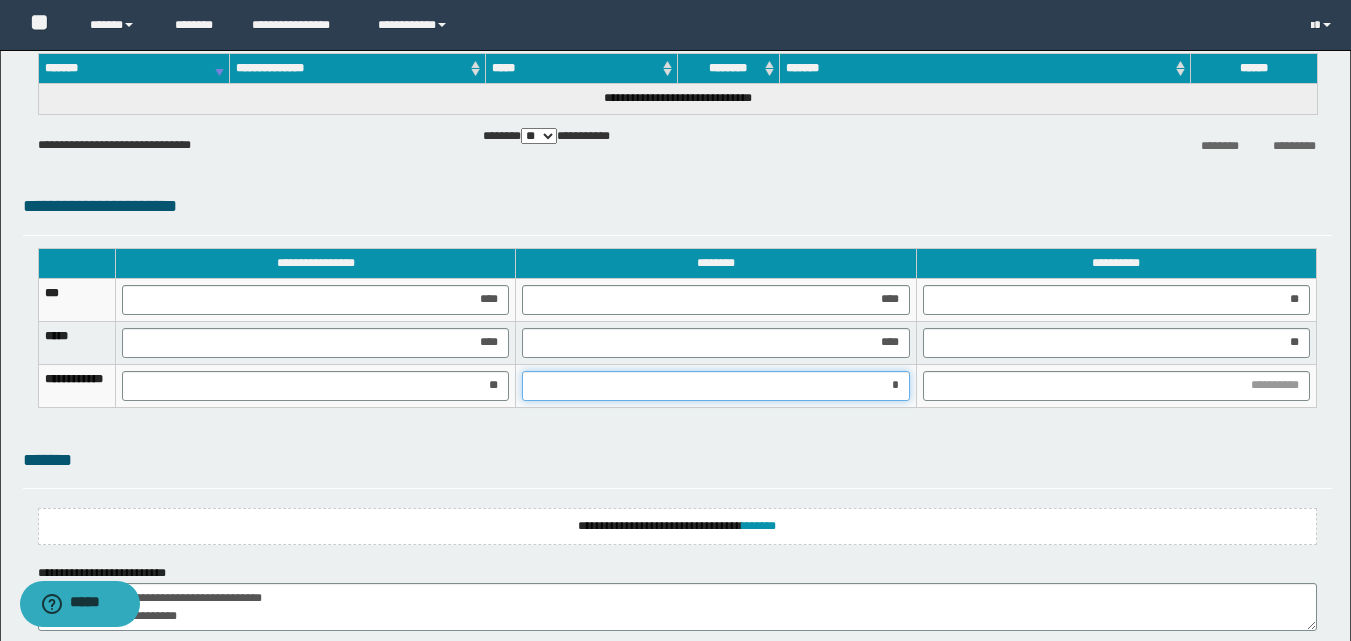 type on "**" 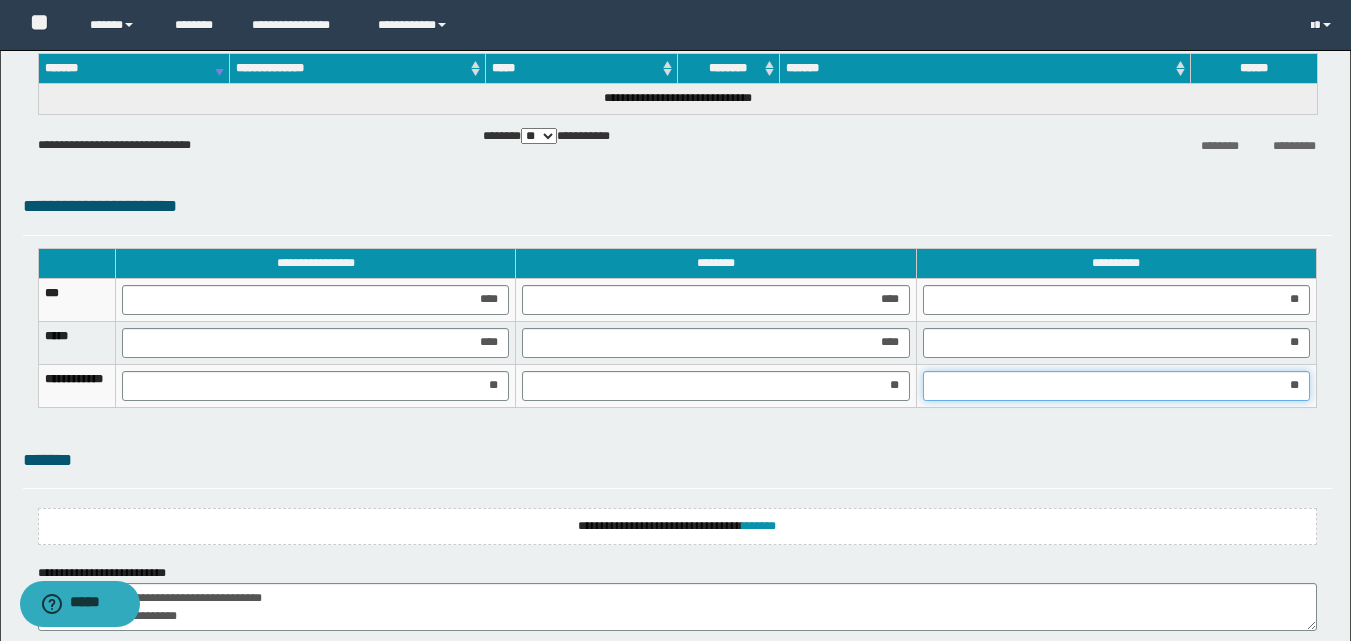 type on "***" 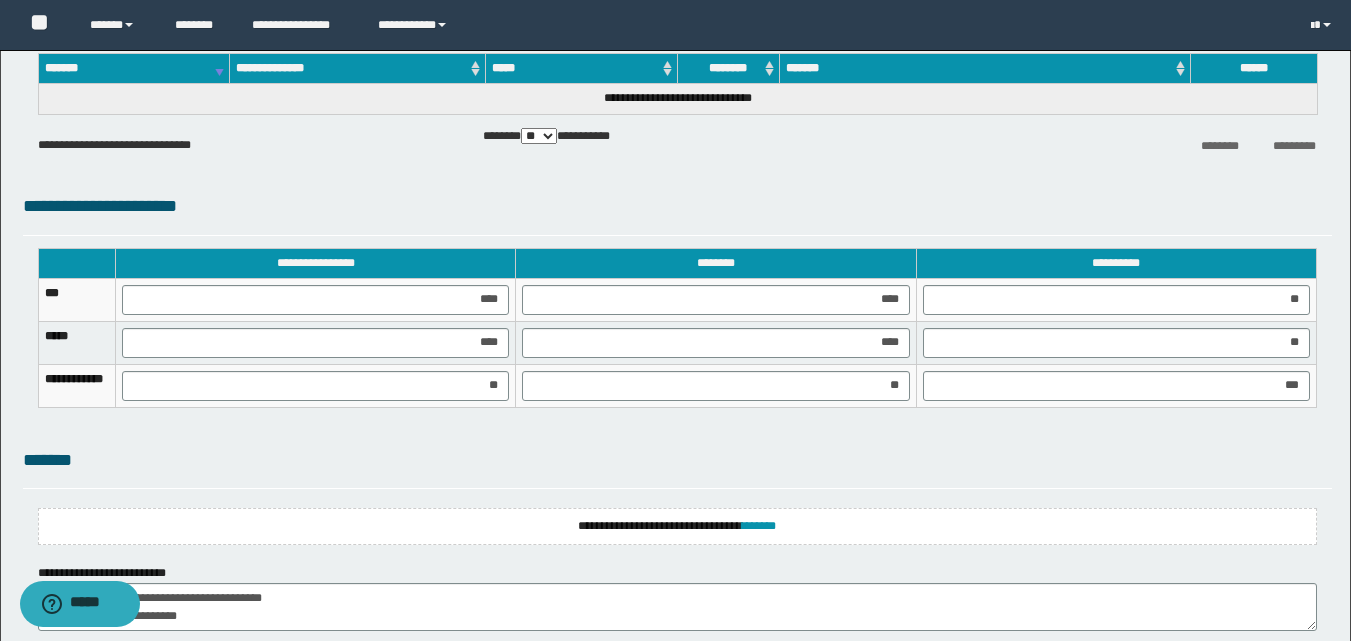 click on "**********" at bounding box center (677, 526) 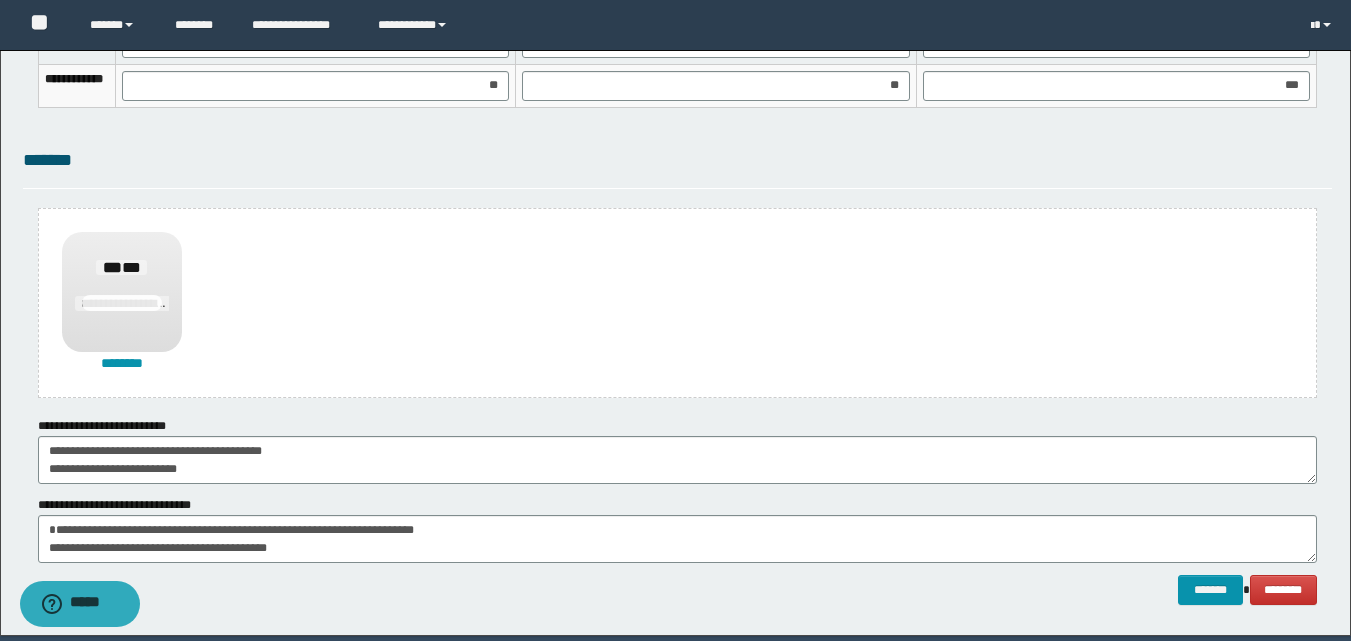 scroll, scrollTop: 1773, scrollLeft: 0, axis: vertical 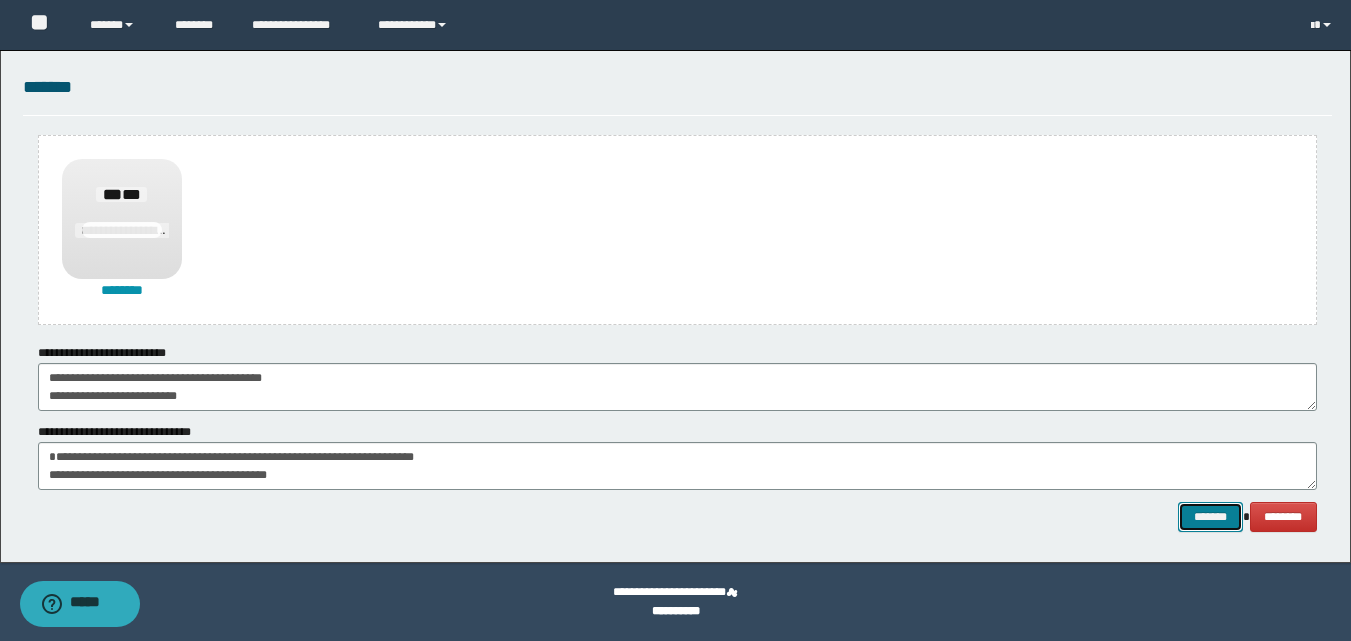 click on "*******" at bounding box center [1210, 517] 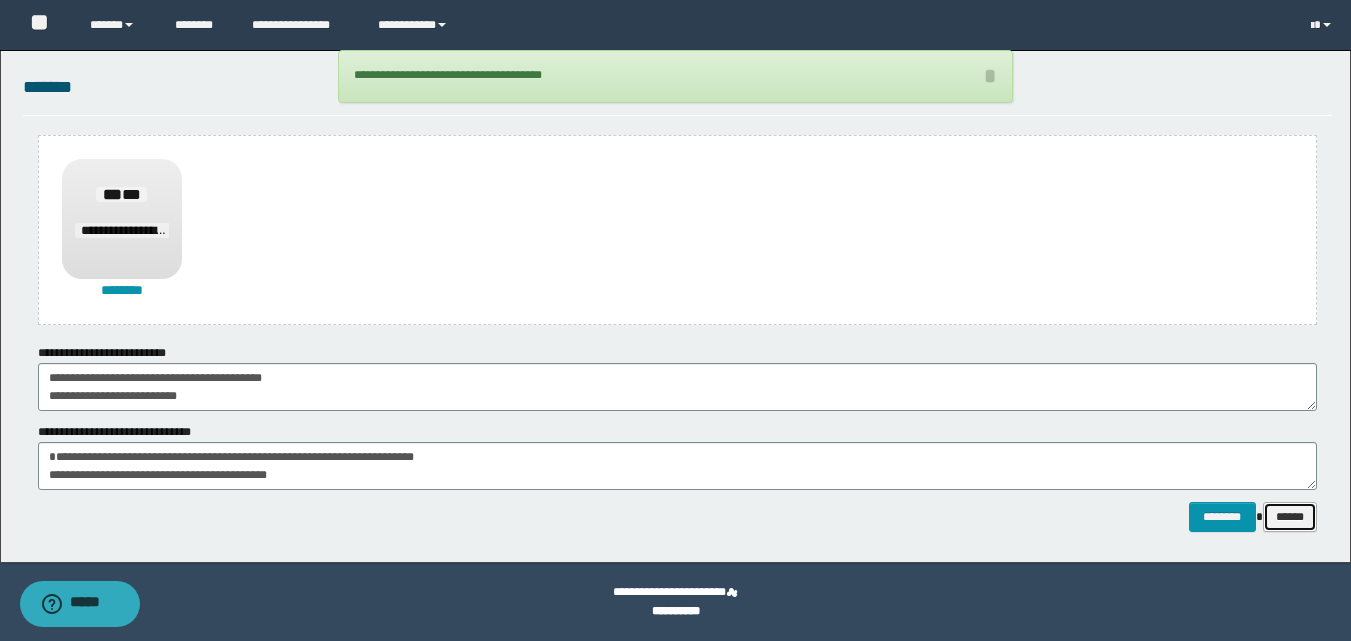 click on "******" at bounding box center (1290, 517) 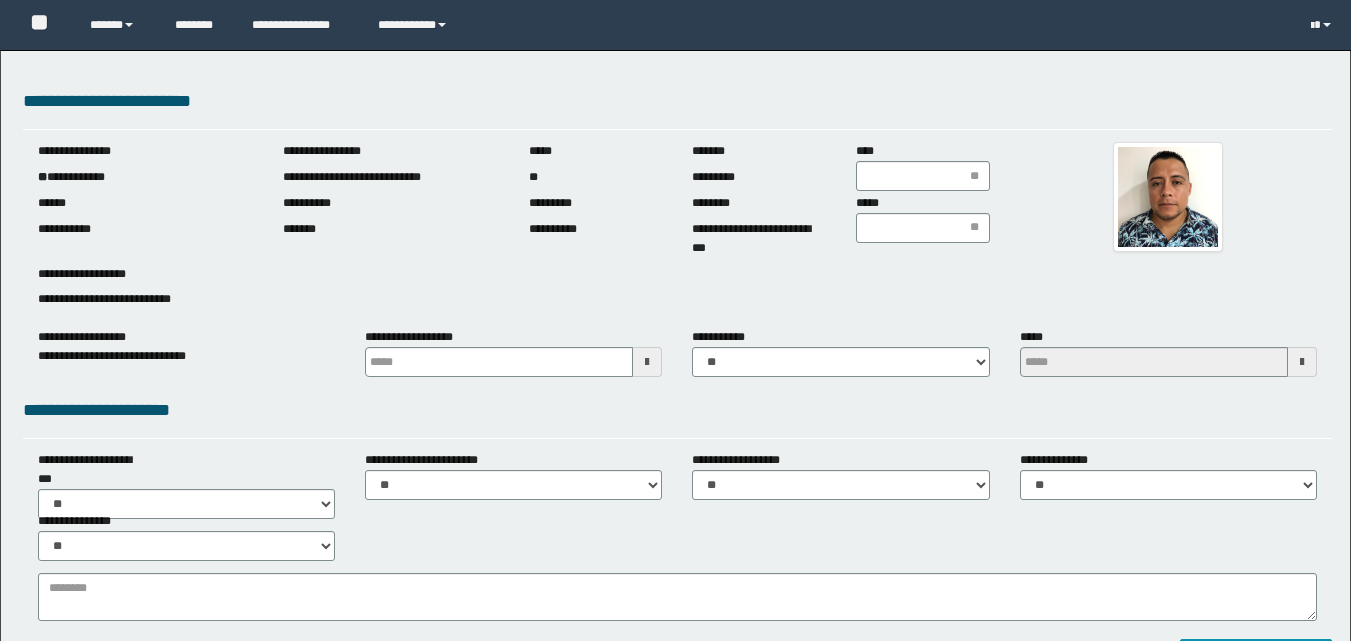 scroll, scrollTop: 0, scrollLeft: 0, axis: both 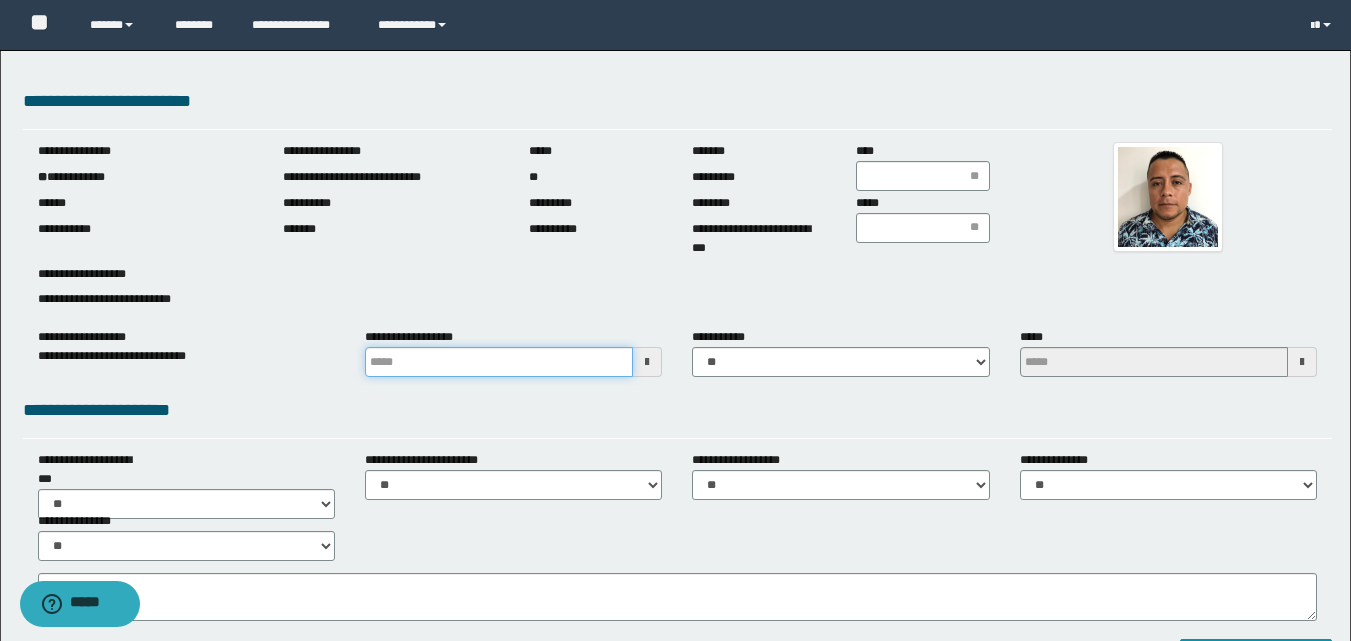 click at bounding box center (499, 362) 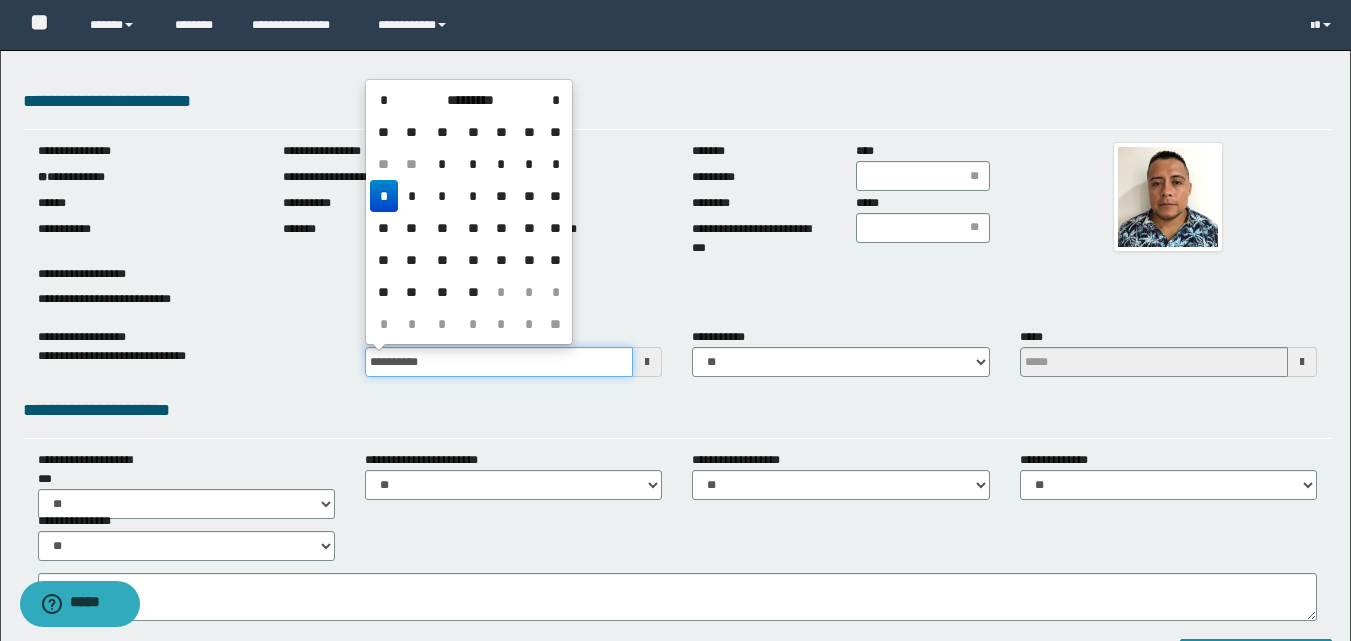 type on "**********" 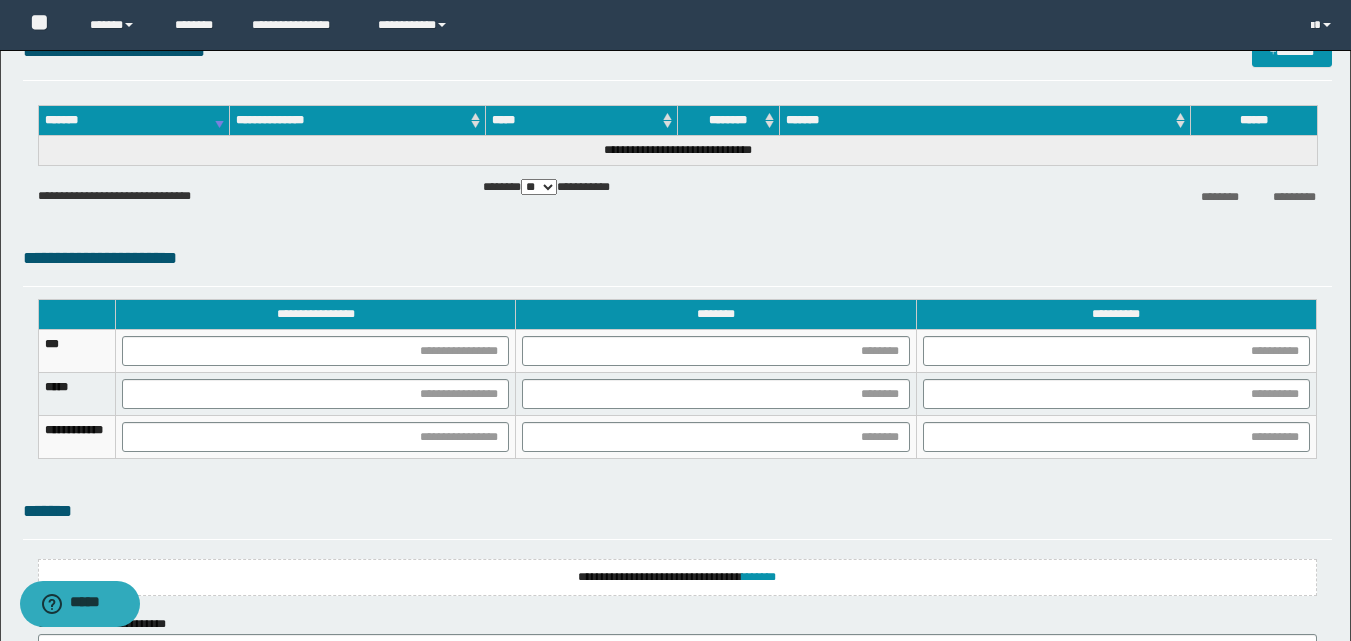 scroll, scrollTop: 1371, scrollLeft: 0, axis: vertical 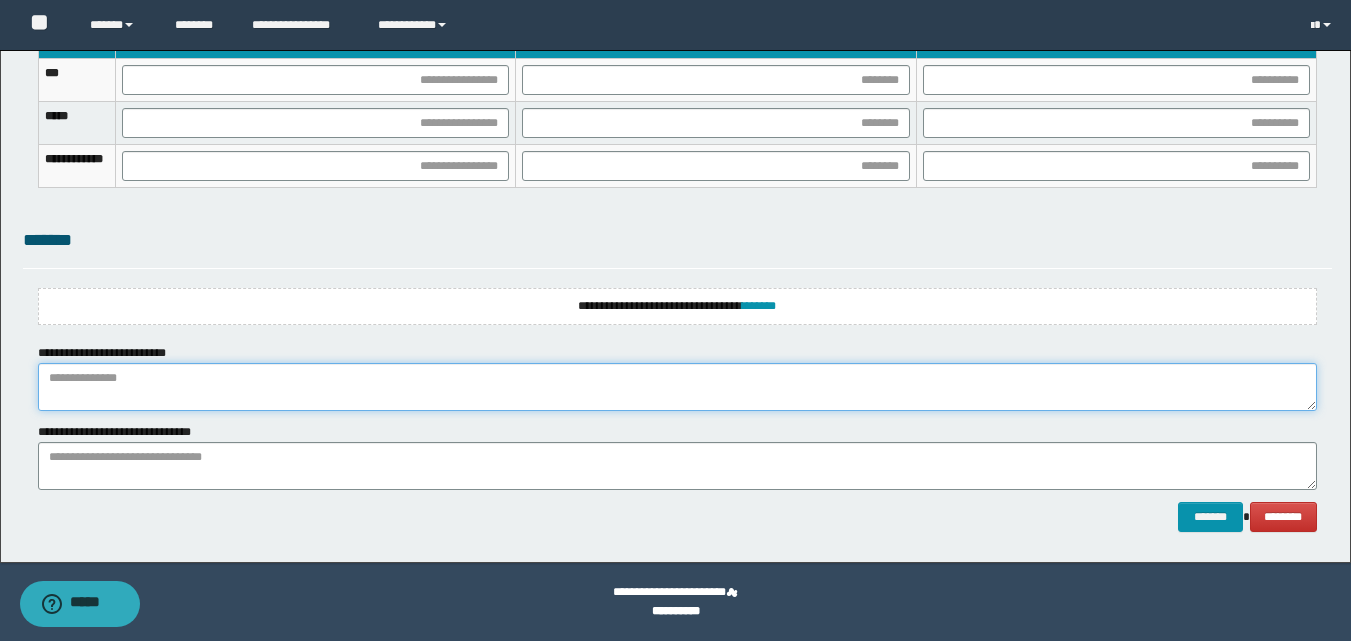 click at bounding box center (677, 387) 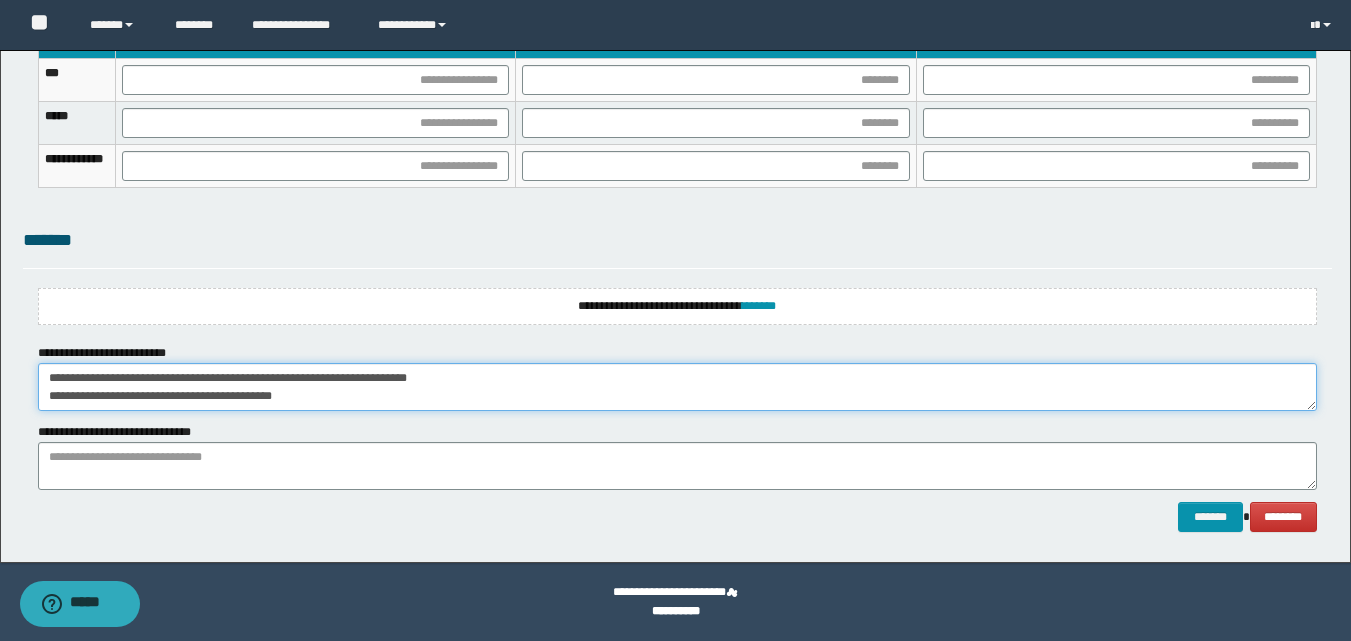 scroll, scrollTop: 0, scrollLeft: 0, axis: both 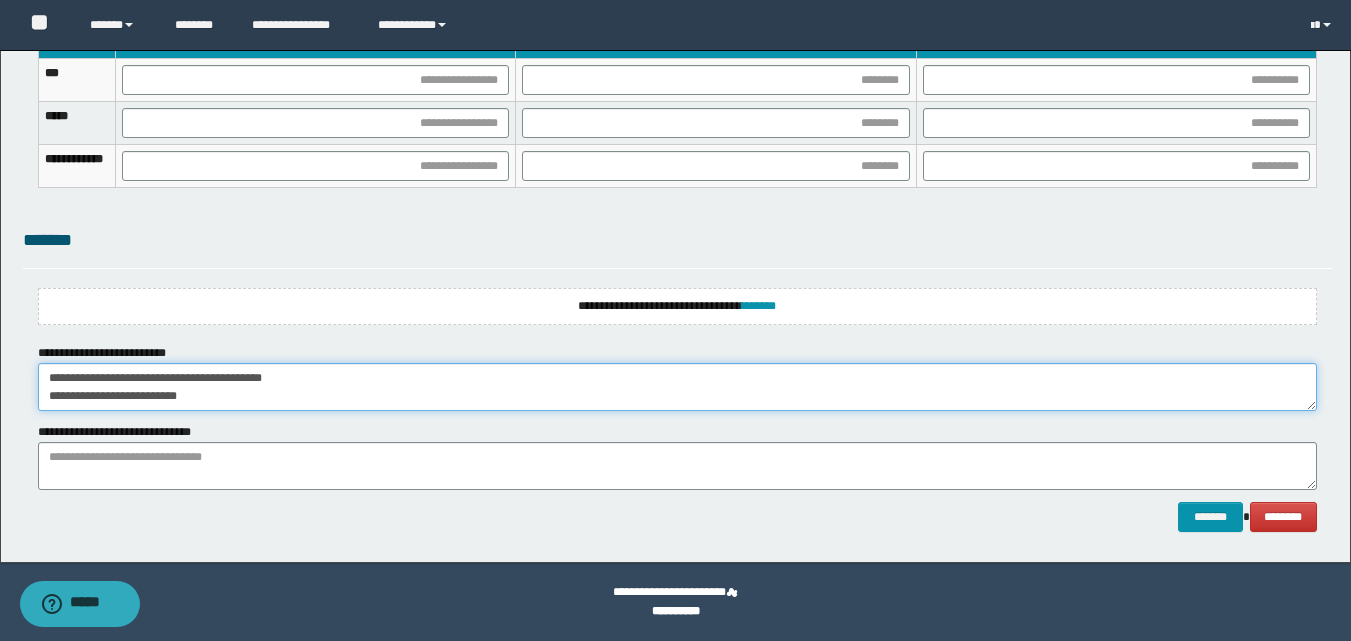 drag, startPoint x: 364, startPoint y: 397, endPoint x: 0, endPoint y: 340, distance: 368.43588 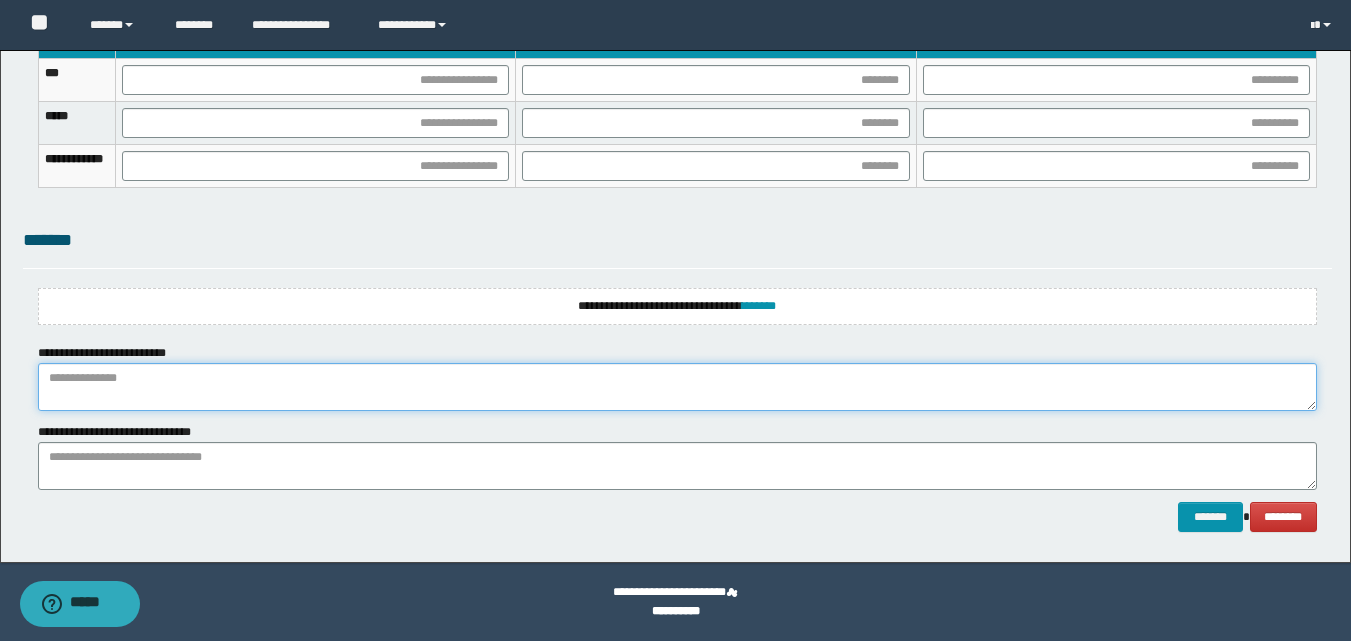 click at bounding box center (677, 387) 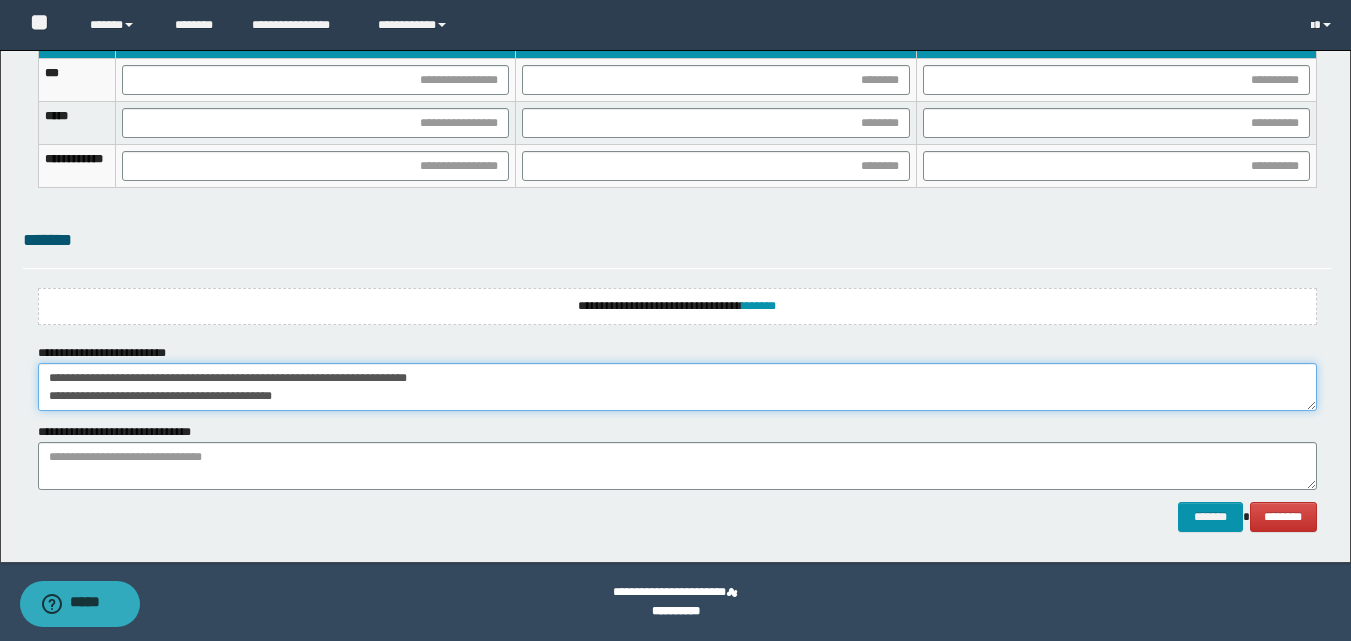 scroll, scrollTop: 0, scrollLeft: 0, axis: both 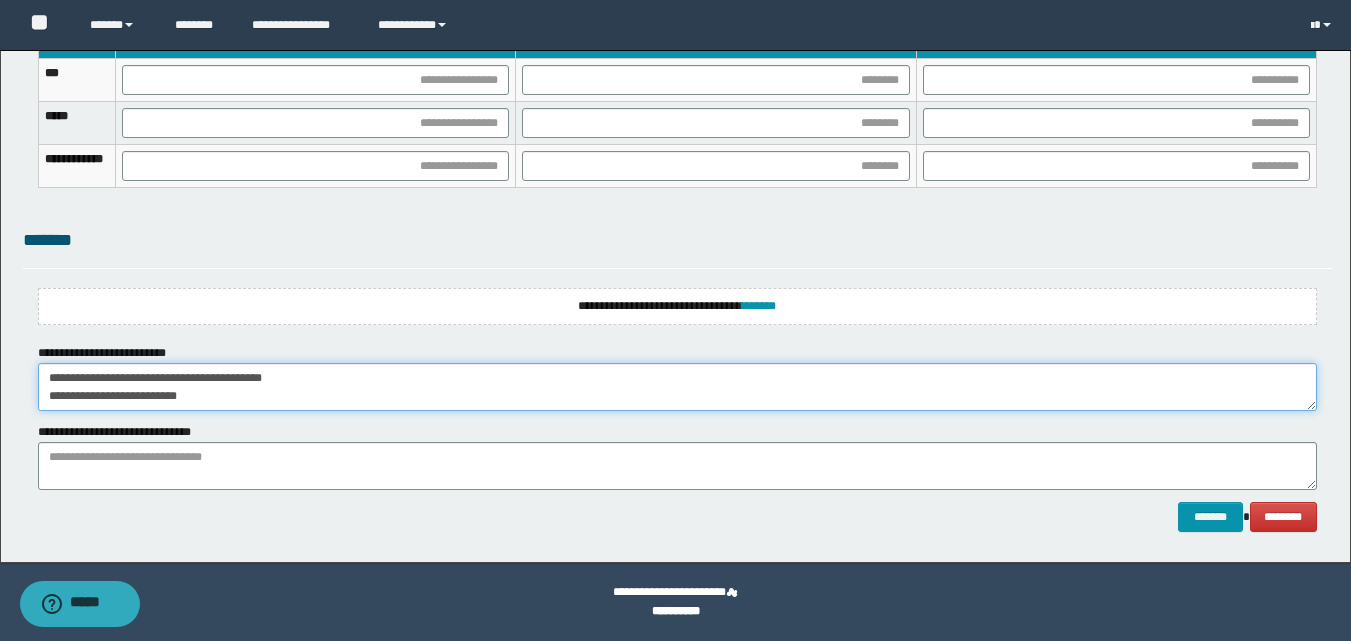 type on "**********" 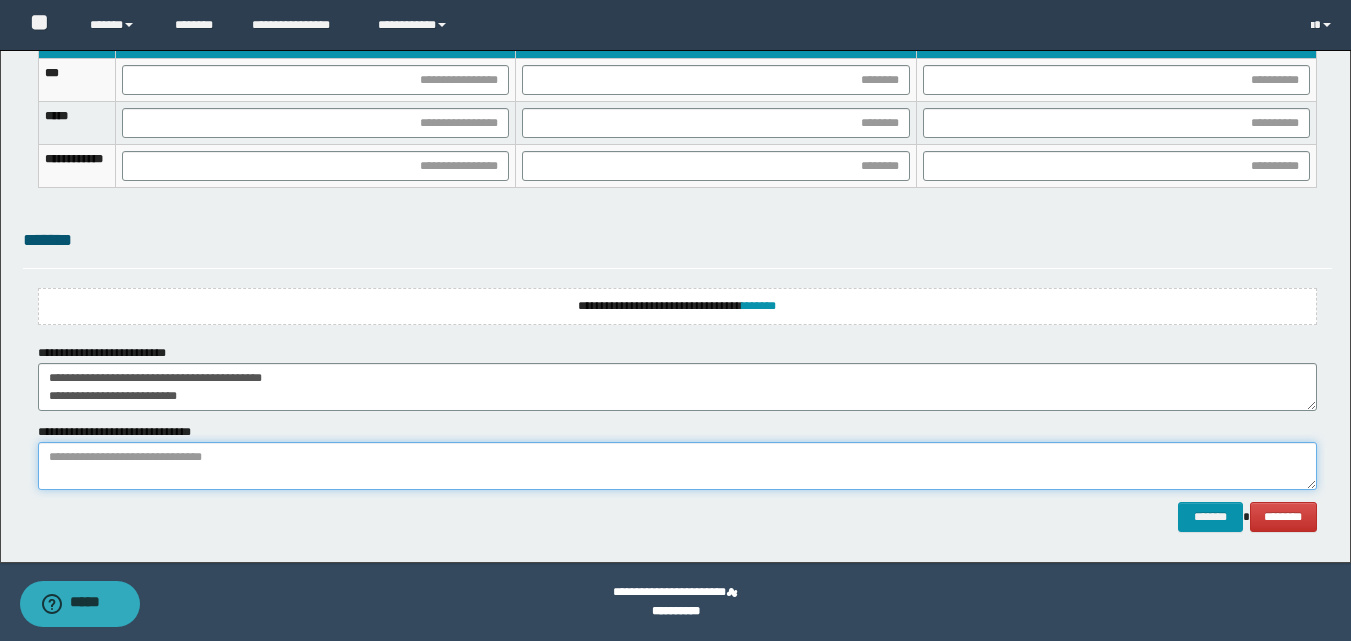 click at bounding box center [677, 466] 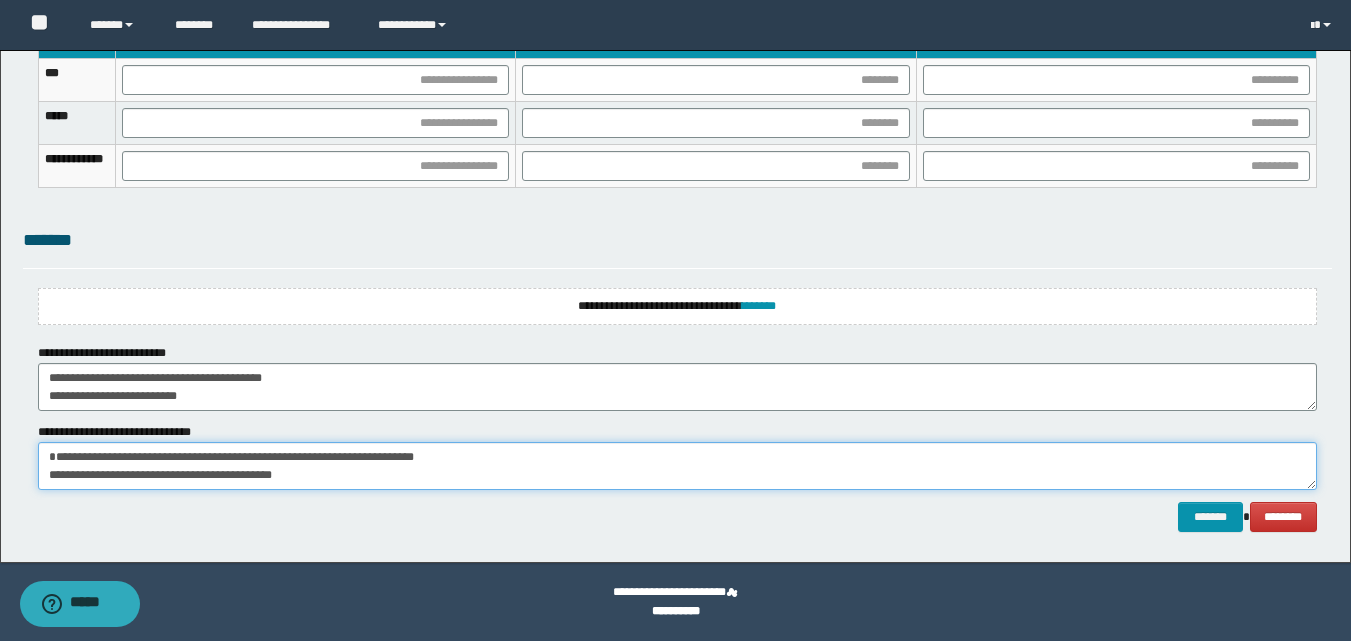 scroll, scrollTop: 0, scrollLeft: 0, axis: both 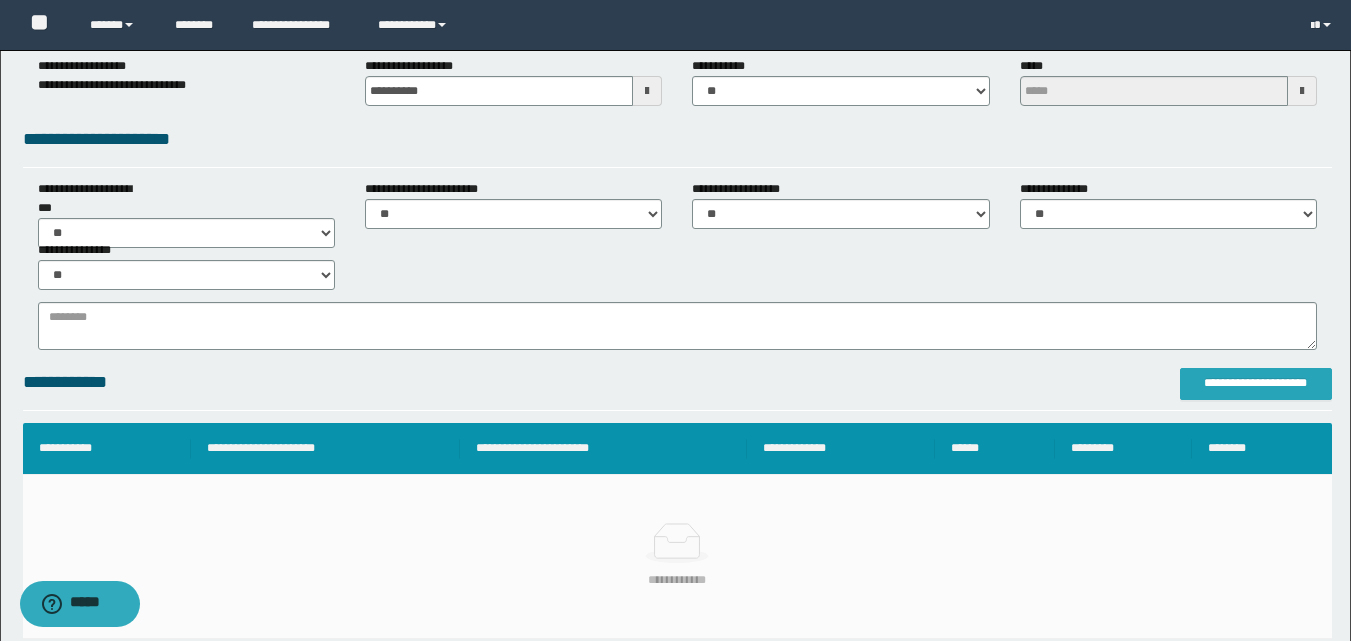 type on "**********" 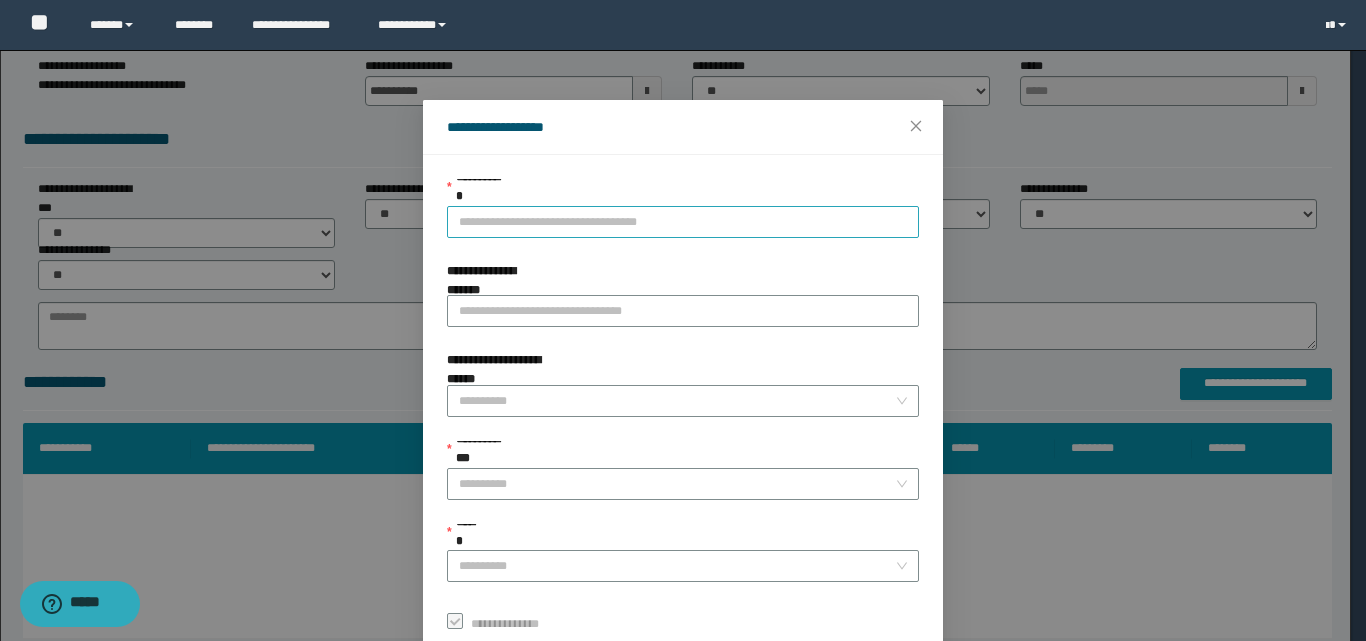 click on "**********" at bounding box center [683, 222] 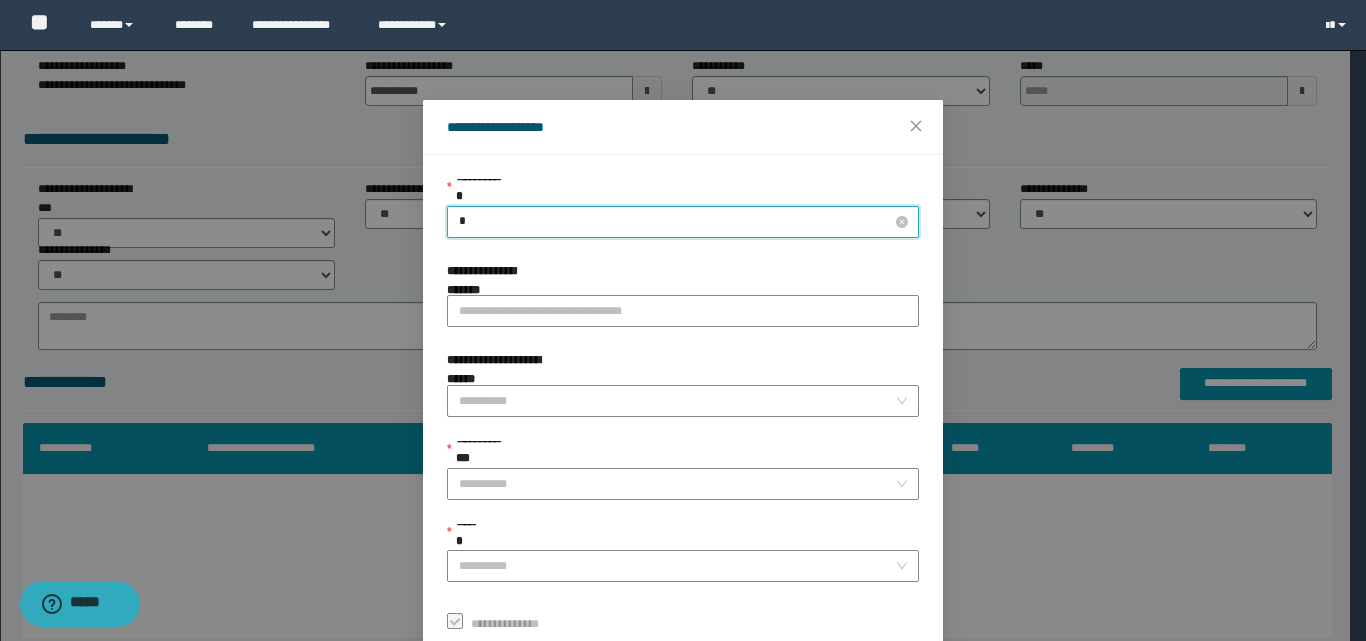type on "**" 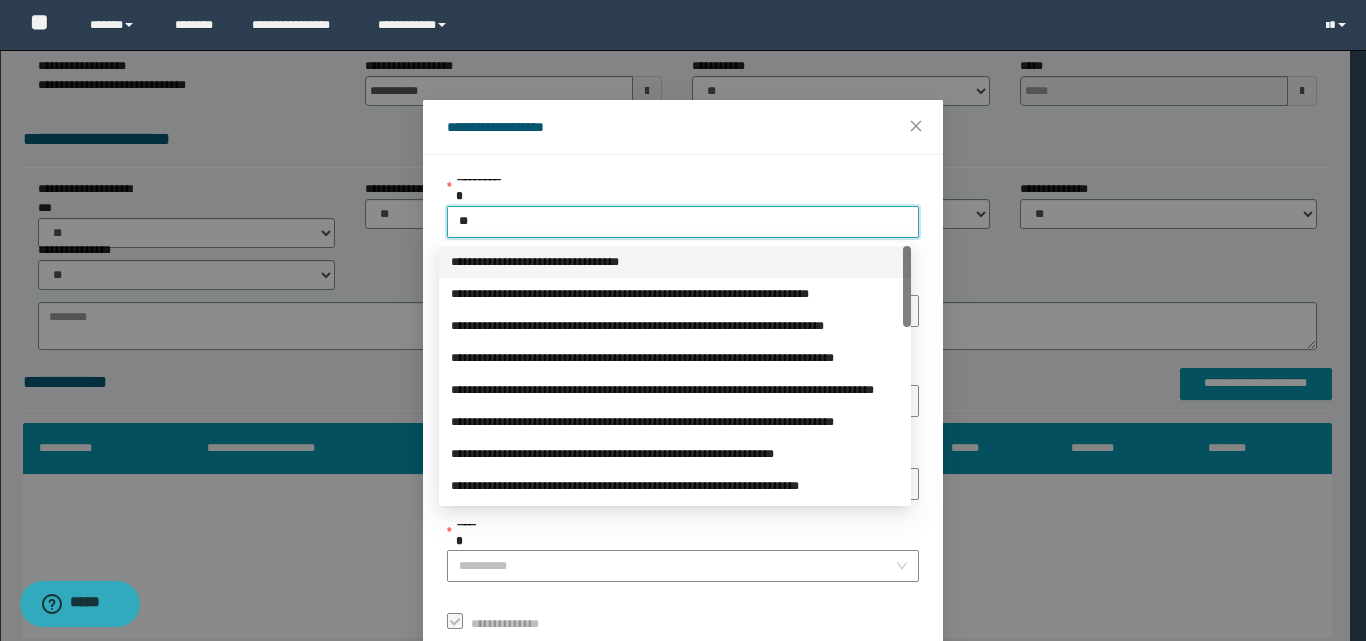 click on "**********" at bounding box center (675, 262) 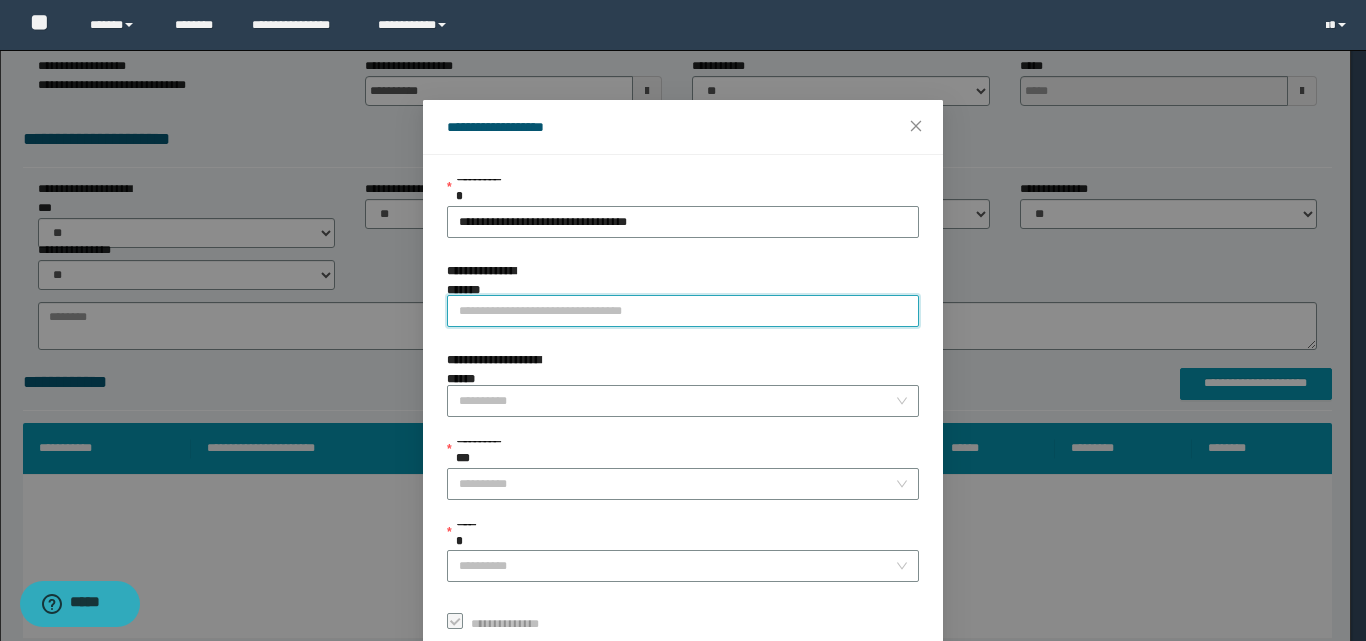 click on "**********" at bounding box center [683, 311] 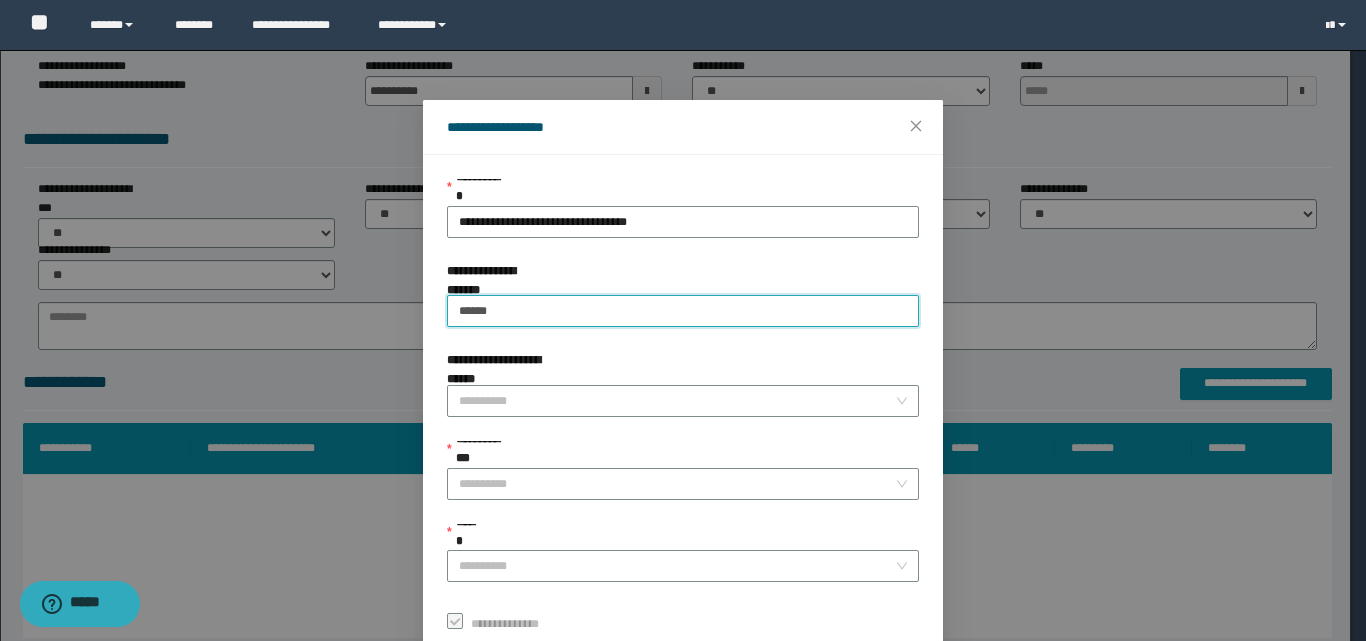 type on "******" 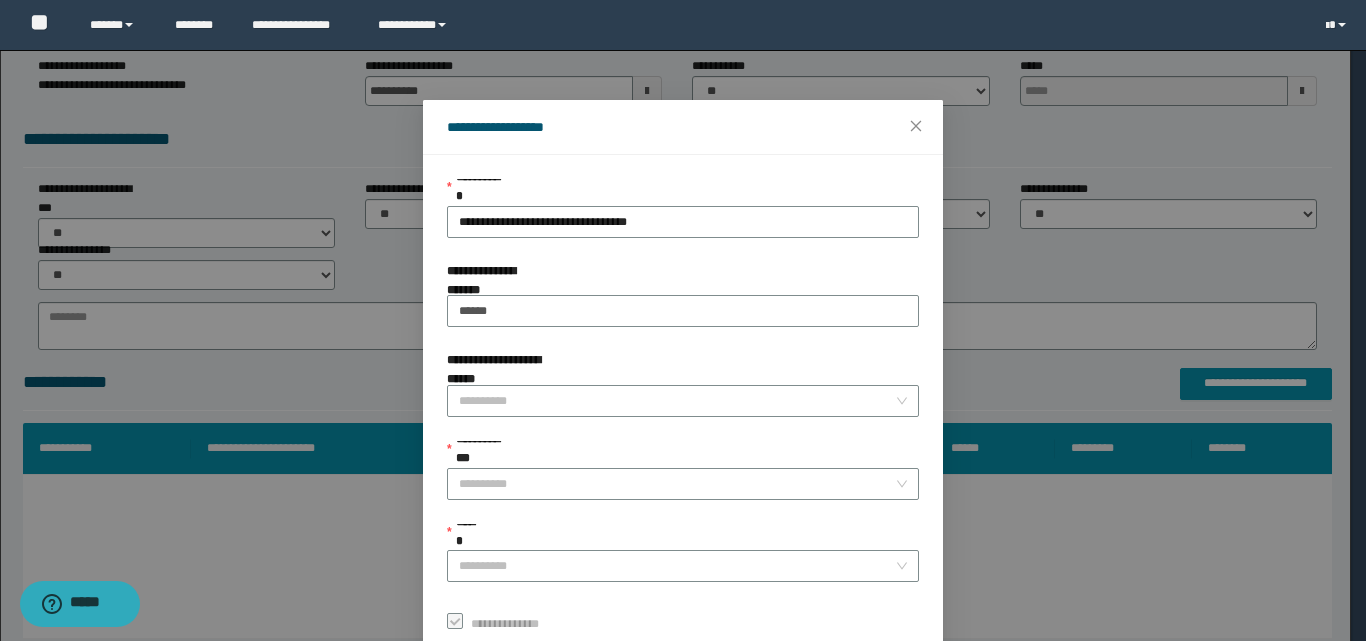 click on "**********" at bounding box center [683, 408] 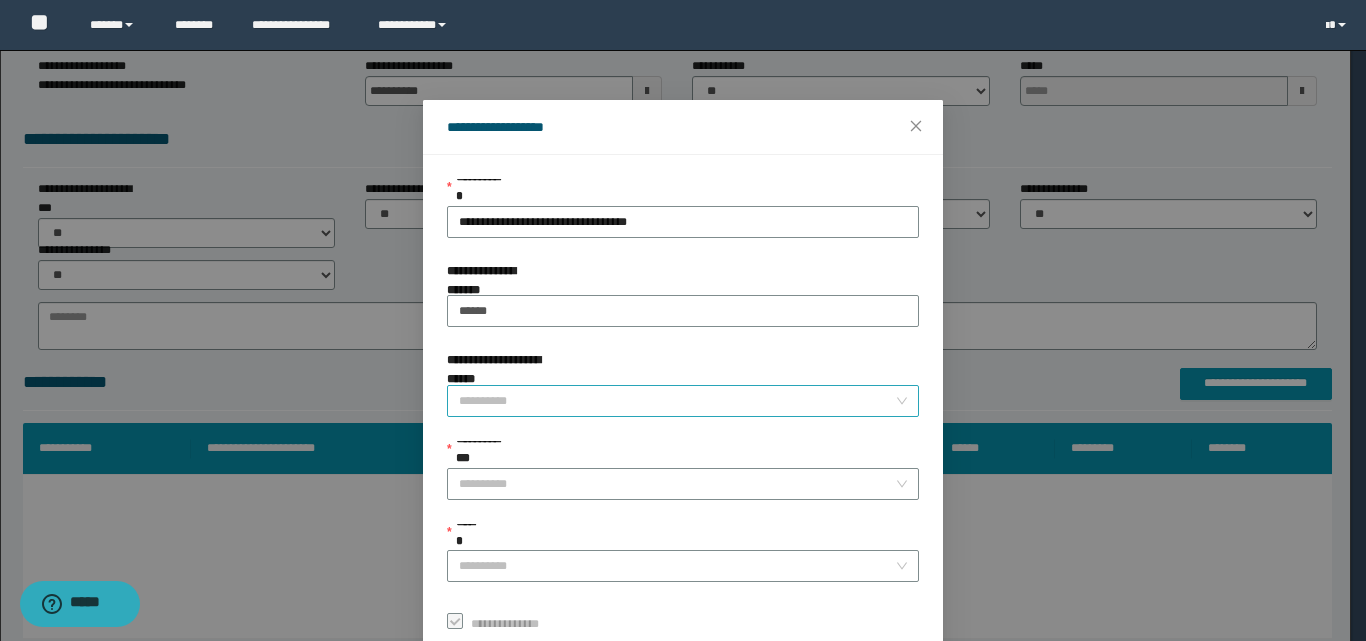 click on "**********" at bounding box center [677, 401] 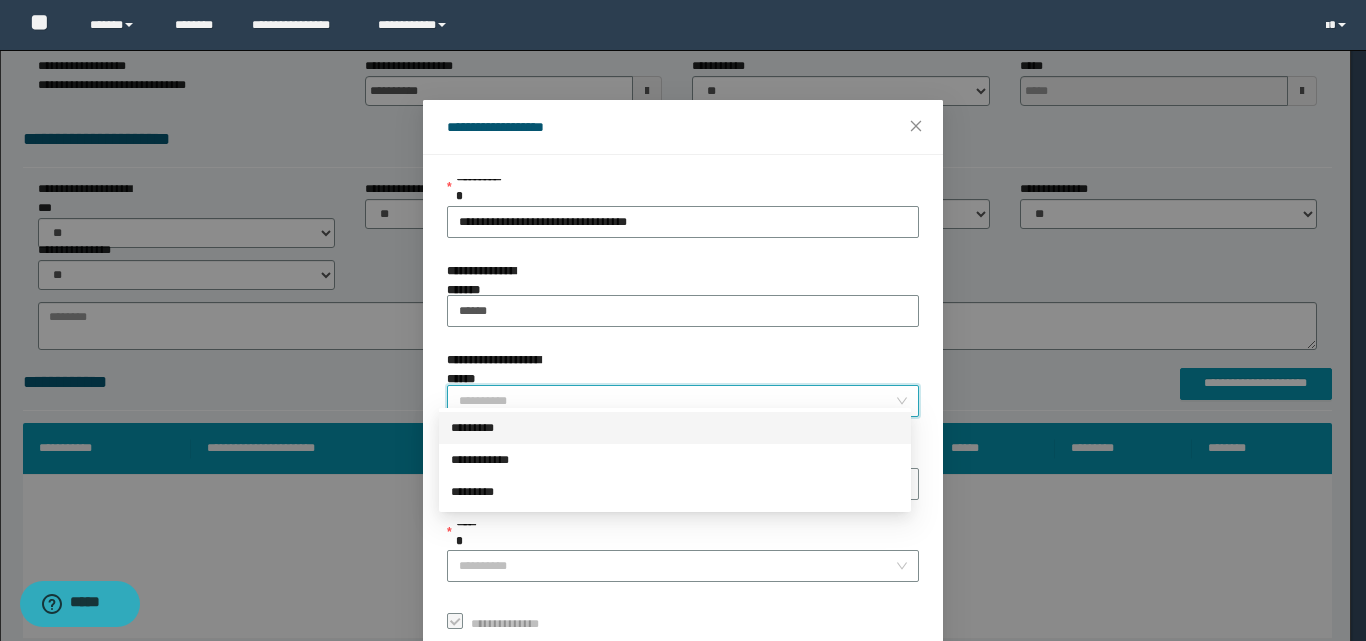 click on "*********" at bounding box center (675, 428) 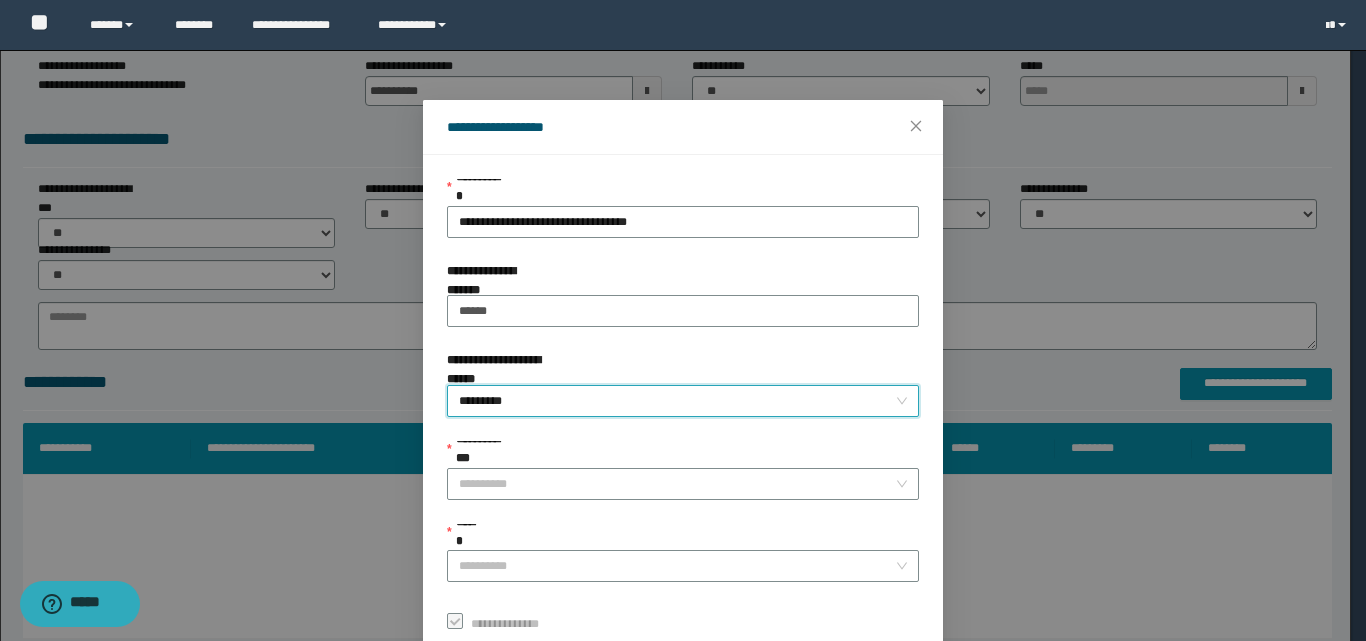 scroll, scrollTop: 100, scrollLeft: 0, axis: vertical 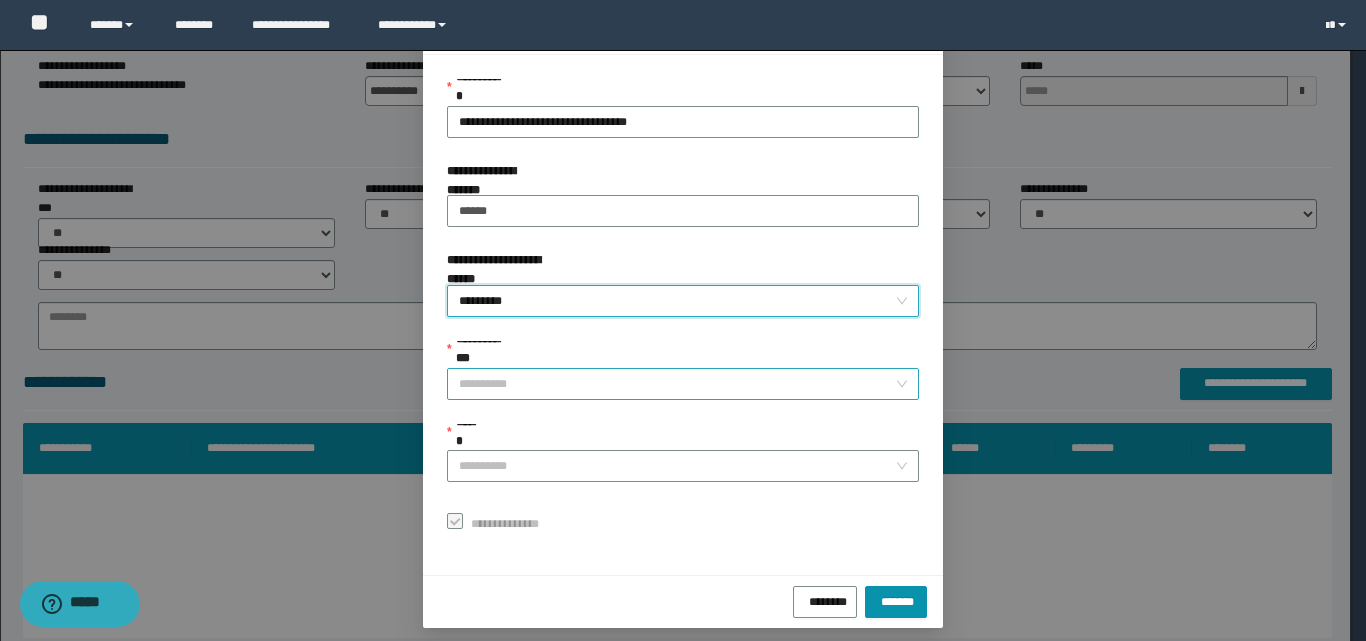 click on "**********" at bounding box center [677, 384] 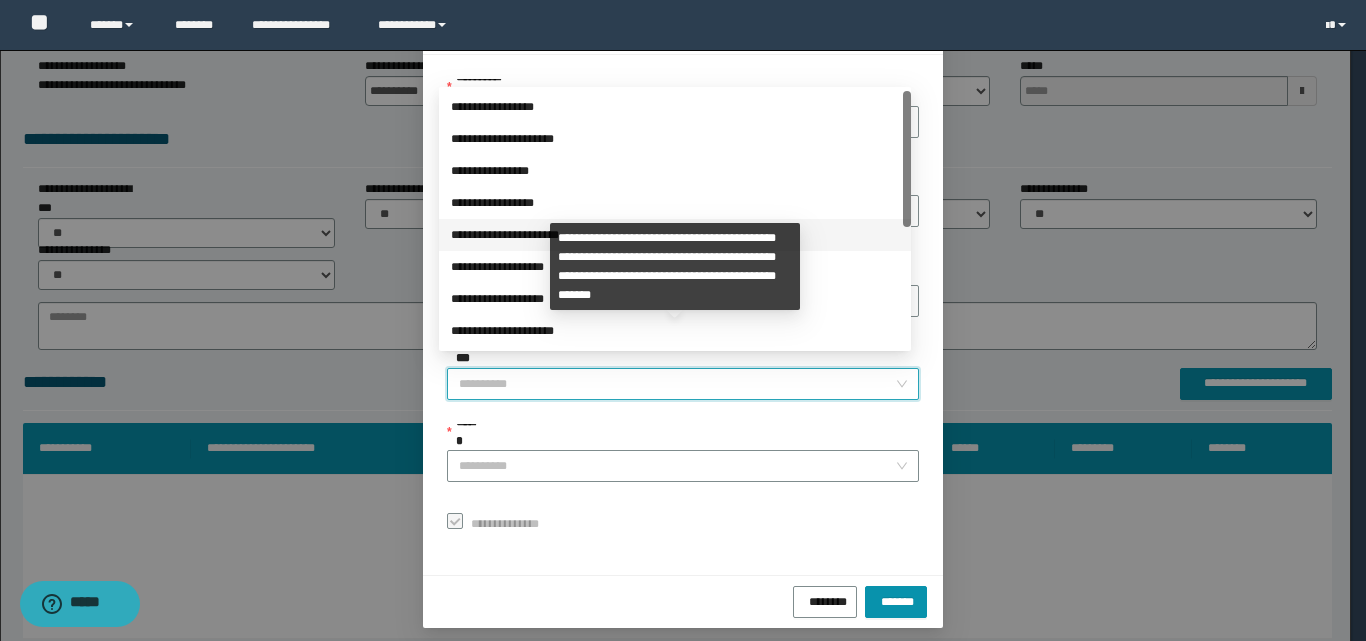 scroll, scrollTop: 224, scrollLeft: 0, axis: vertical 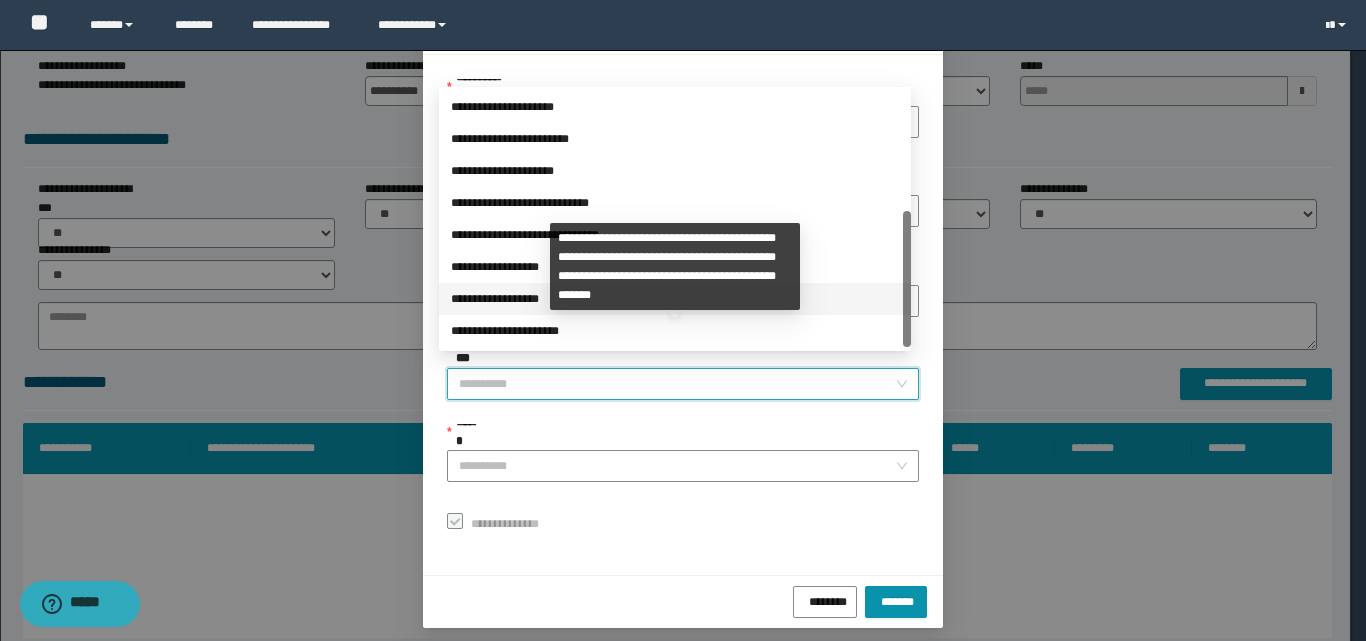 click on "**********" at bounding box center [675, 299] 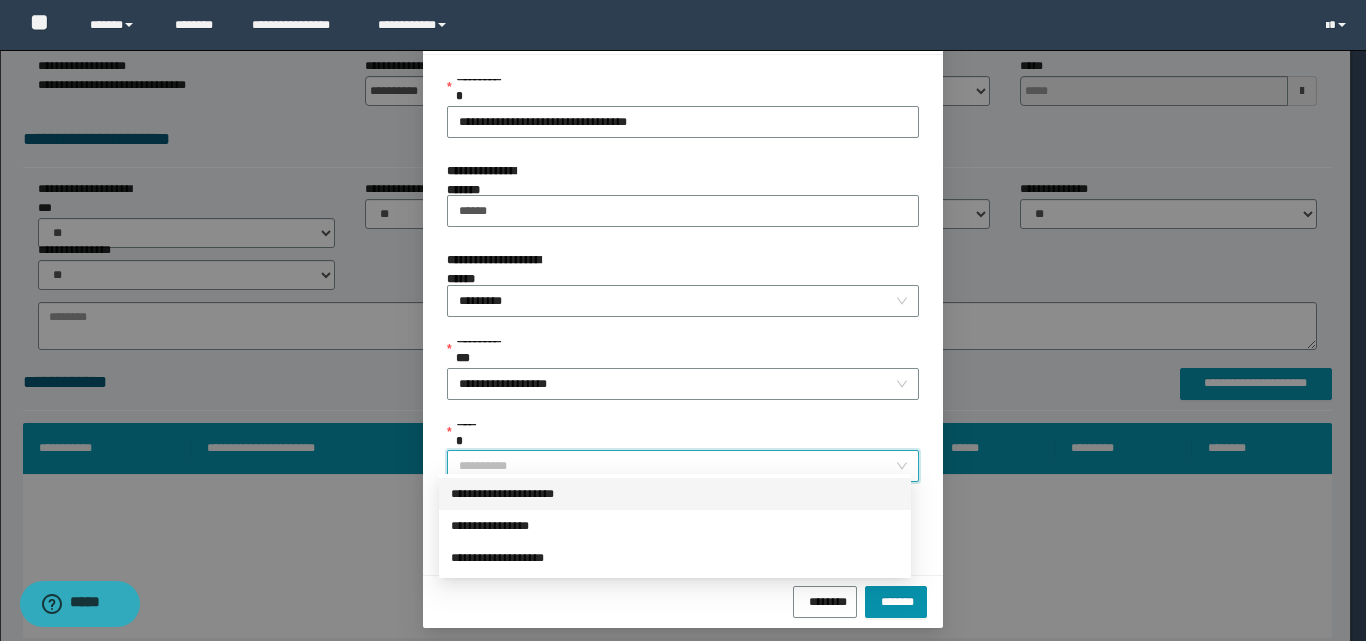click on "******" at bounding box center [677, 466] 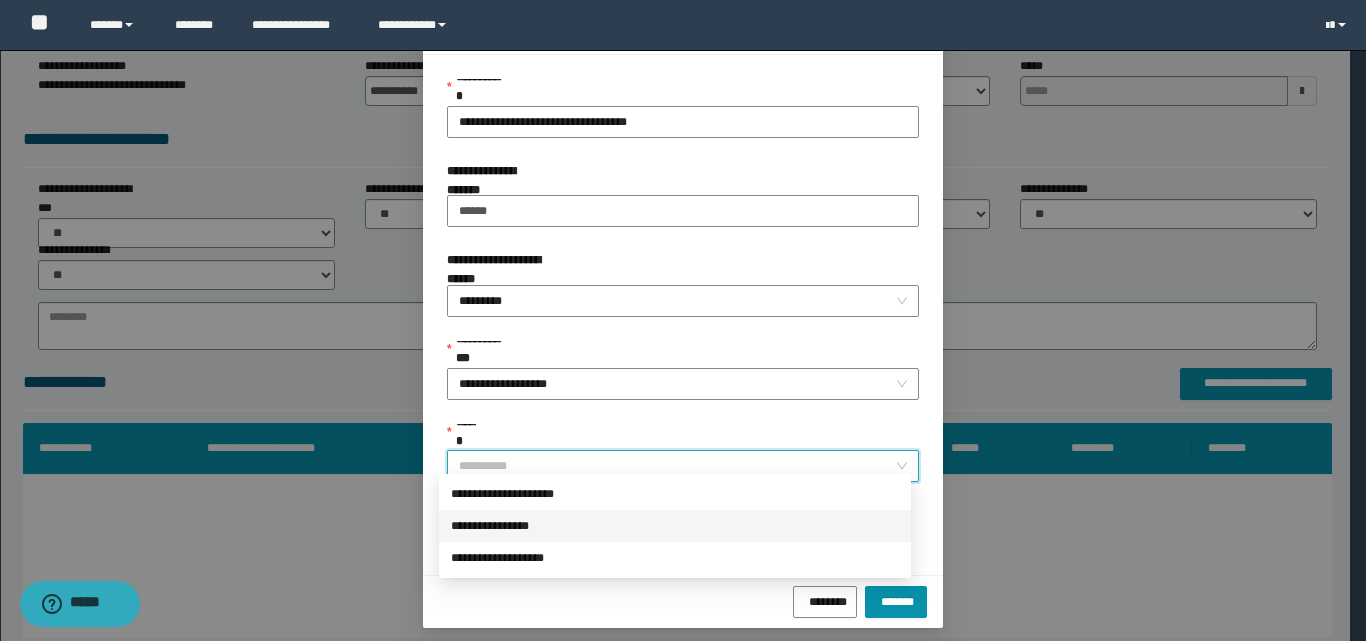 click on "**********" at bounding box center (675, 526) 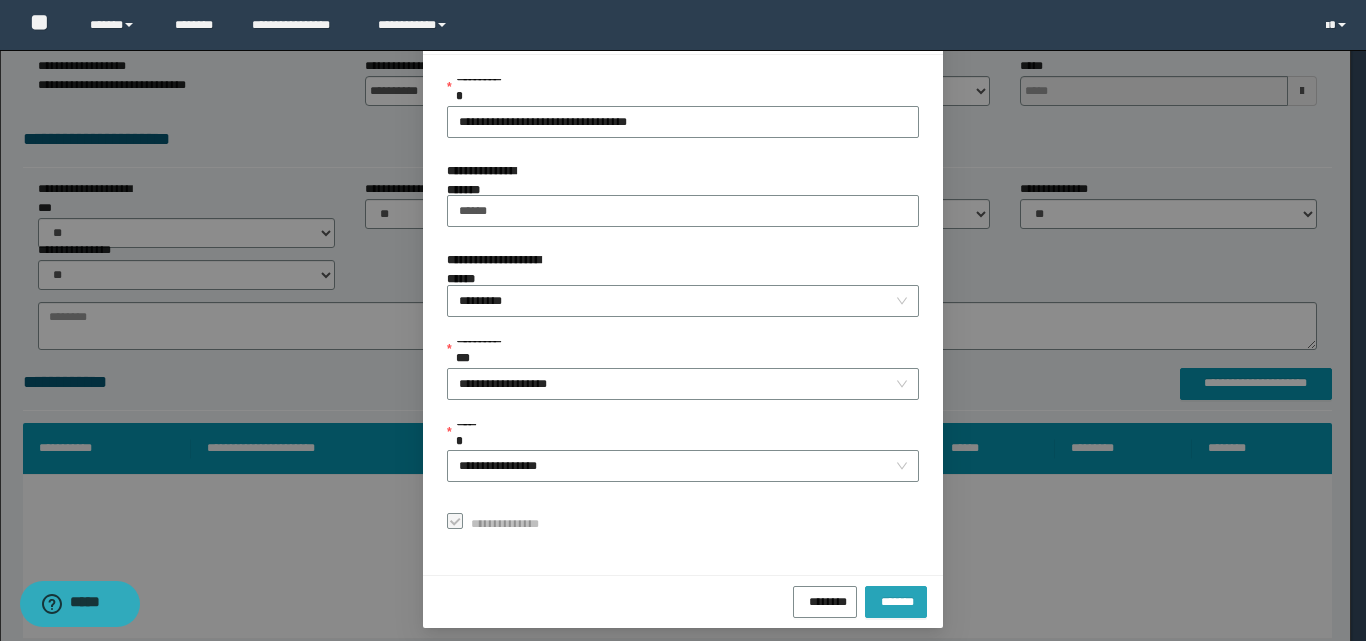 click on "*******" at bounding box center (896, 599) 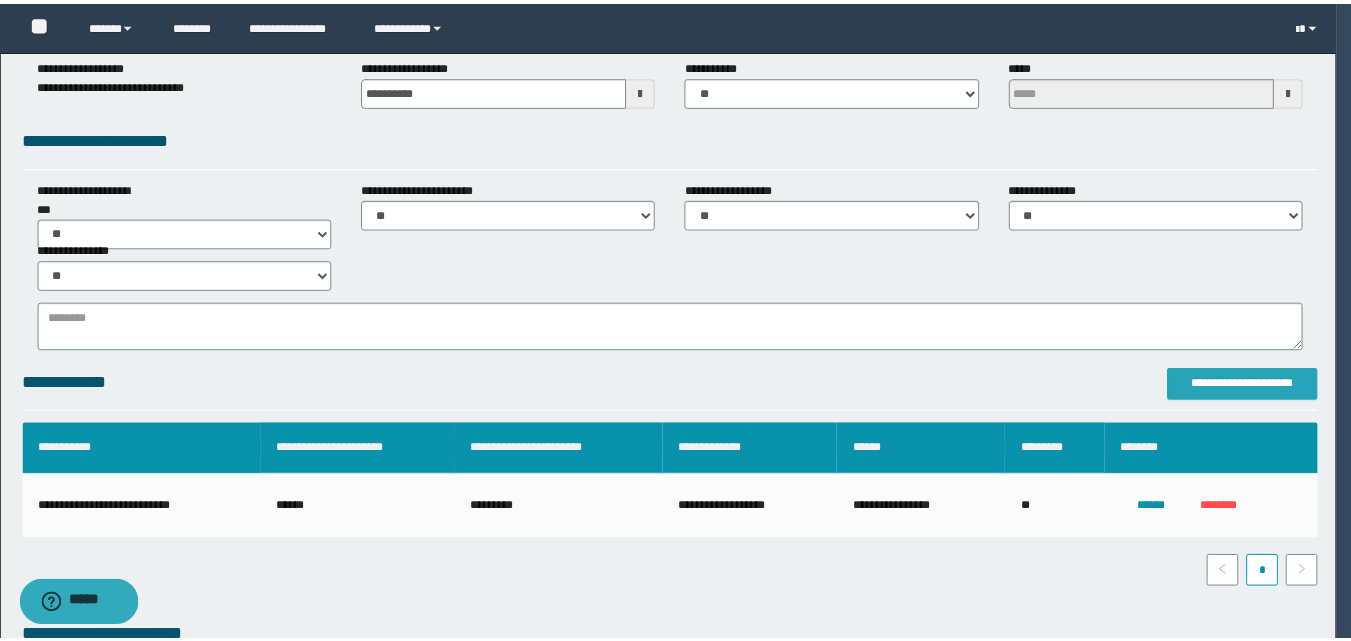 scroll, scrollTop: 0, scrollLeft: 0, axis: both 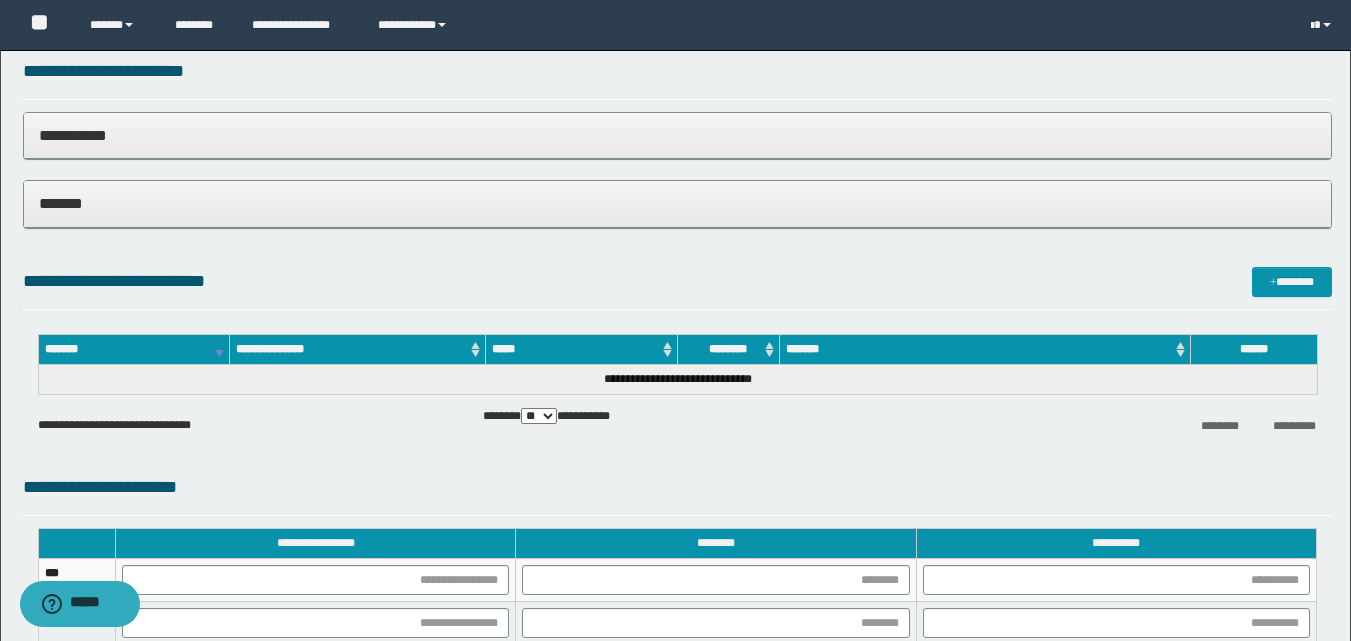 click on "*******" at bounding box center [677, 204] 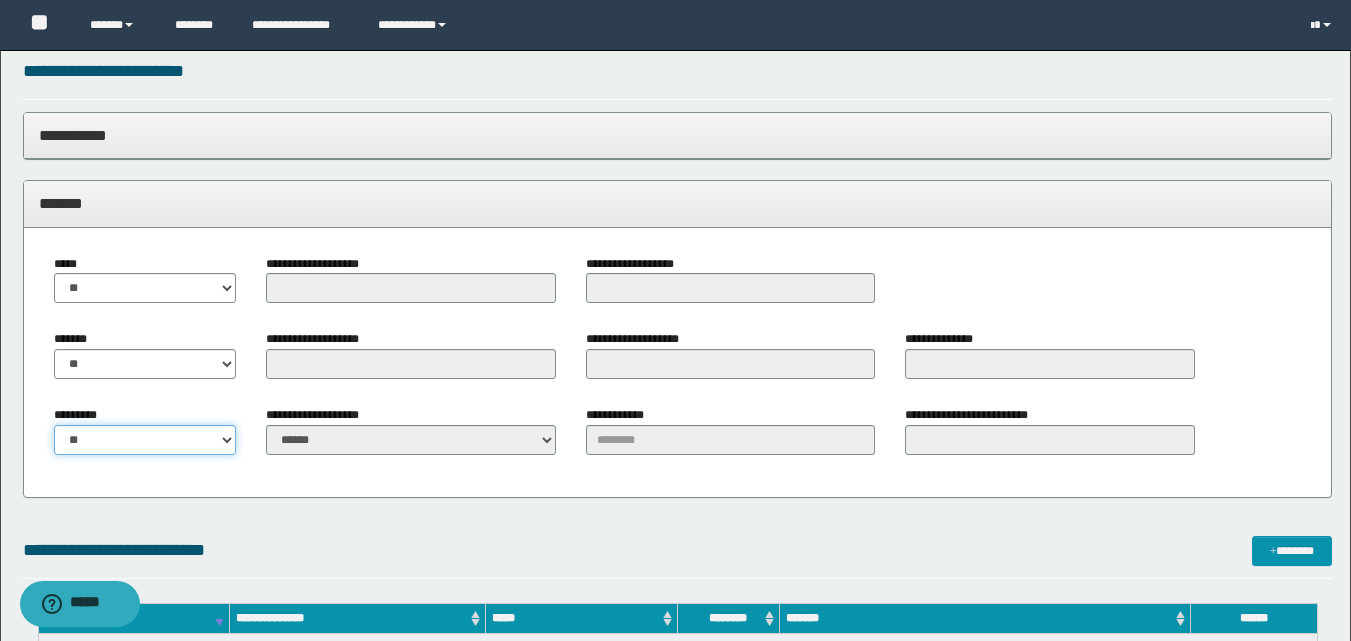 drag, startPoint x: 147, startPoint y: 438, endPoint x: 165, endPoint y: 444, distance: 18.973665 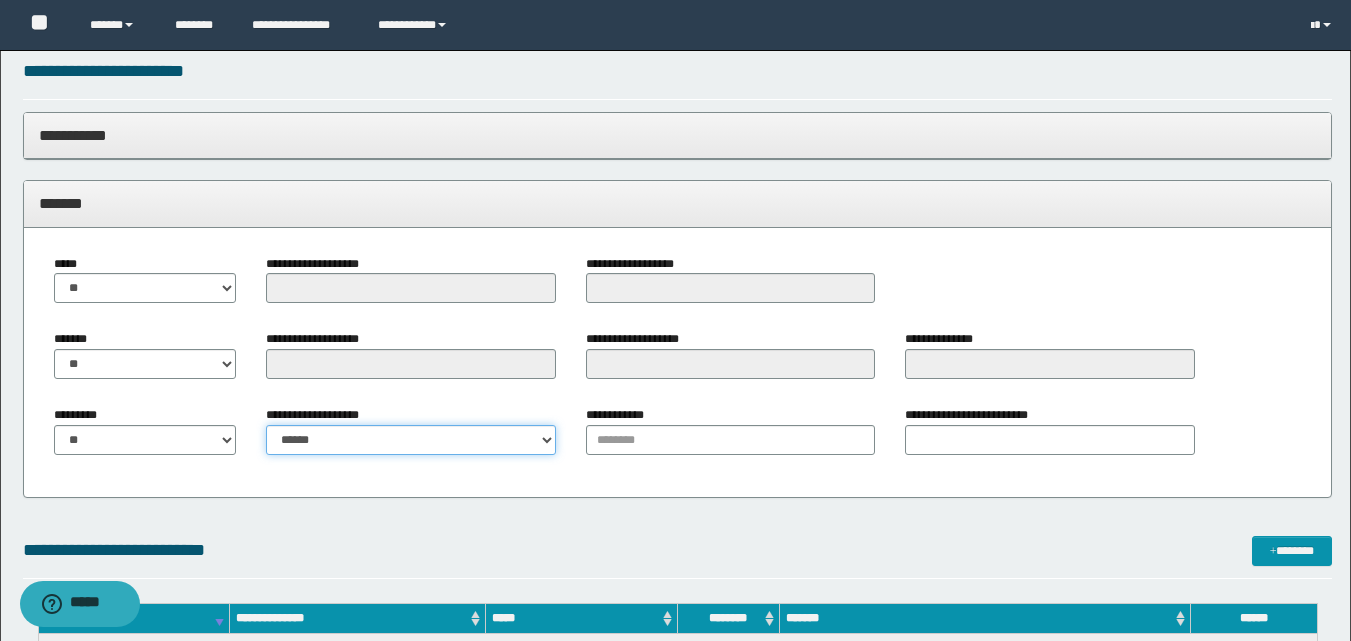 click on "**********" at bounding box center (410, 440) 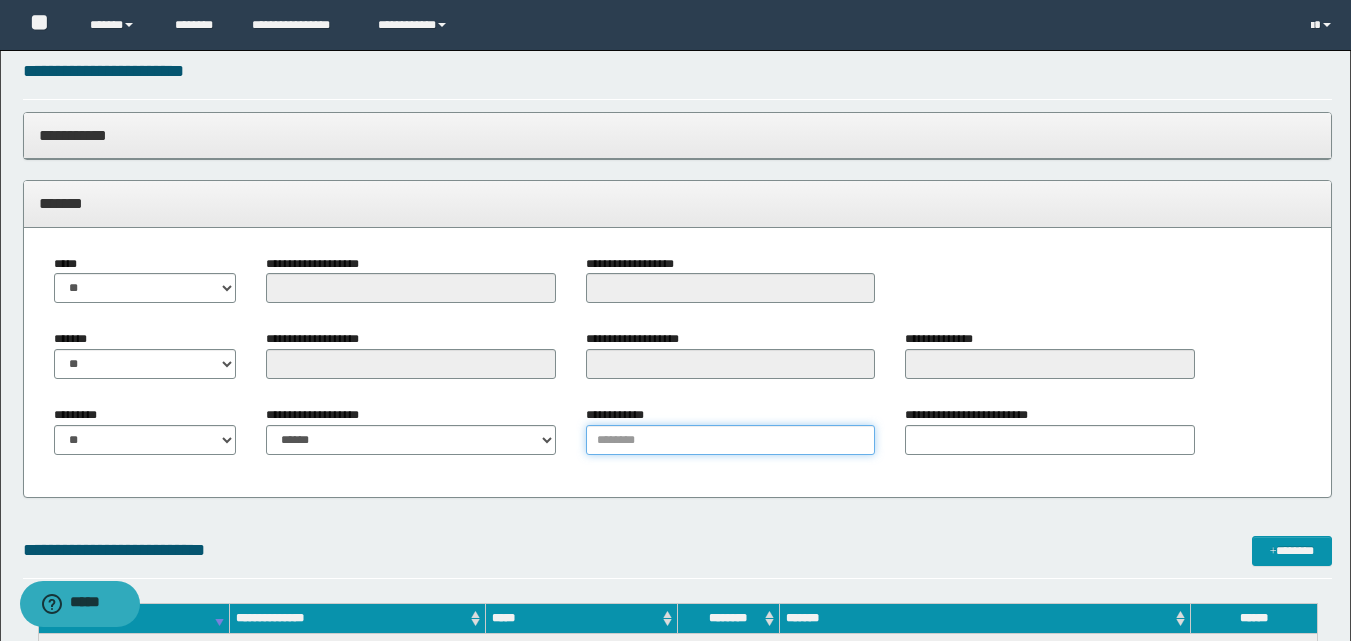 click on "**********" at bounding box center (730, 440) 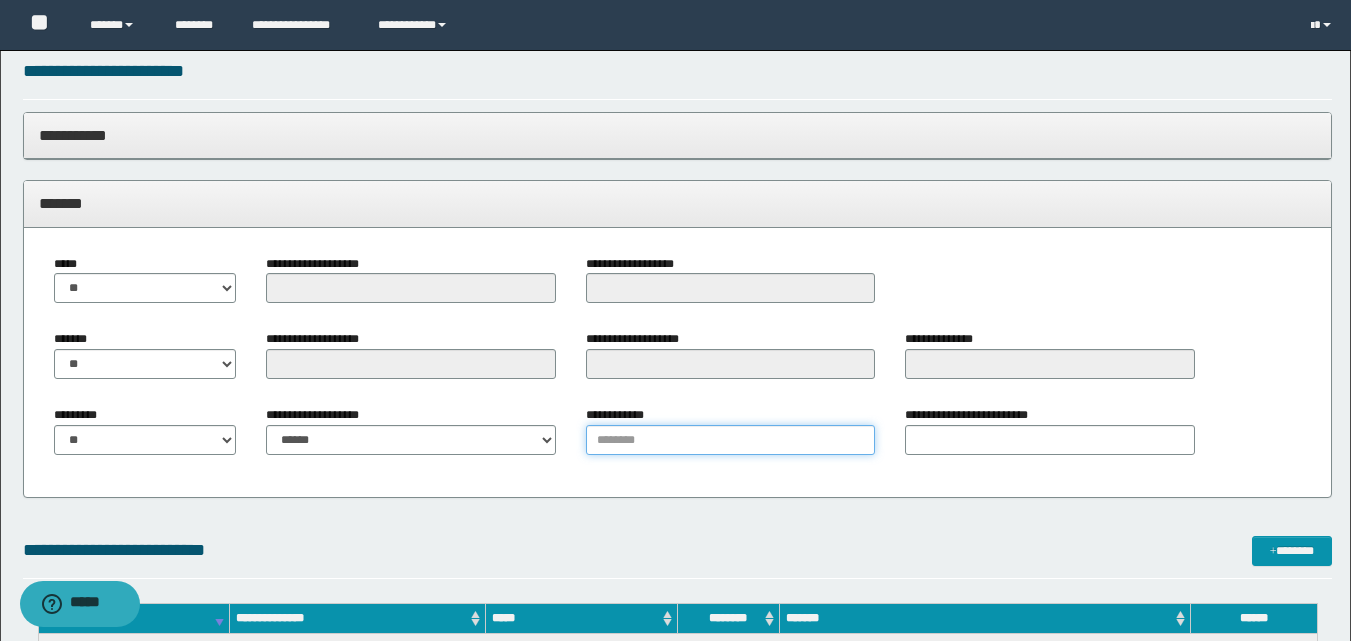 type on "**********" 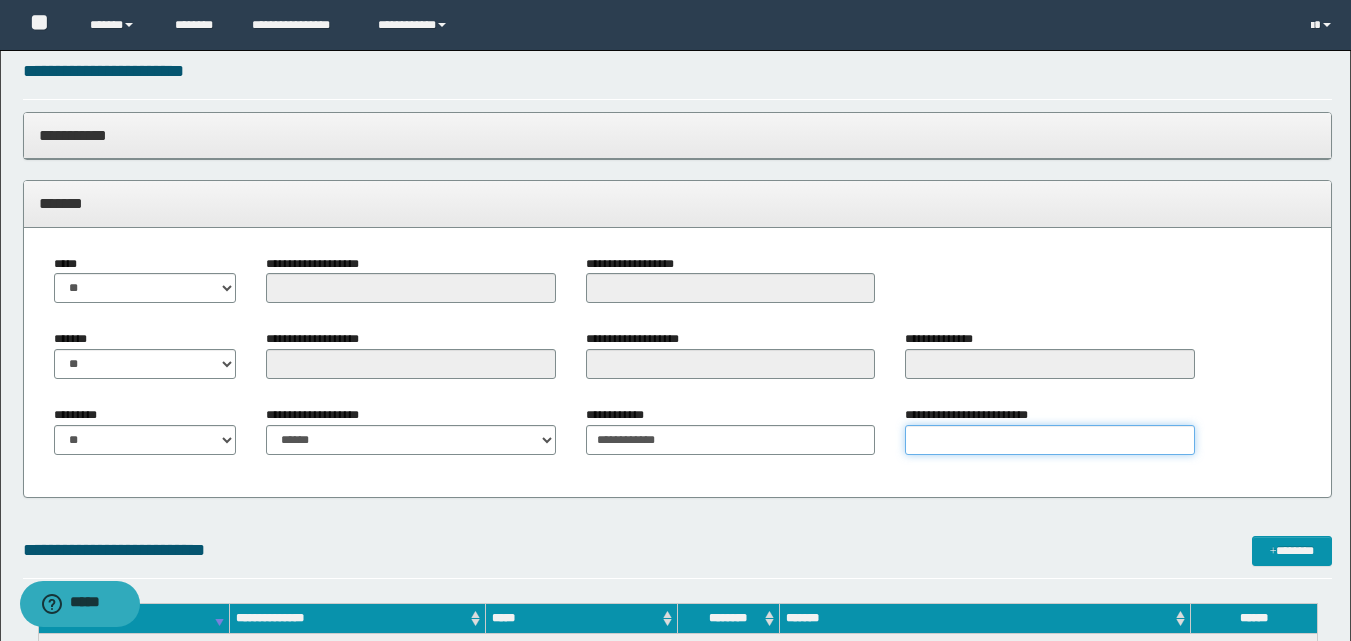 click on "**********" at bounding box center (1049, 440) 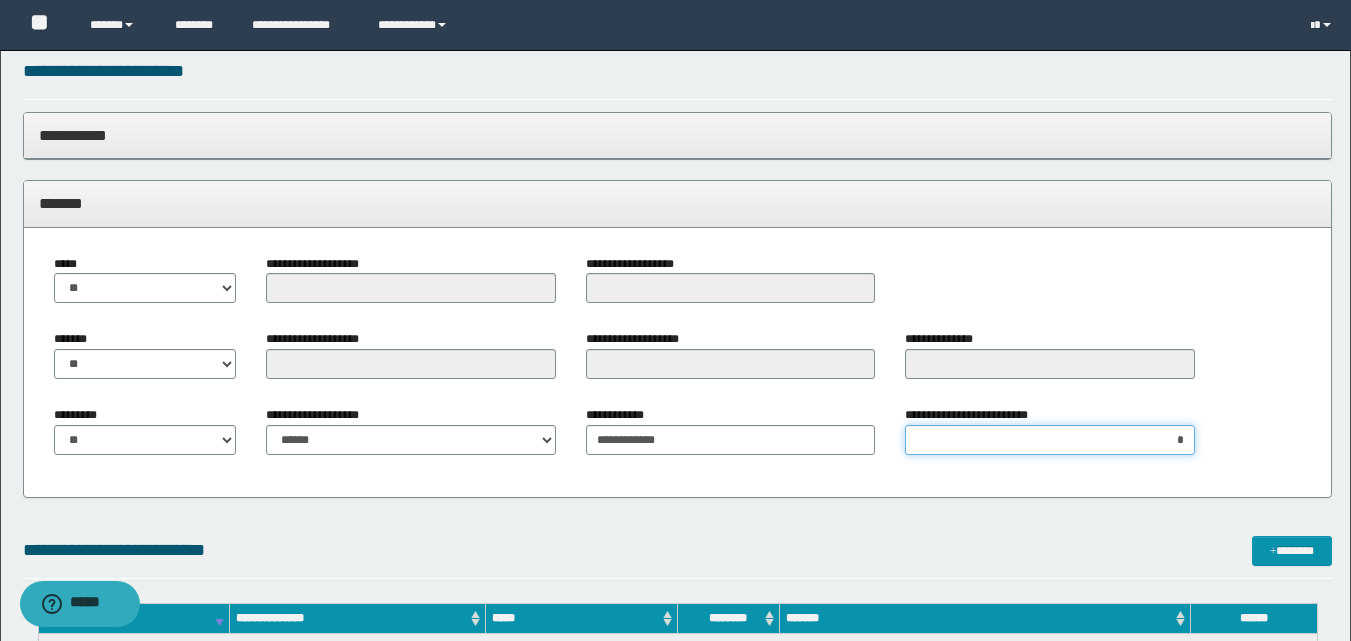 scroll, scrollTop: 1436, scrollLeft: 0, axis: vertical 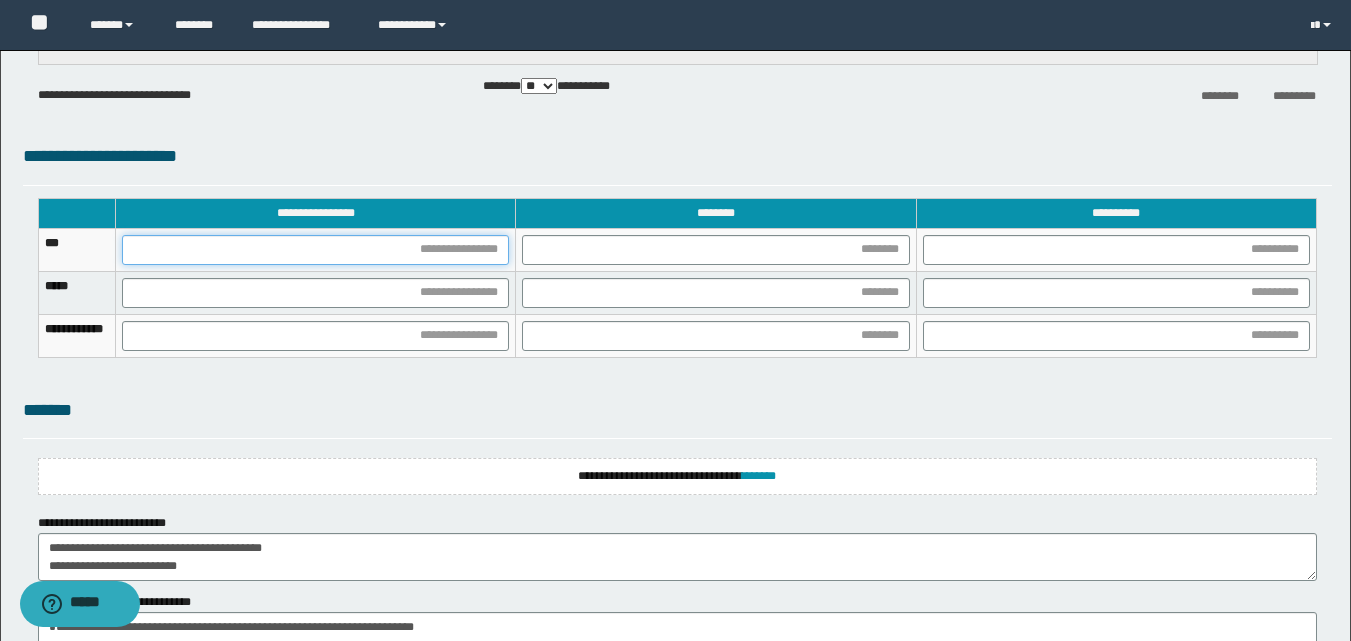 click at bounding box center [315, 250] 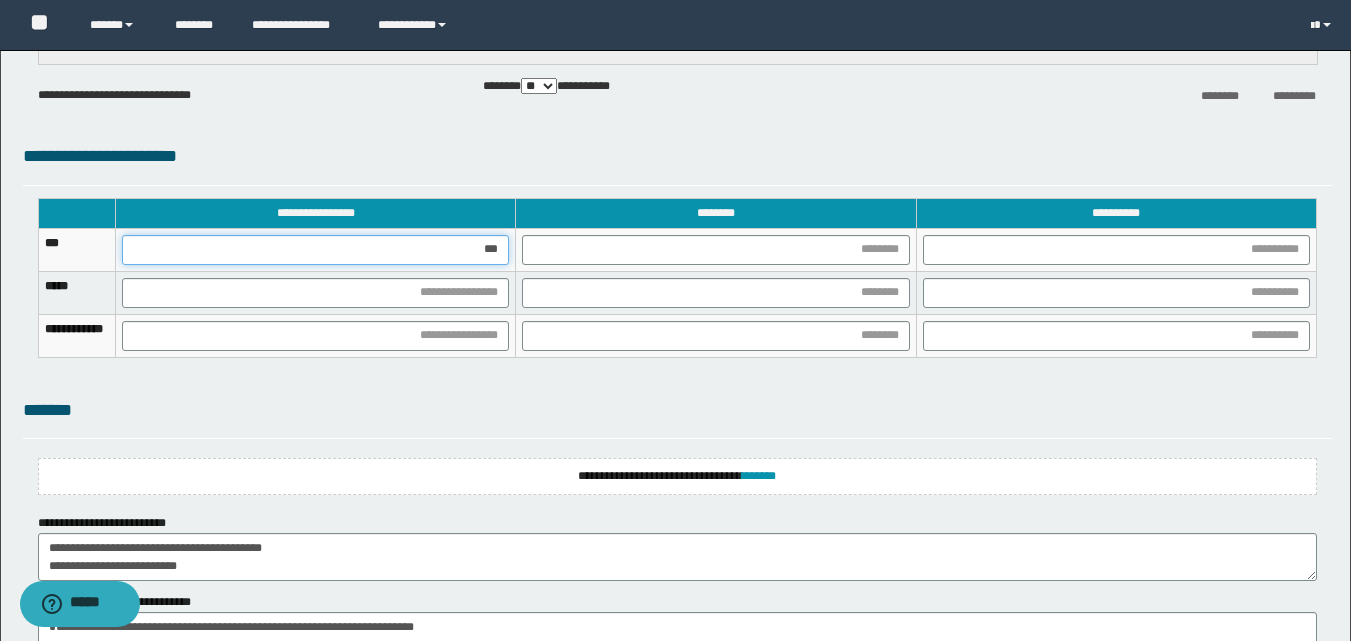 type on "****" 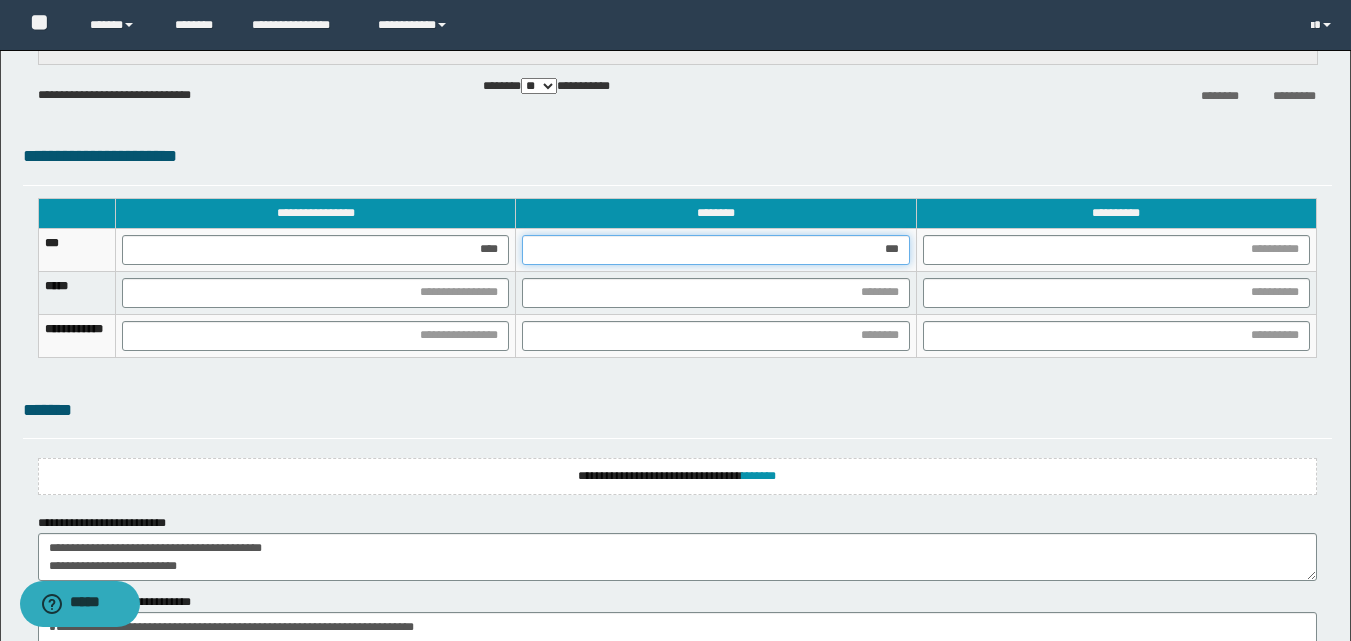 type on "****" 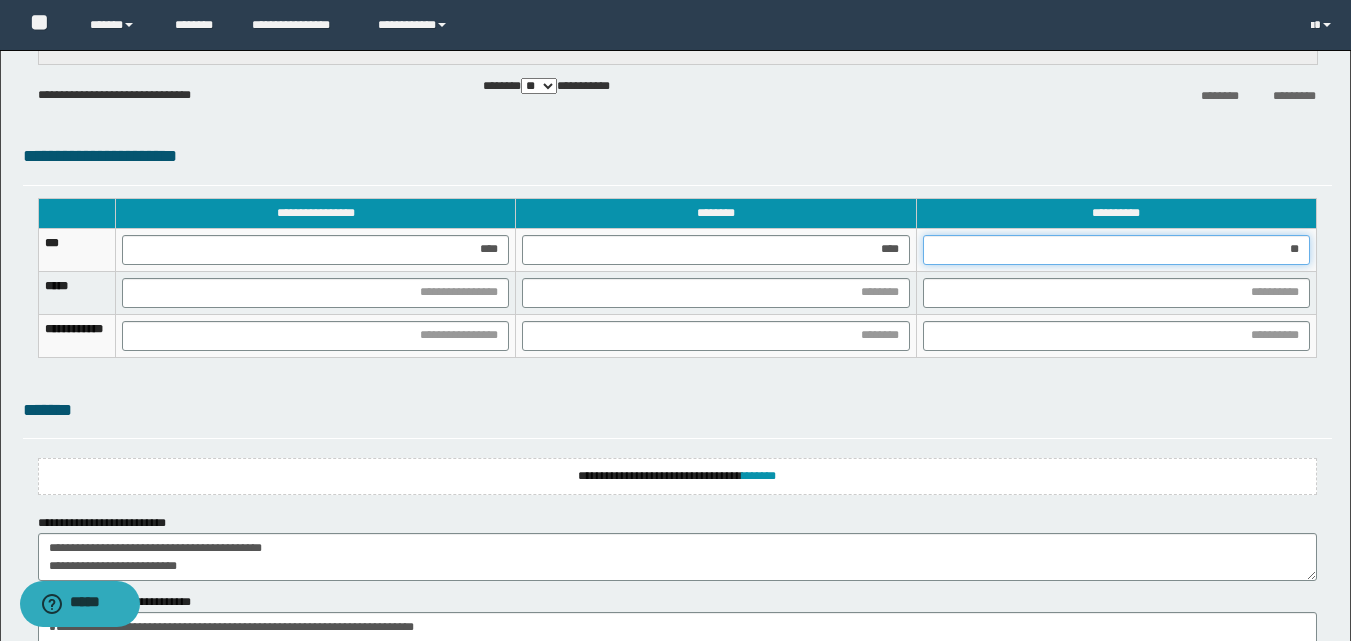 type on "***" 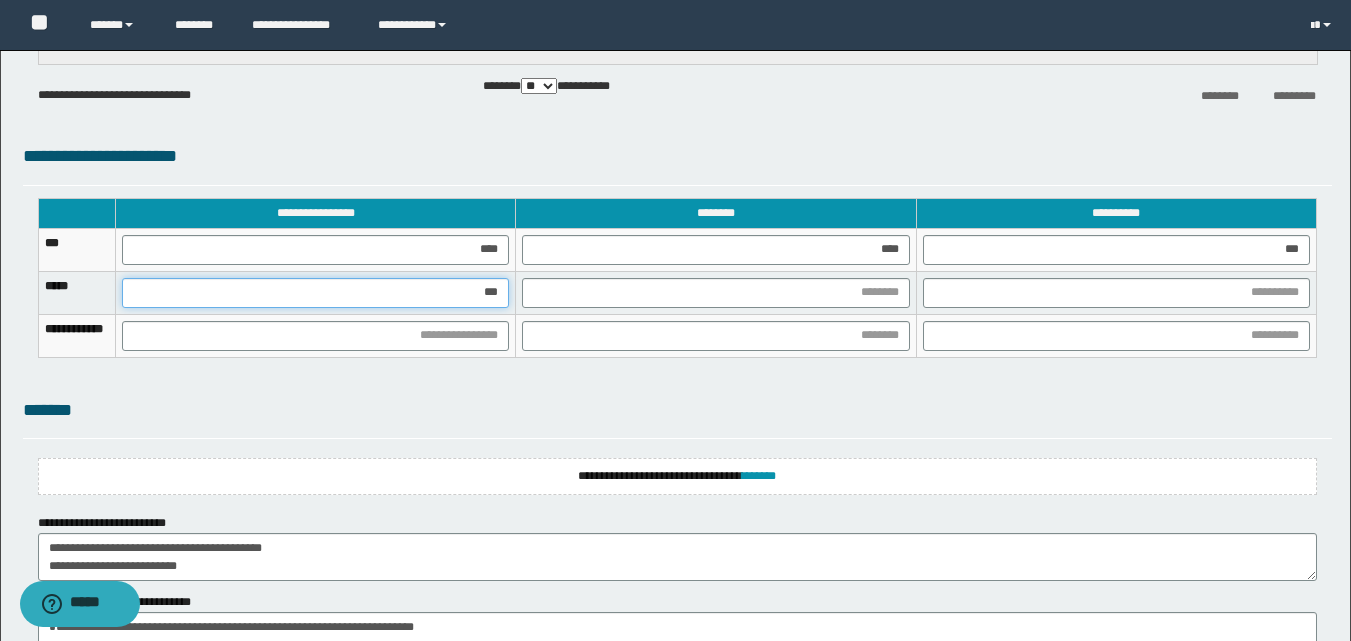 type on "****" 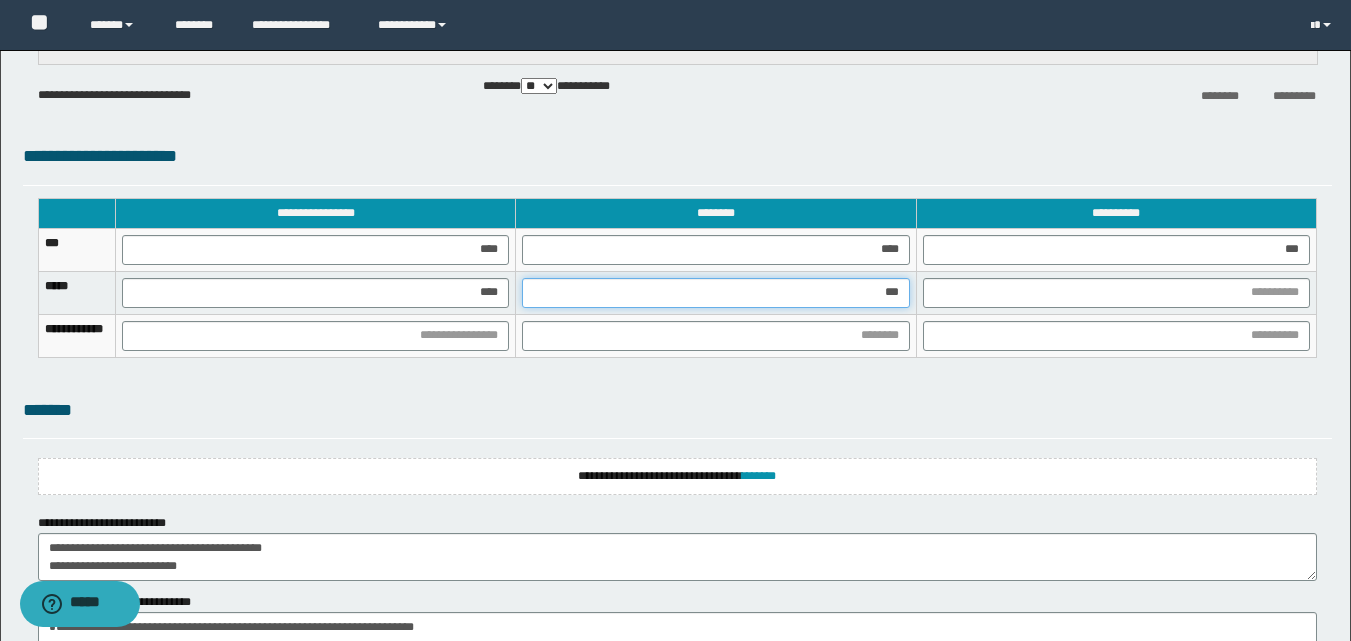 type on "****" 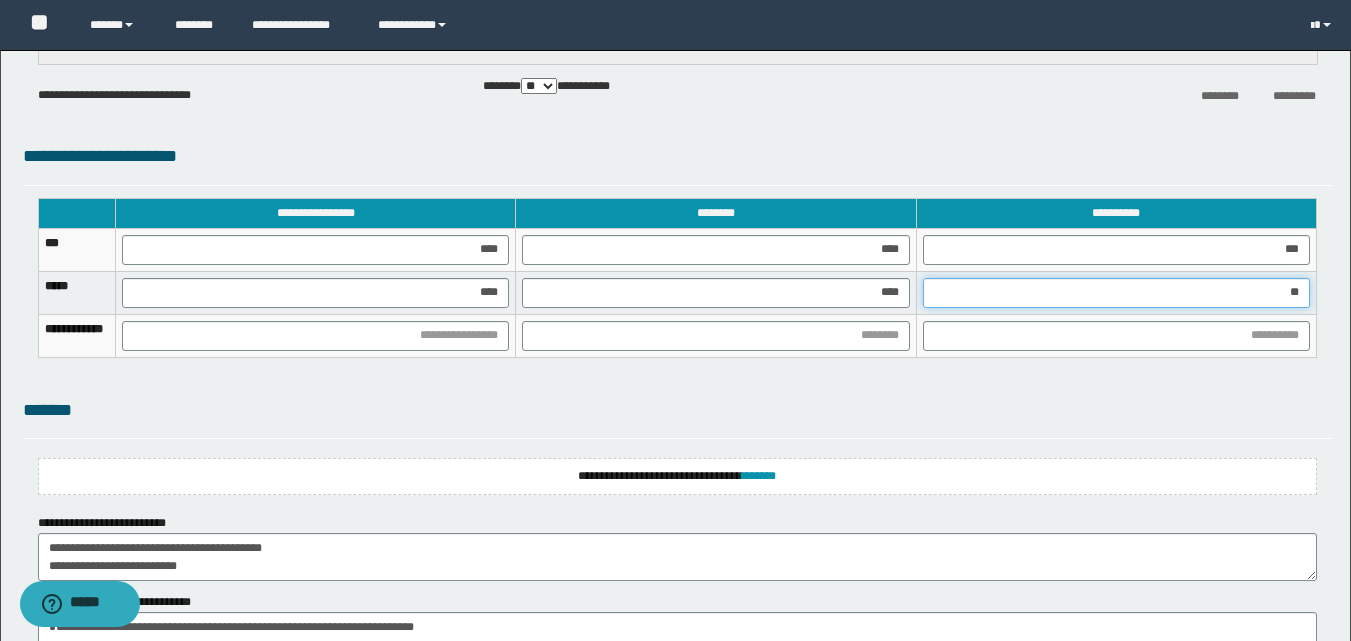 type on "***" 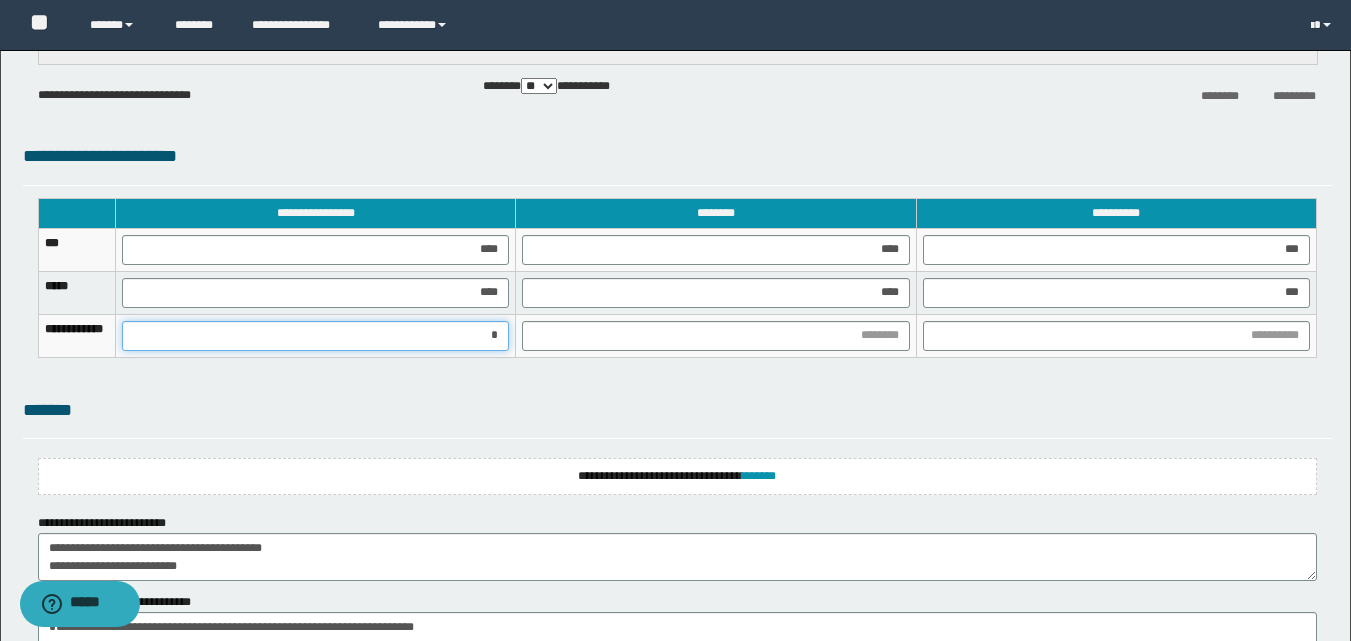 type on "**" 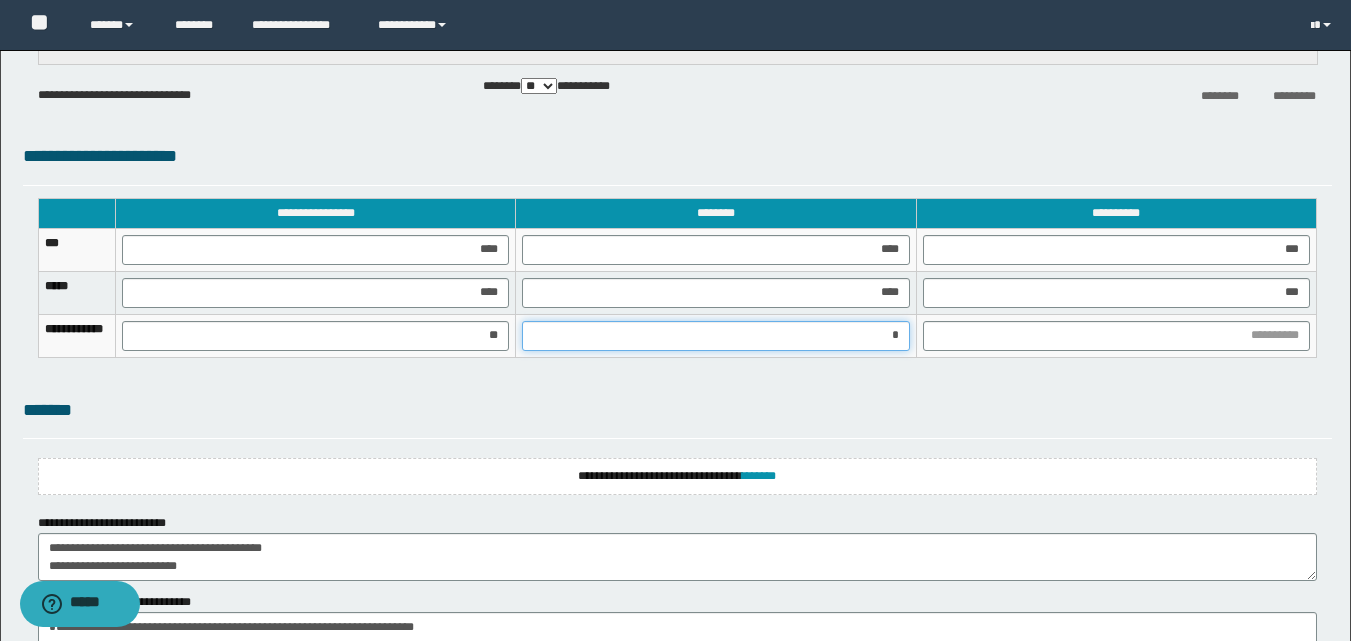 type on "**" 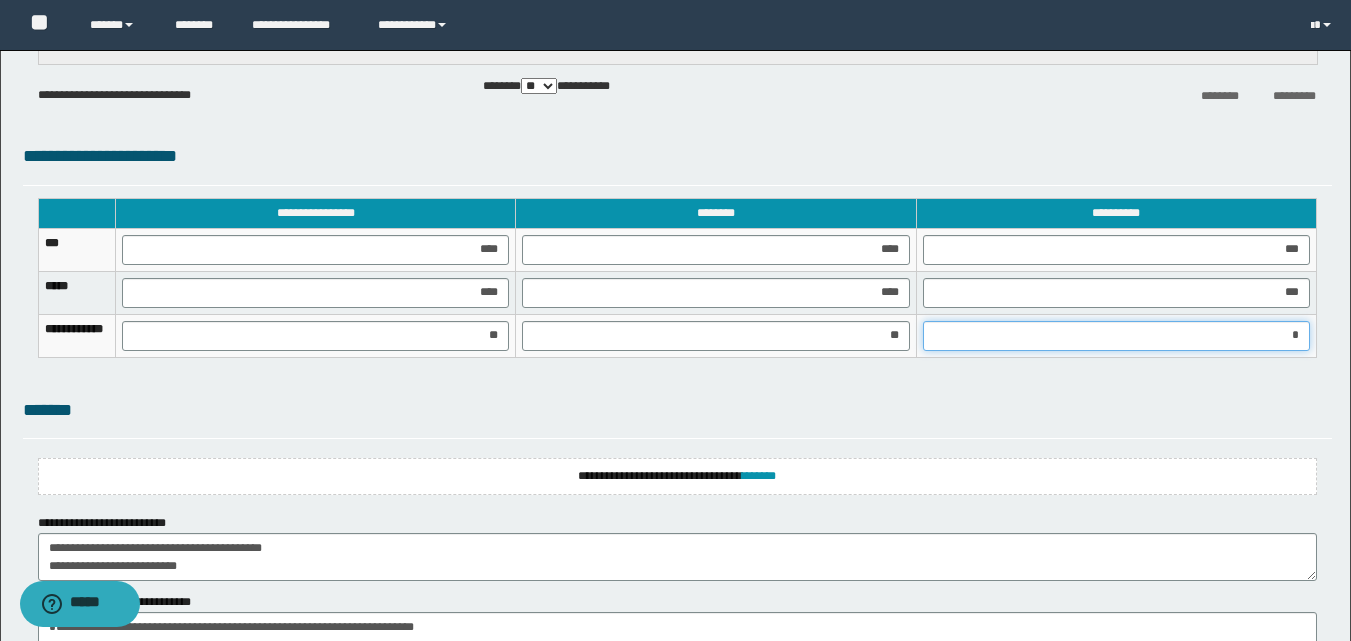 type on "**" 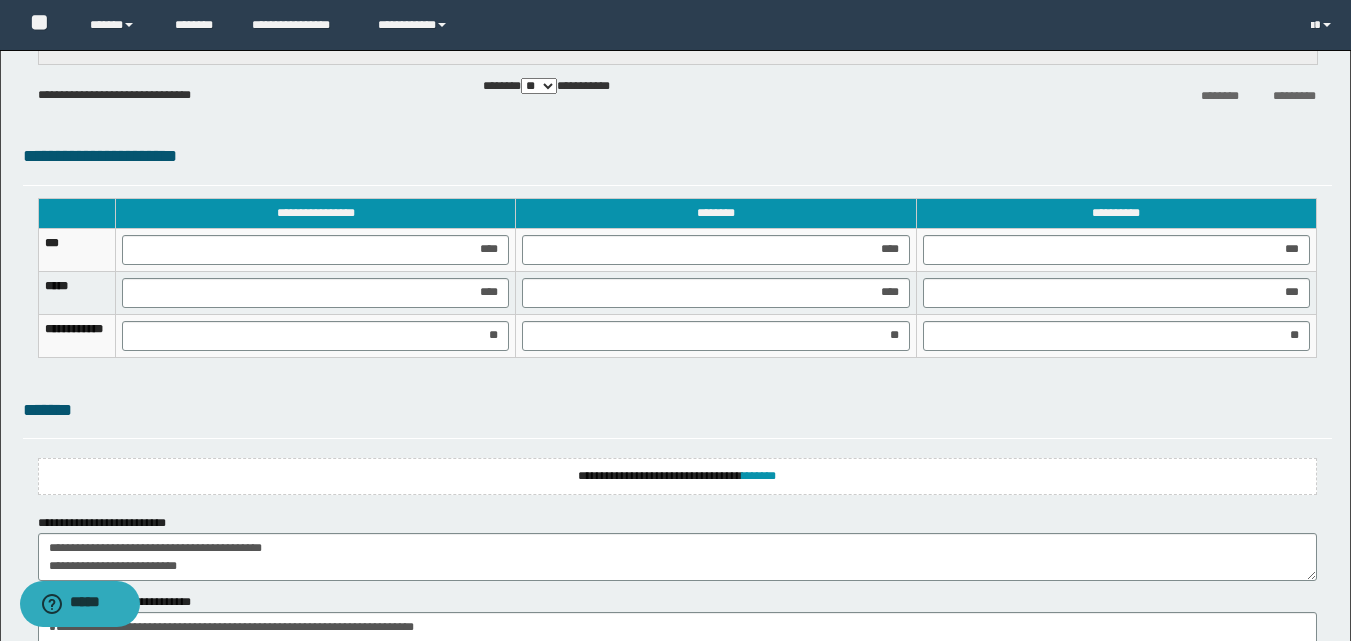 click on "**********" at bounding box center [677, 476] 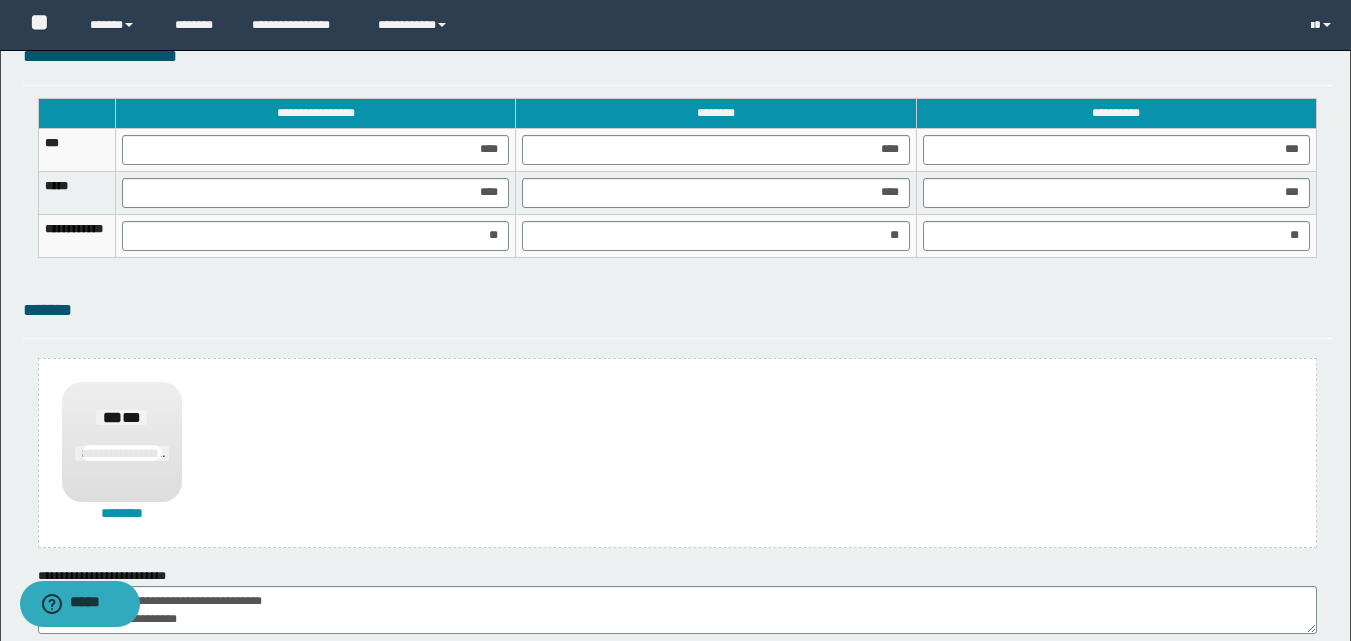 scroll, scrollTop: 1759, scrollLeft: 0, axis: vertical 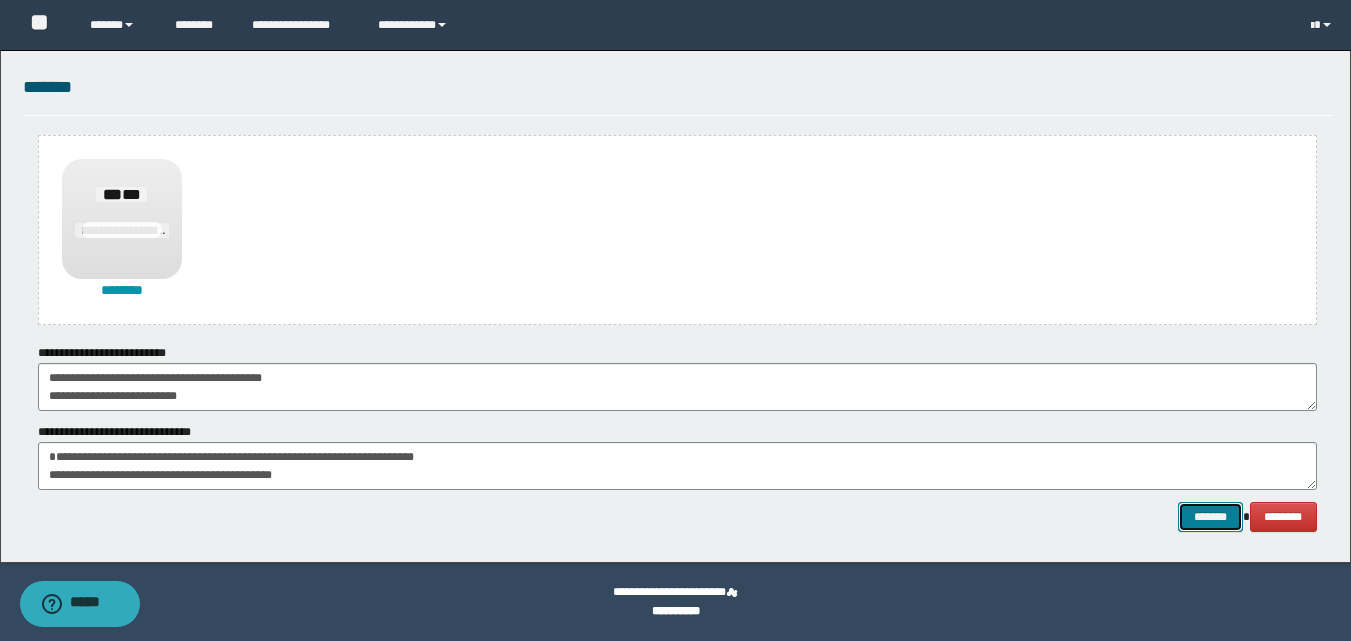 click on "*******" at bounding box center (1210, 517) 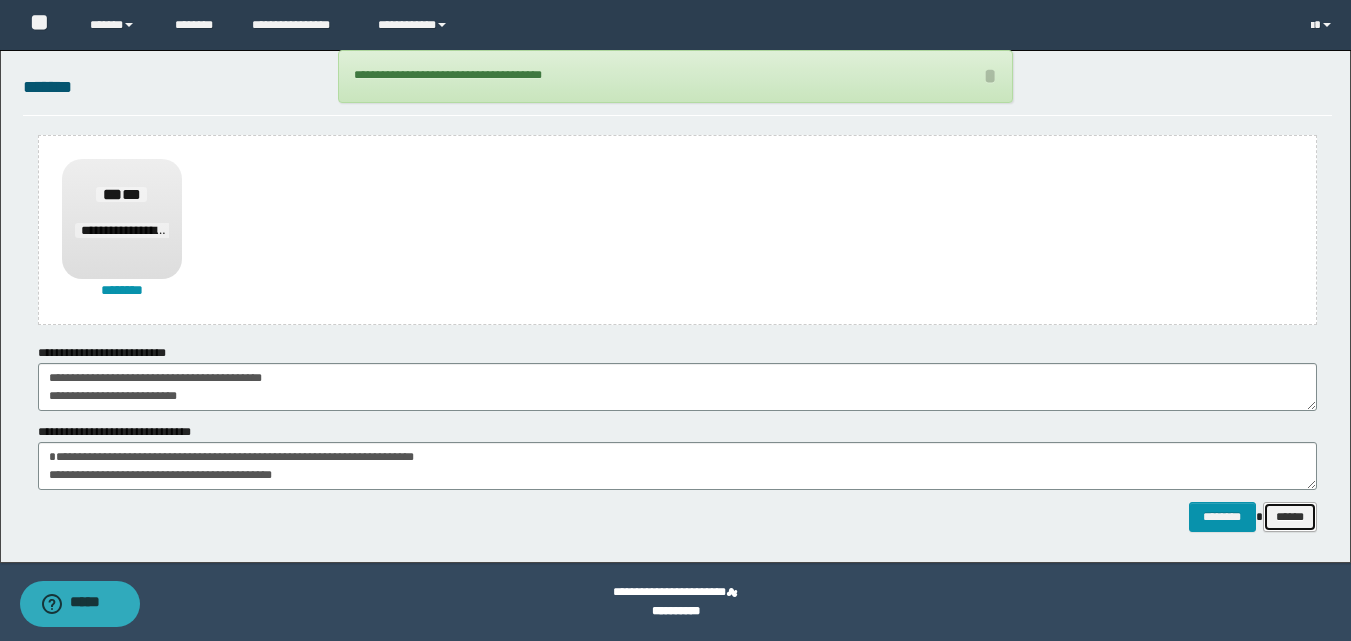 click on "******" at bounding box center [1290, 517] 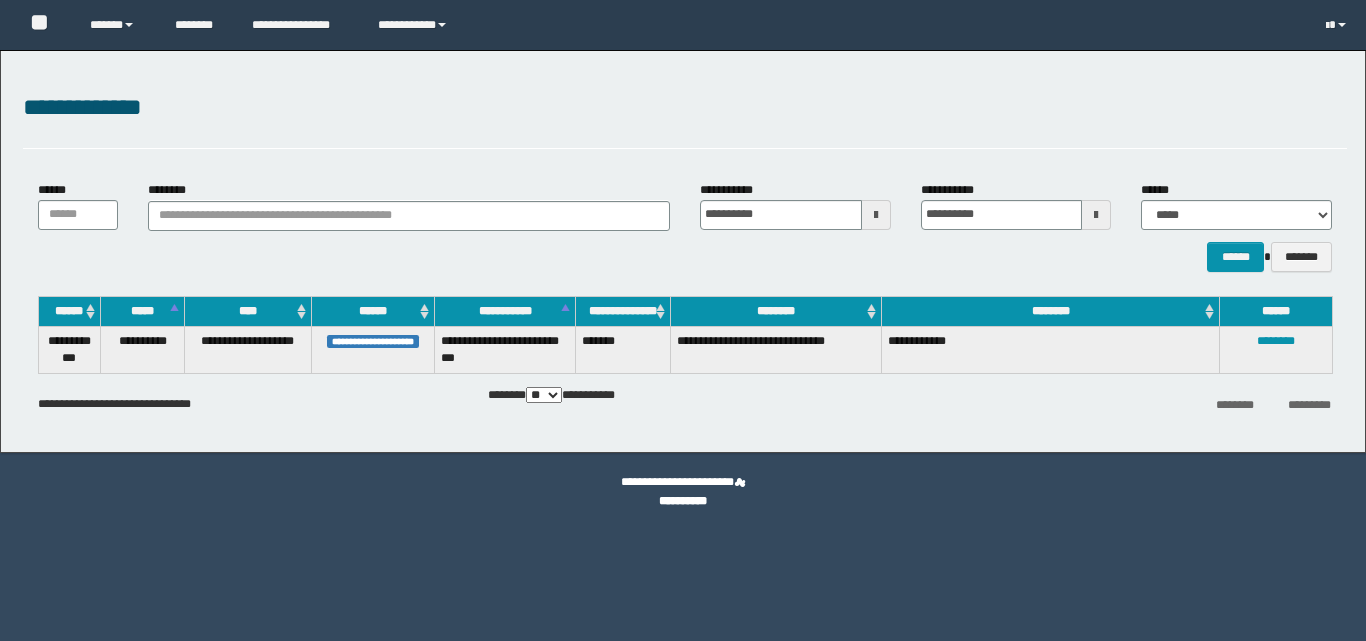 scroll, scrollTop: 0, scrollLeft: 0, axis: both 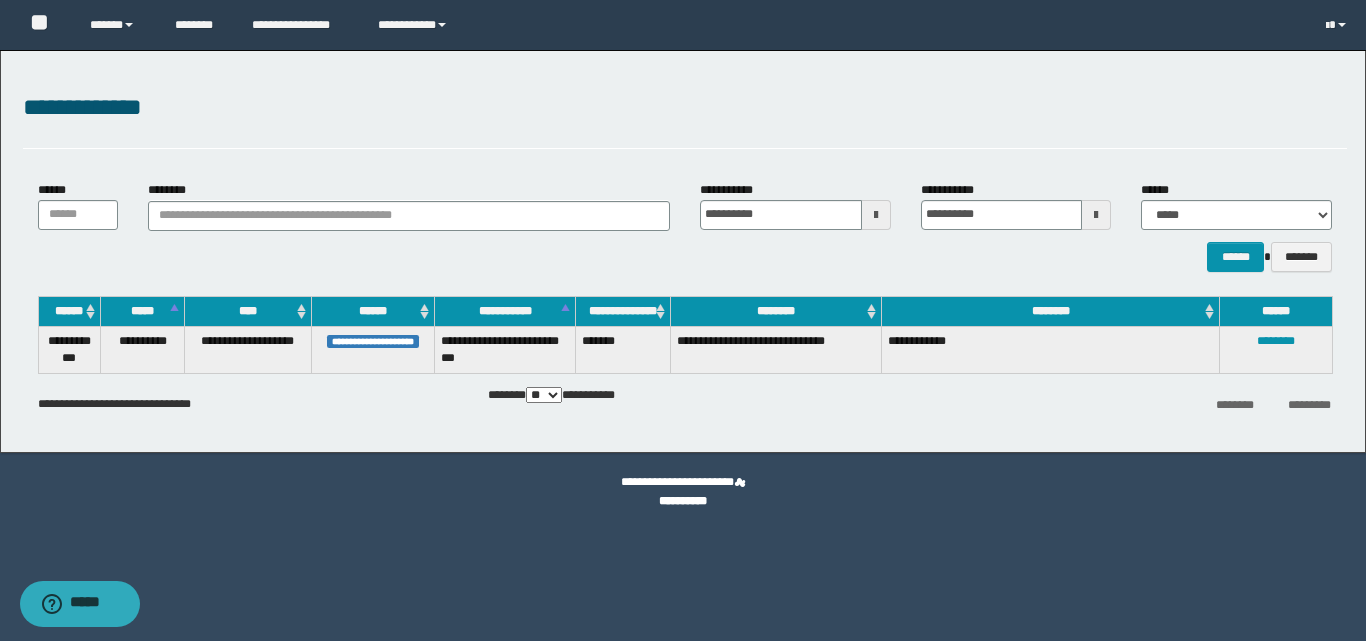 click at bounding box center (0, 0) 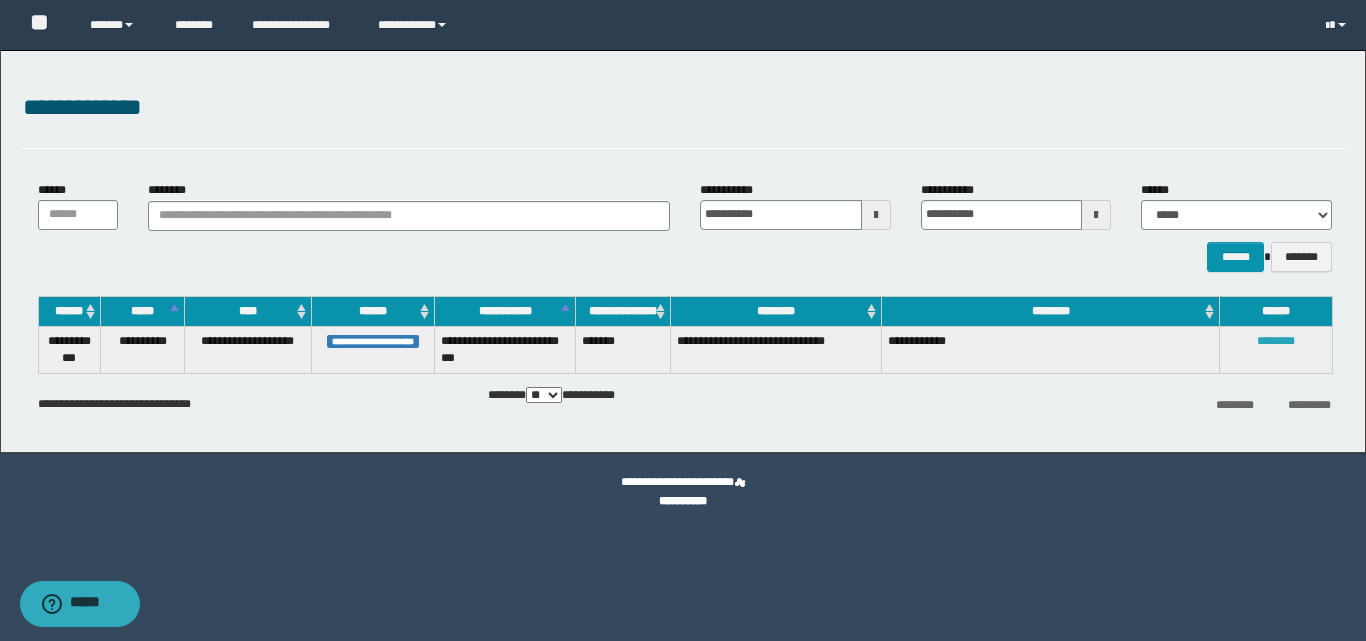 click on "********" at bounding box center (1276, 341) 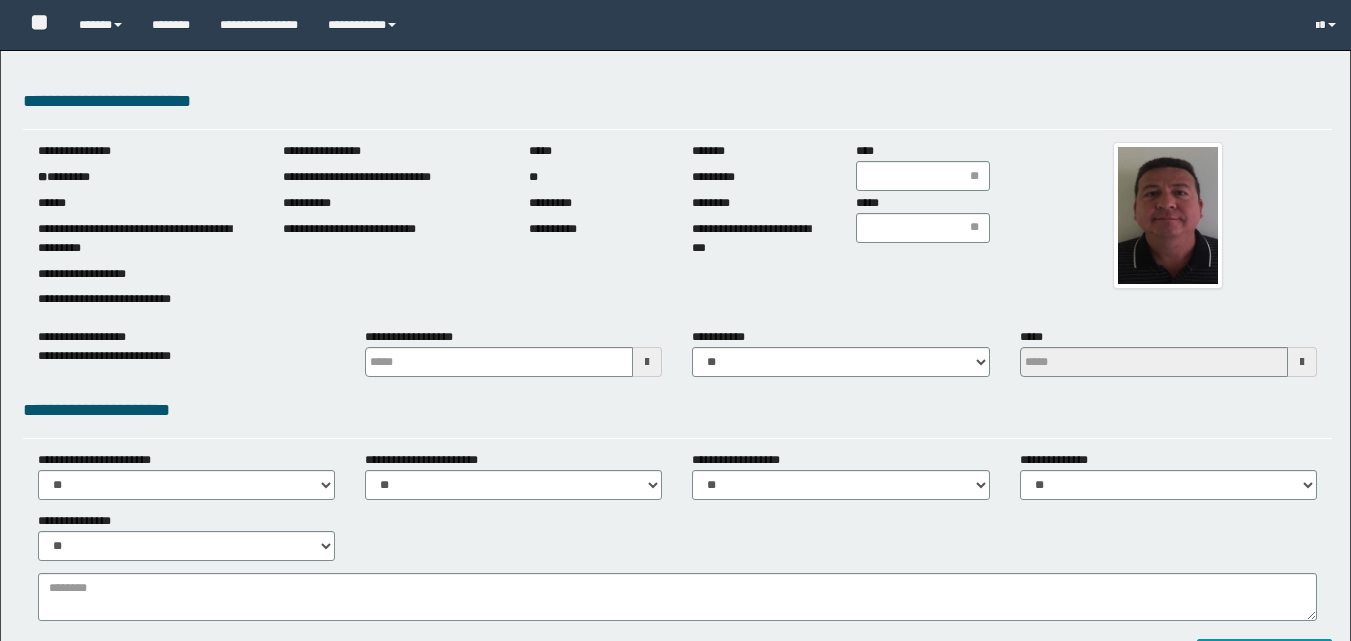 scroll, scrollTop: 0, scrollLeft: 0, axis: both 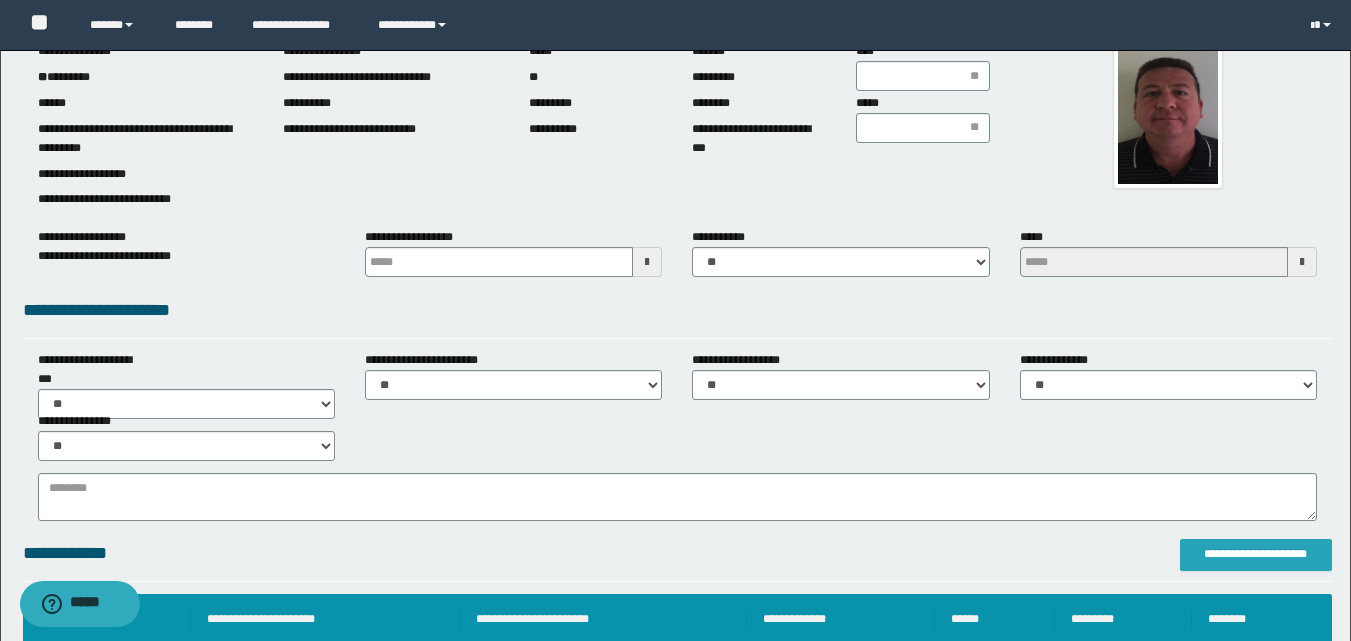 click on "**********" at bounding box center [1256, 555] 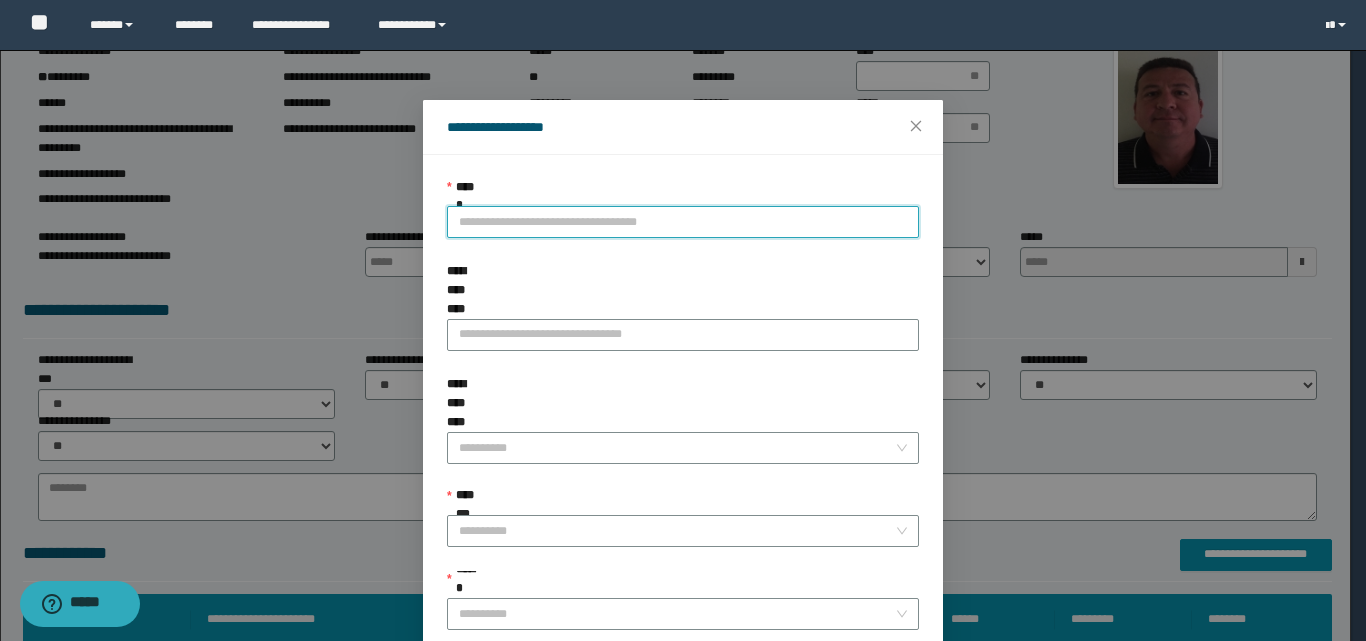 click on "**********" at bounding box center [683, 222] 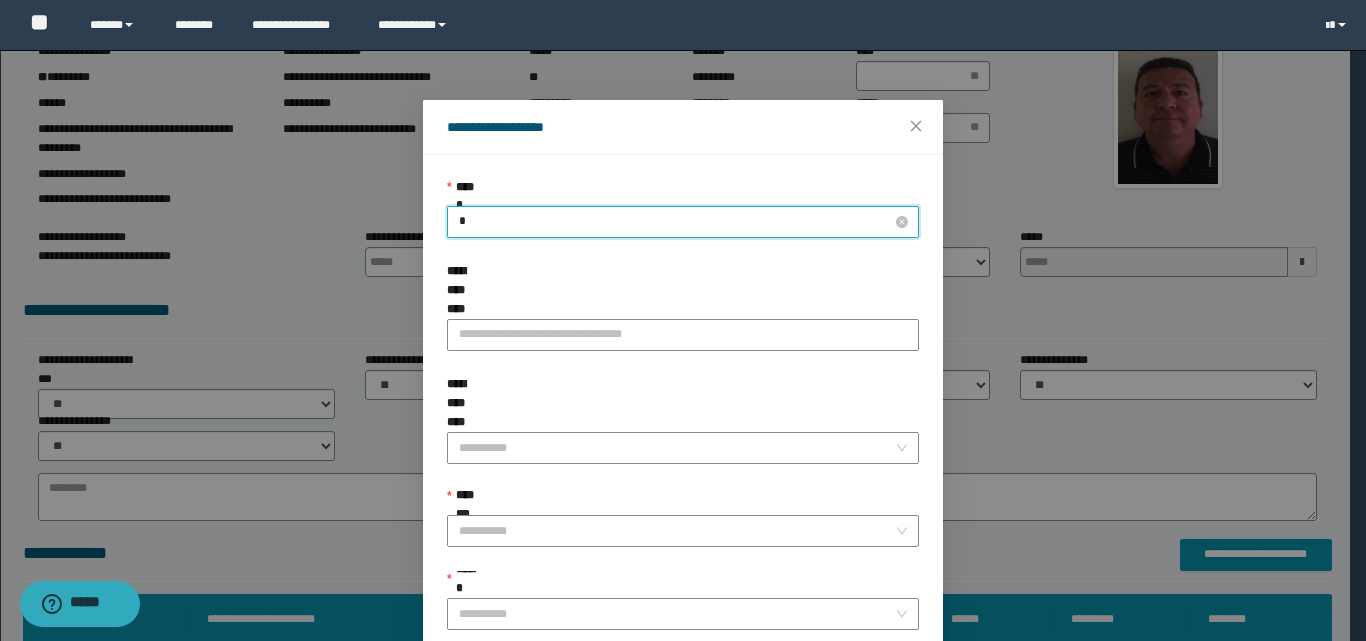 type on "**" 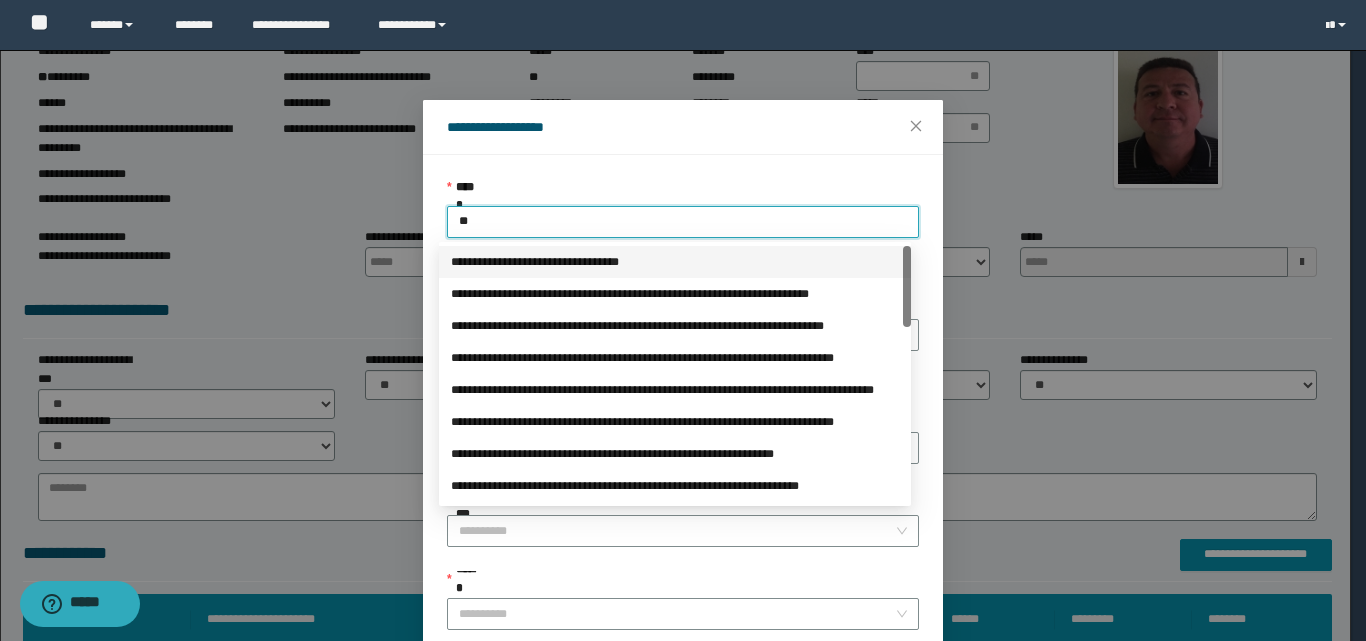 click on "**********" at bounding box center (675, 262) 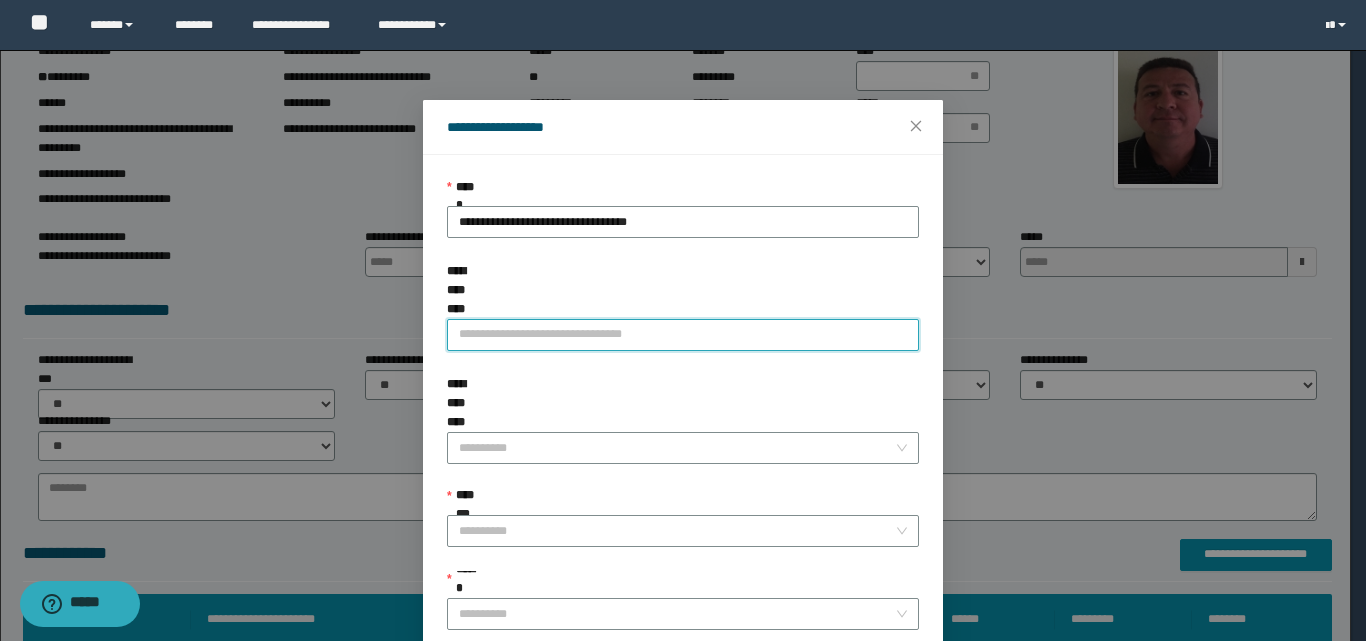 click on "**********" at bounding box center [683, 335] 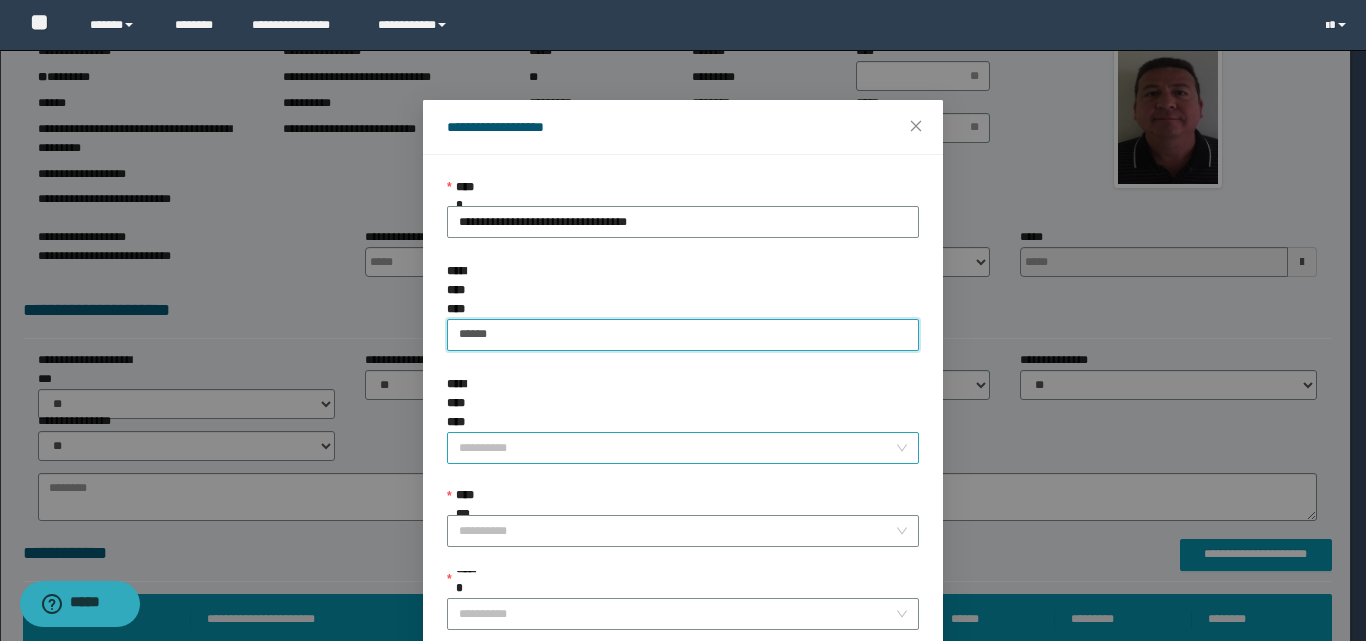 type on "******" 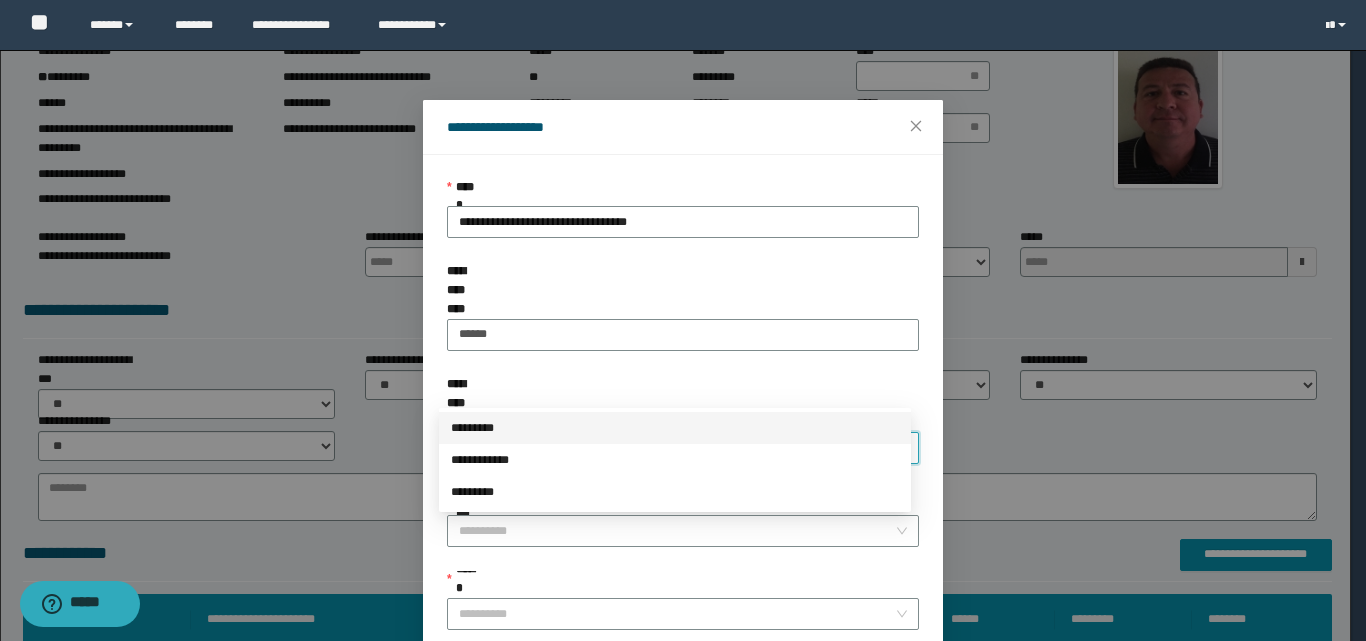 click on "**********" at bounding box center (677, 448) 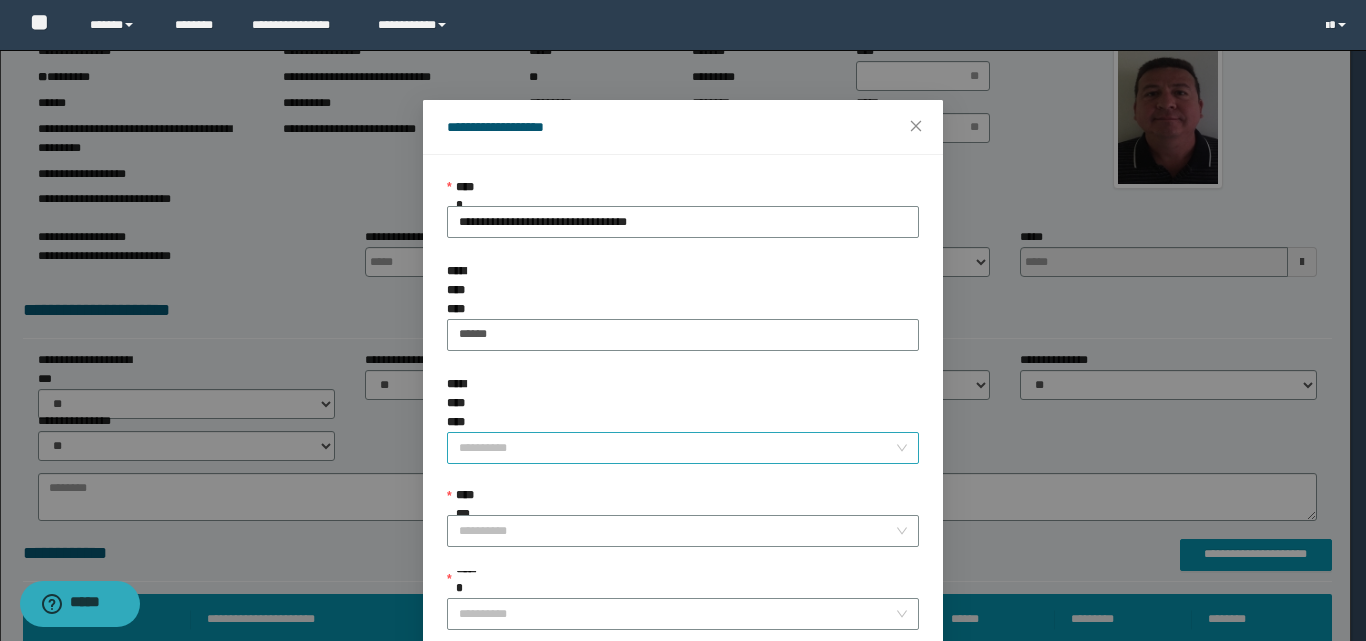click on "**********" at bounding box center (677, 448) 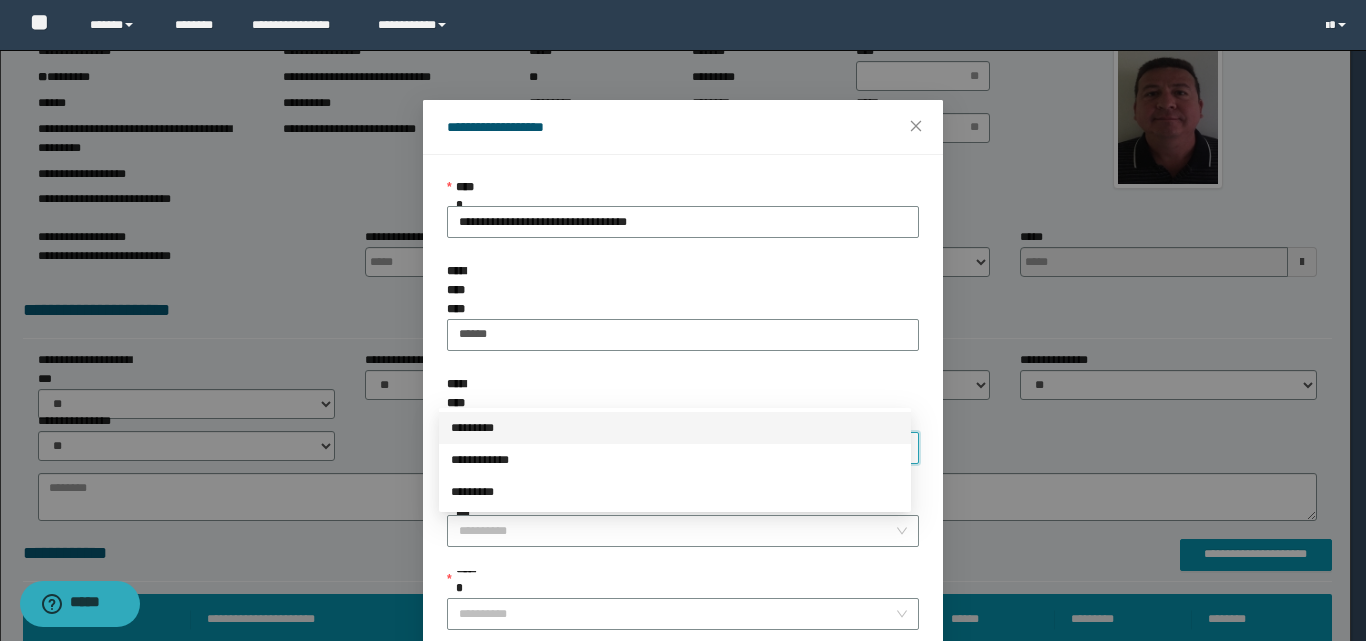click on "*********" at bounding box center [675, 428] 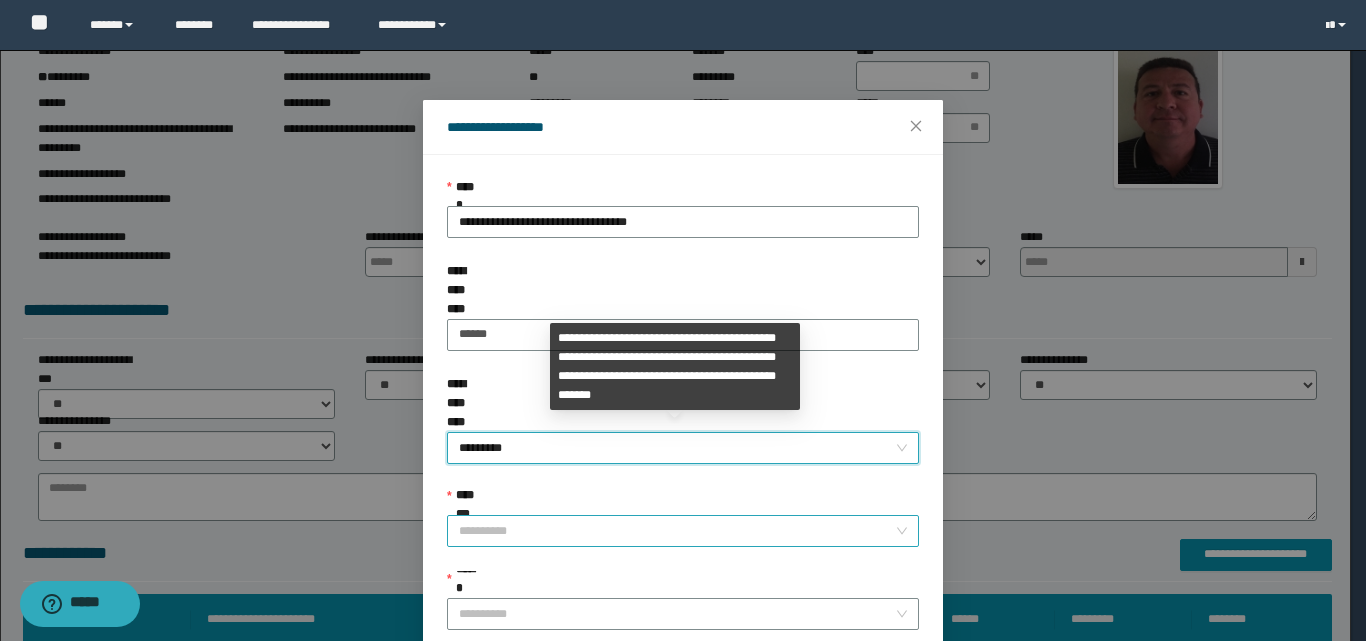 click on "**********" at bounding box center (677, 531) 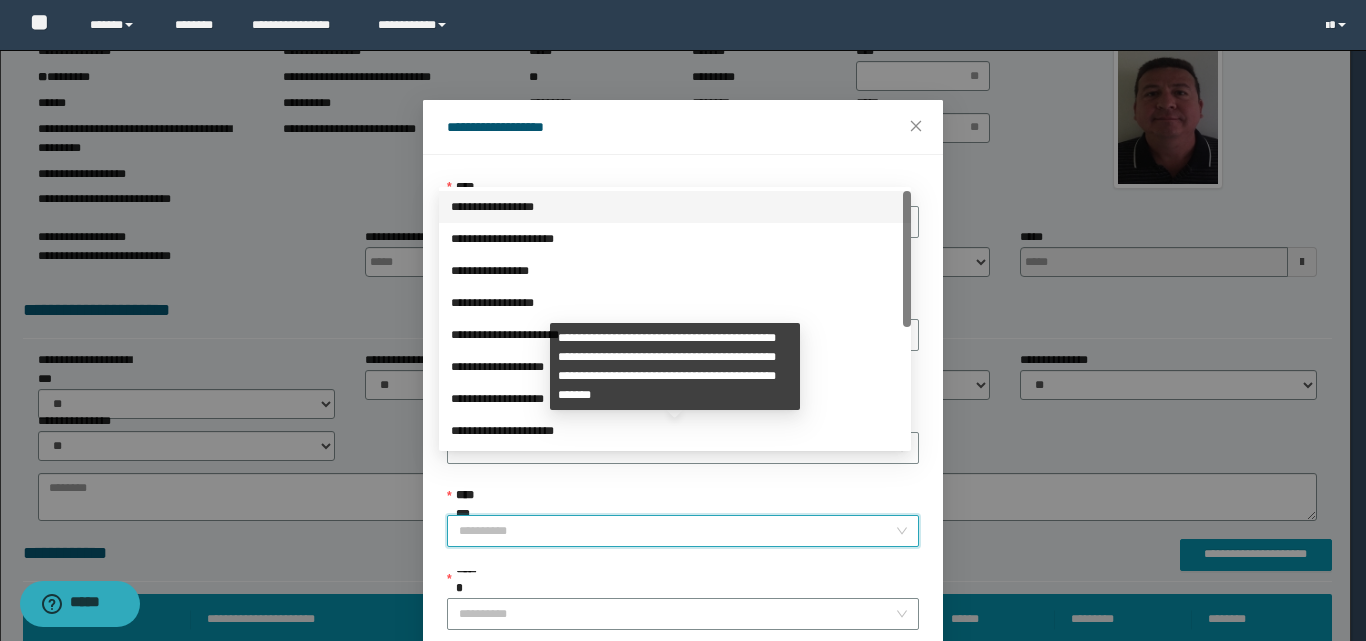 scroll, scrollTop: 111, scrollLeft: 0, axis: vertical 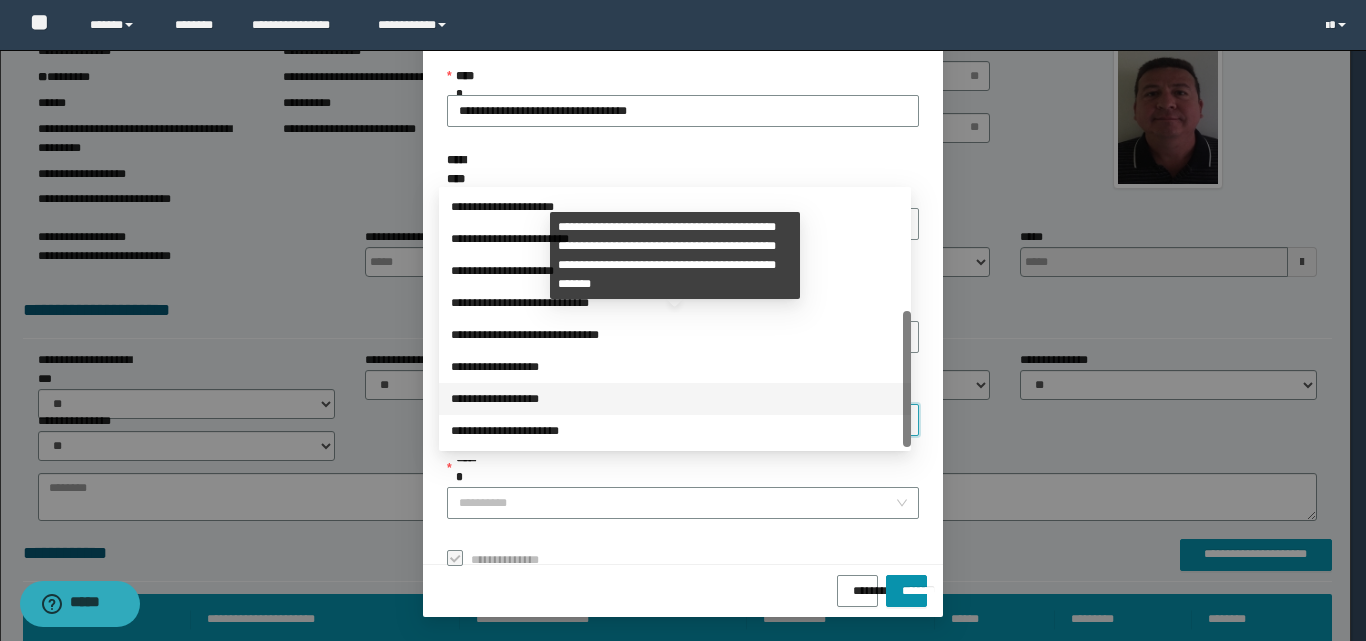 click on "**********" at bounding box center [675, 399] 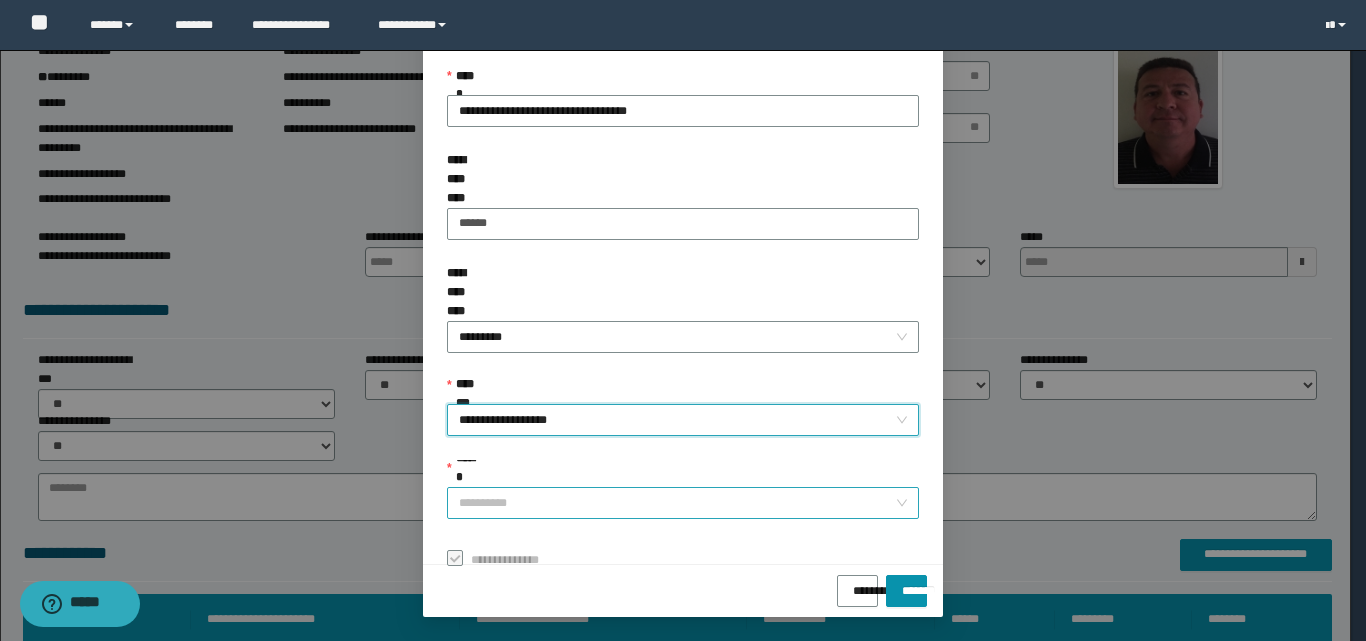 click on "******" at bounding box center [677, 503] 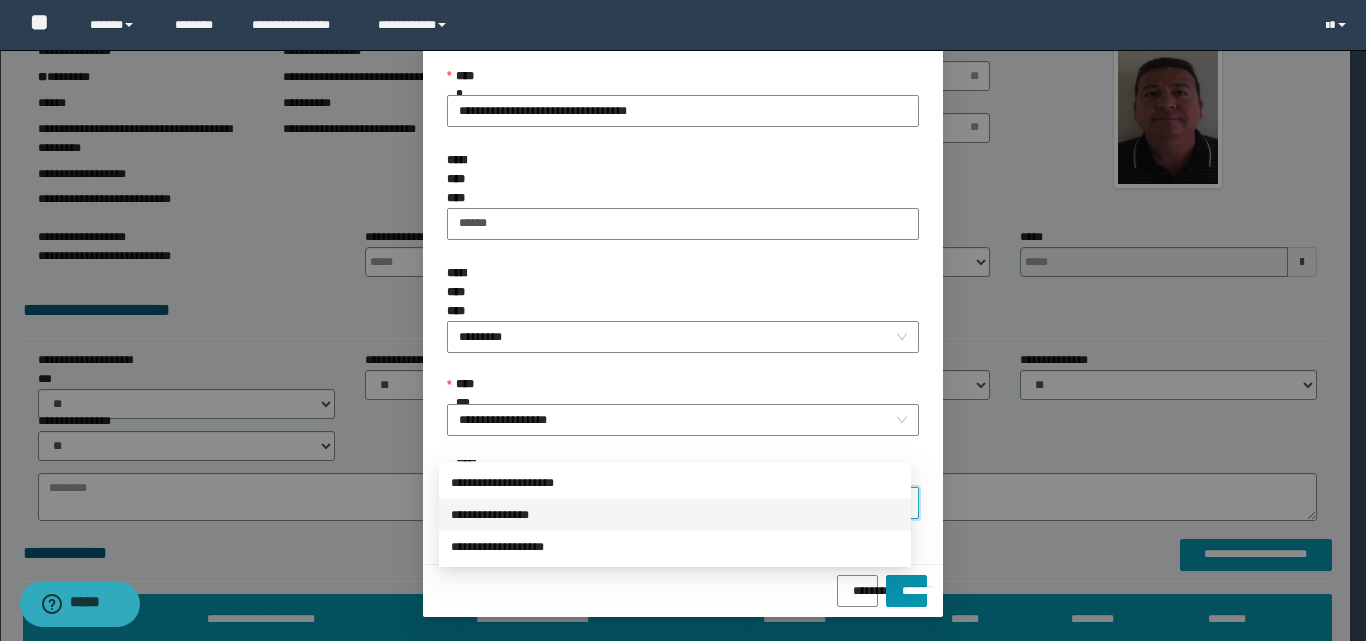 click on "**********" at bounding box center (675, 515) 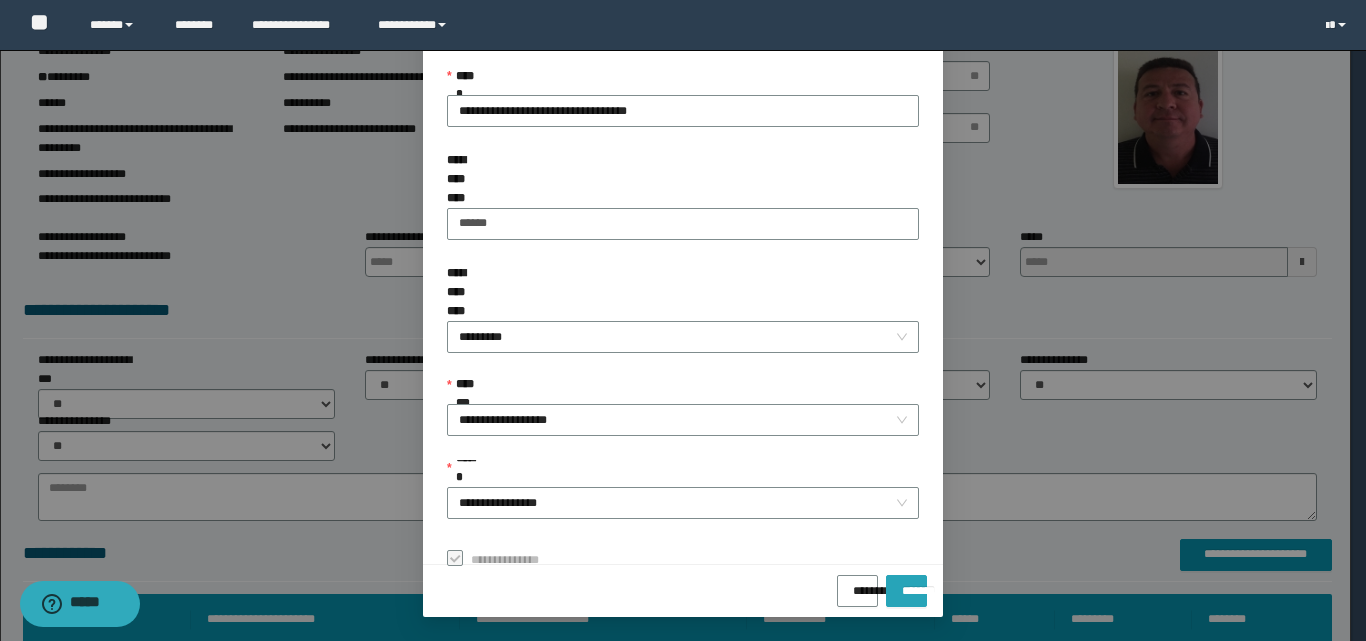 click on "*******" at bounding box center [906, 591] 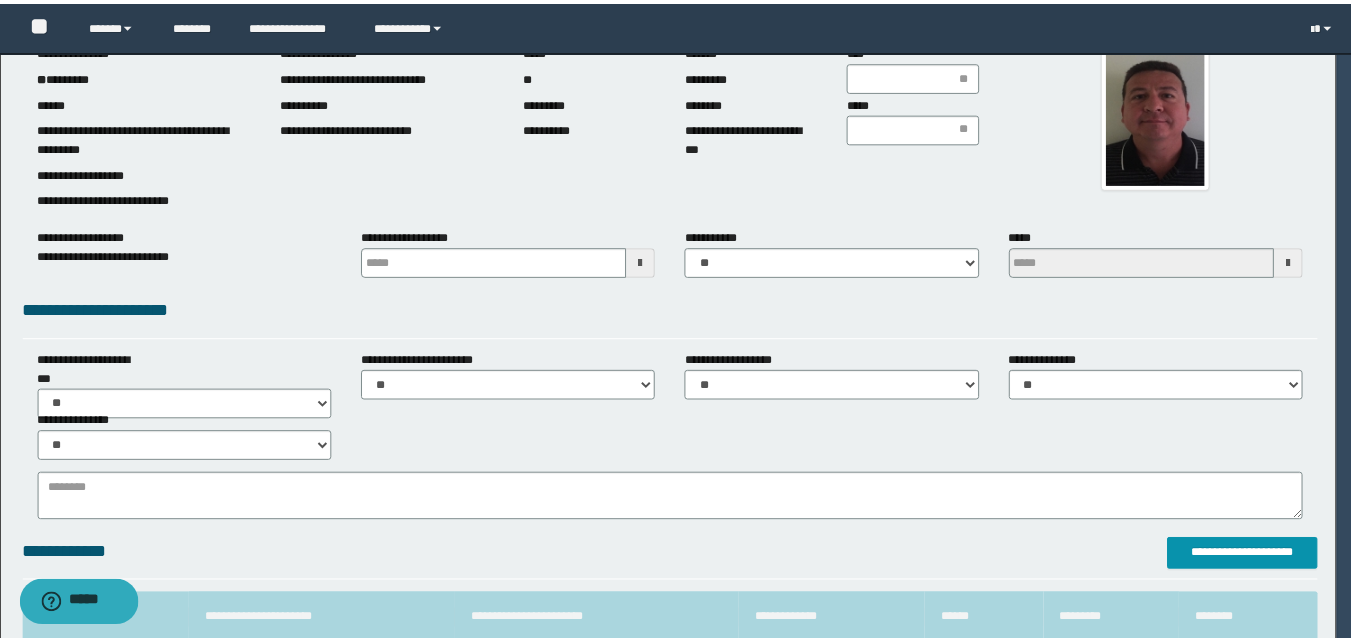 scroll, scrollTop: 64, scrollLeft: 0, axis: vertical 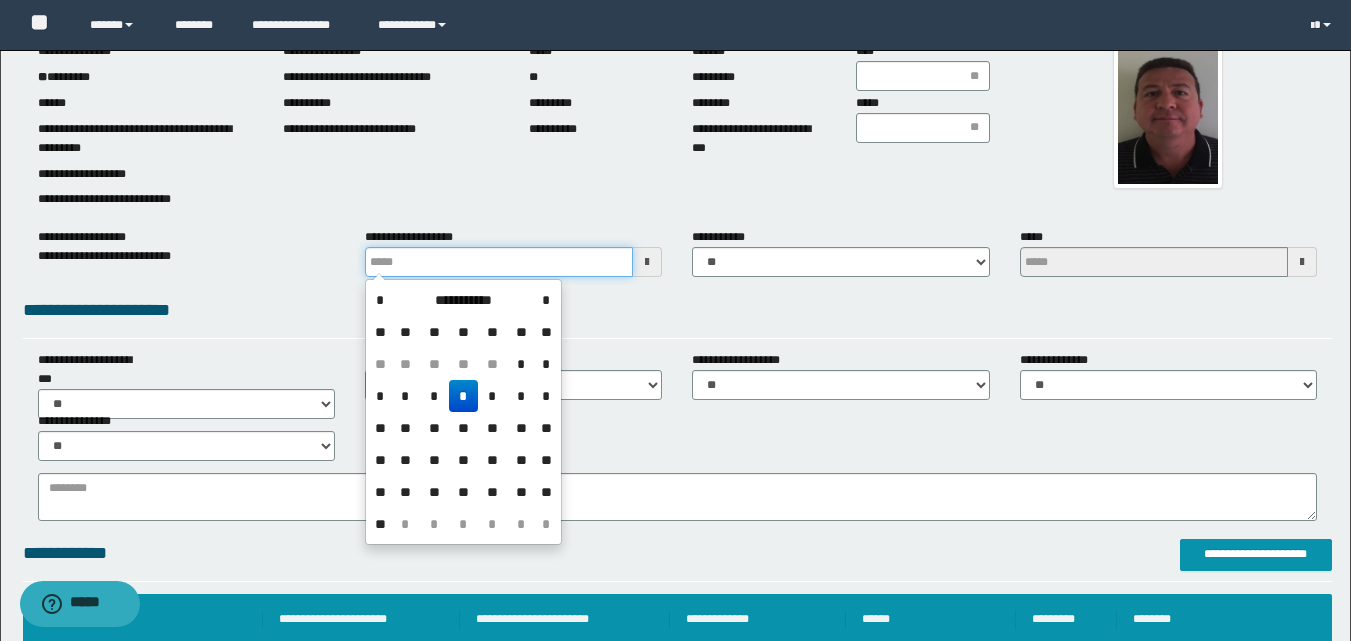 click at bounding box center (499, 262) 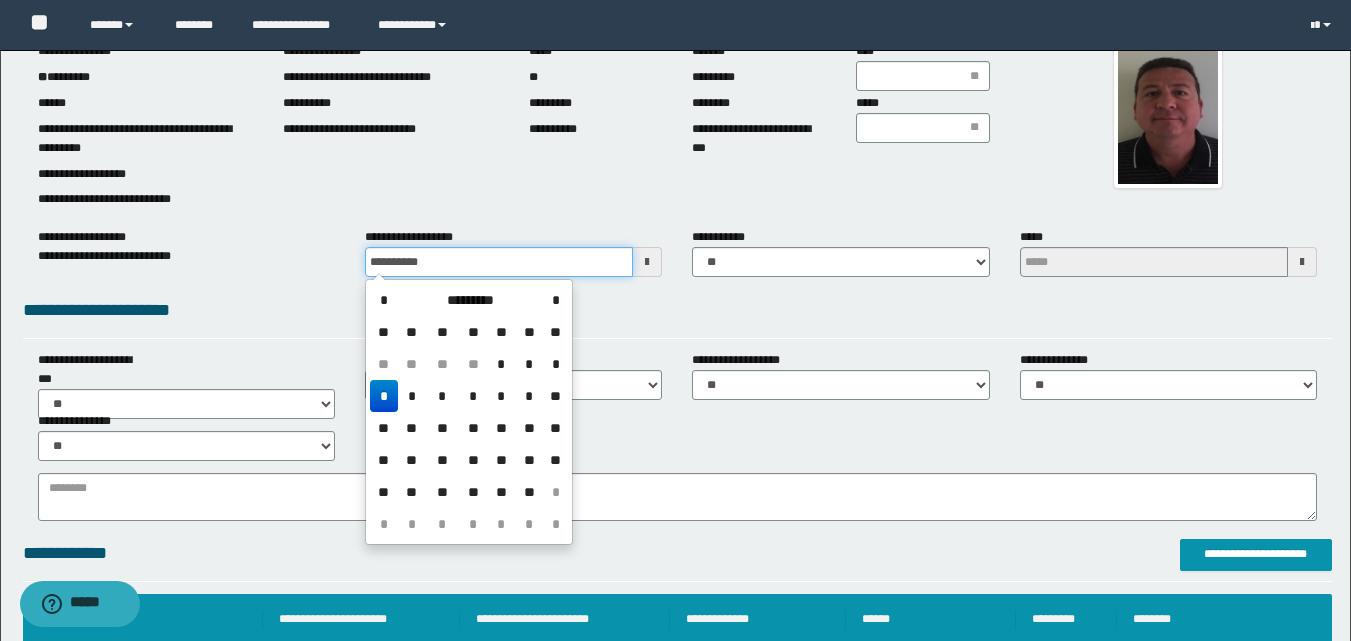 type on "**********" 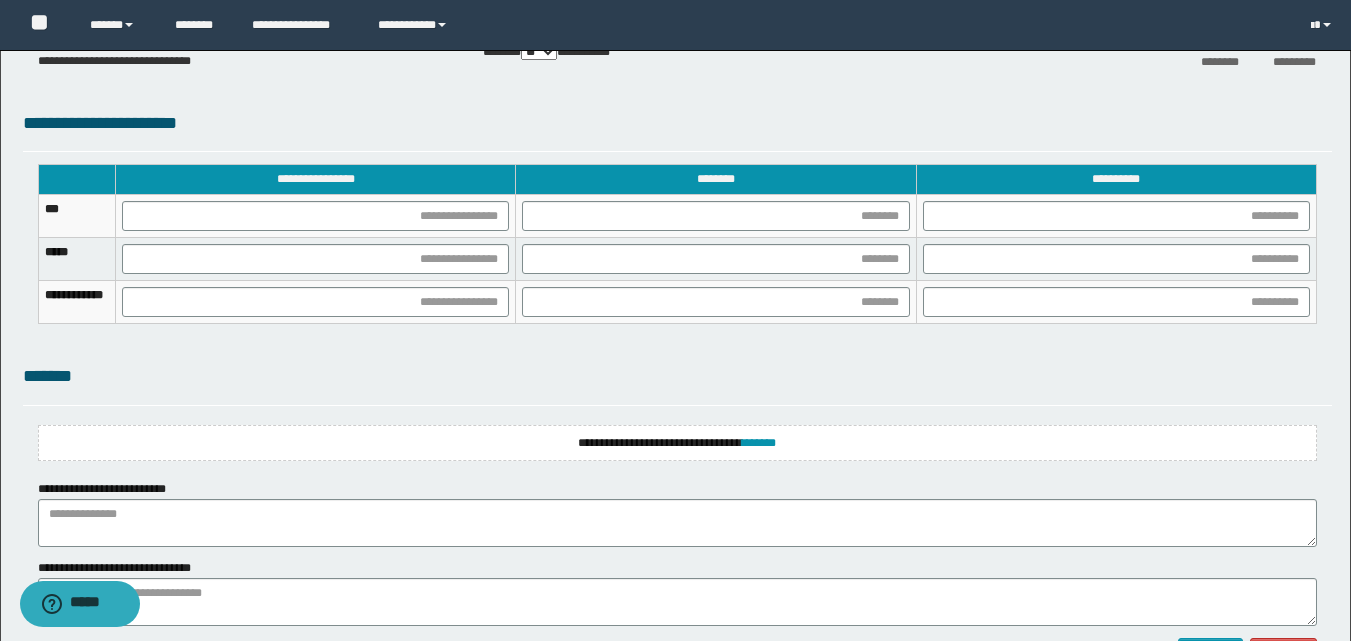 scroll, scrollTop: 1336, scrollLeft: 0, axis: vertical 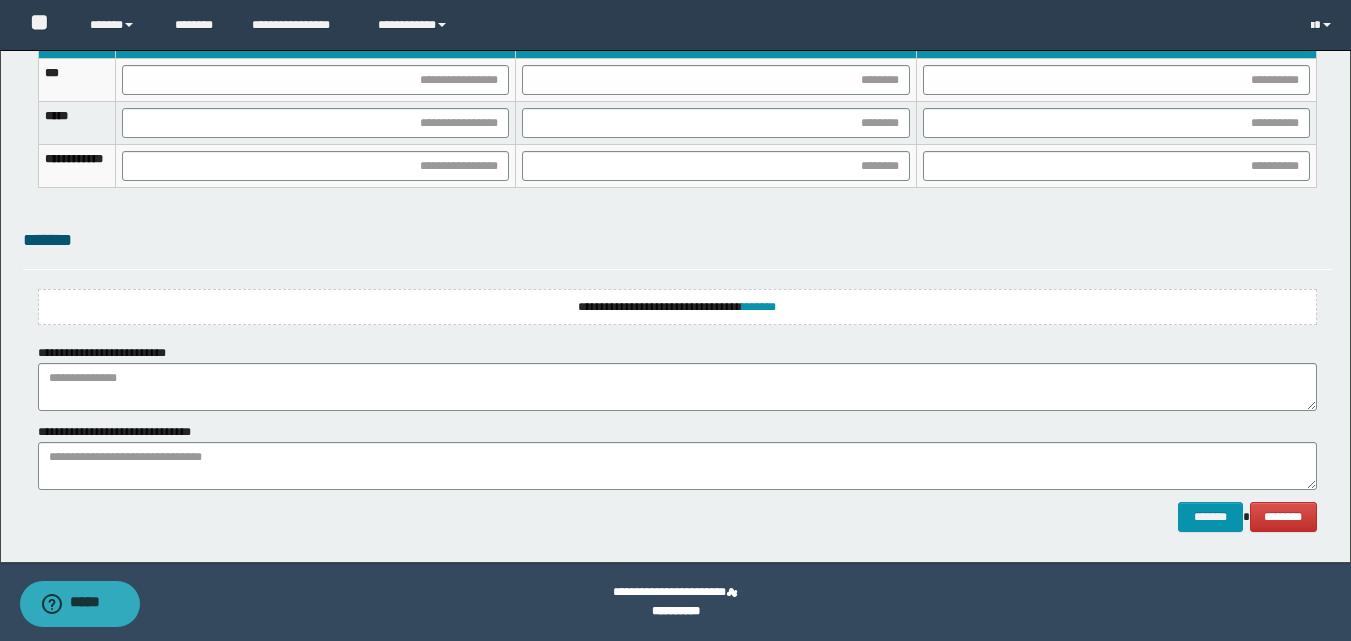 click on "**********" at bounding box center (677, 377) 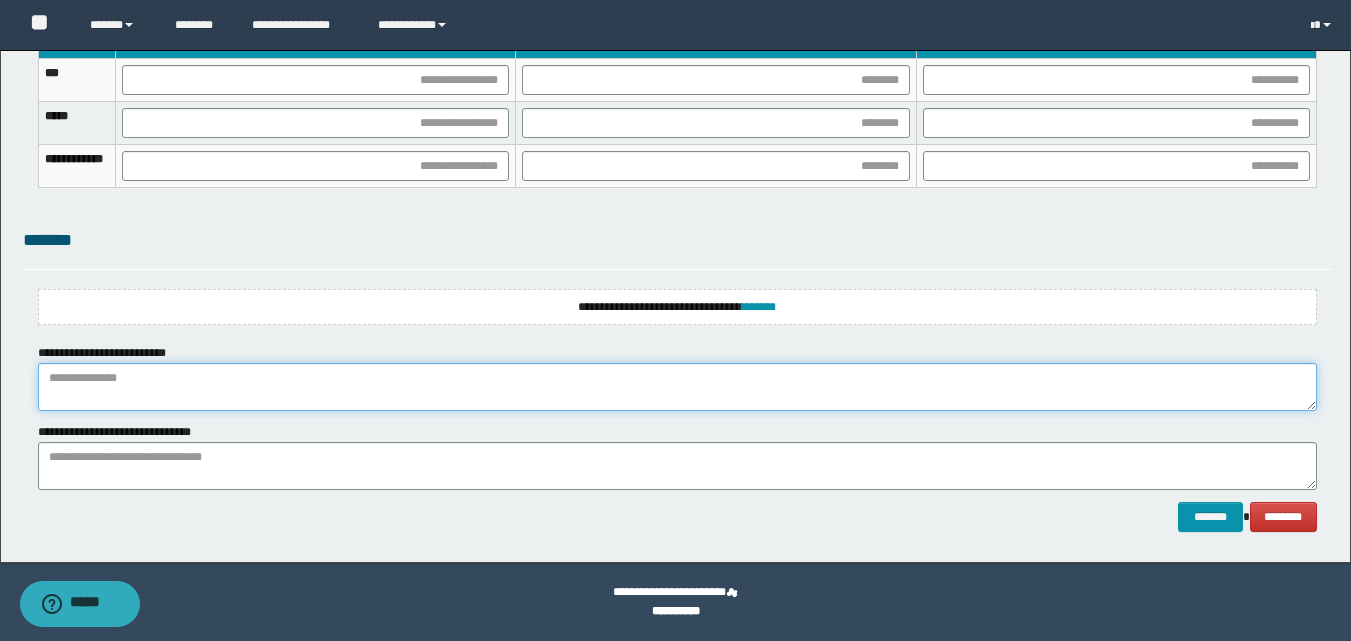 click at bounding box center [677, 387] 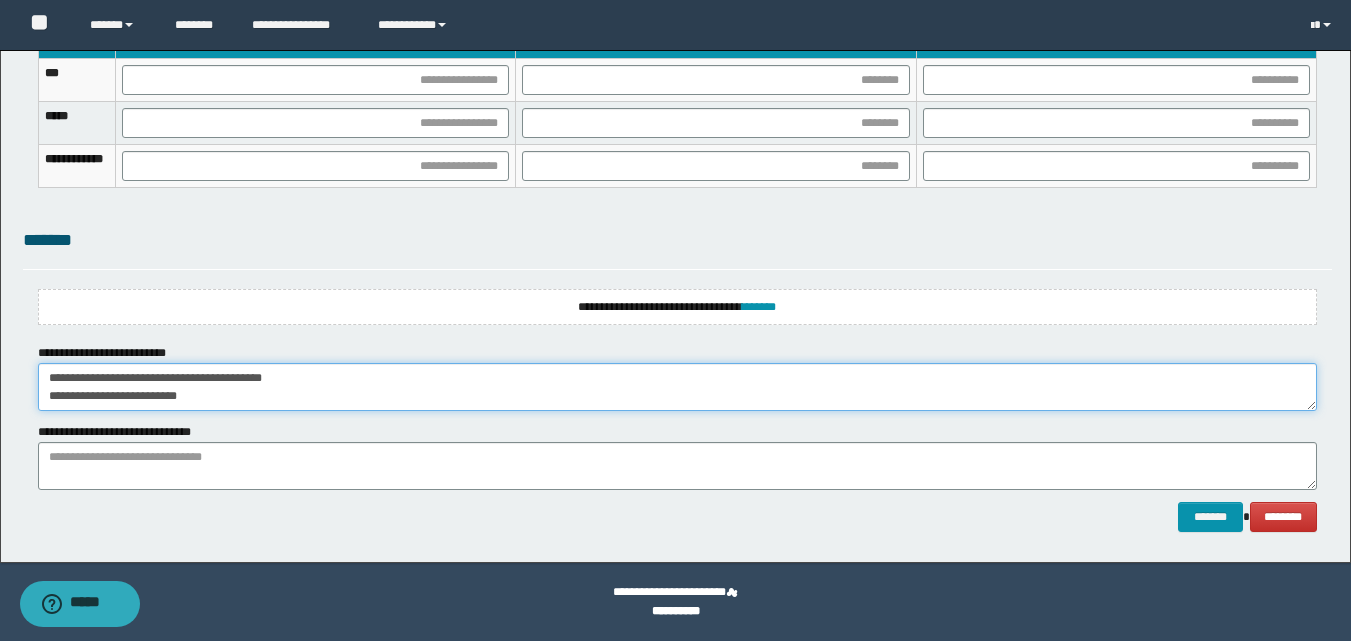 scroll, scrollTop: 72, scrollLeft: 0, axis: vertical 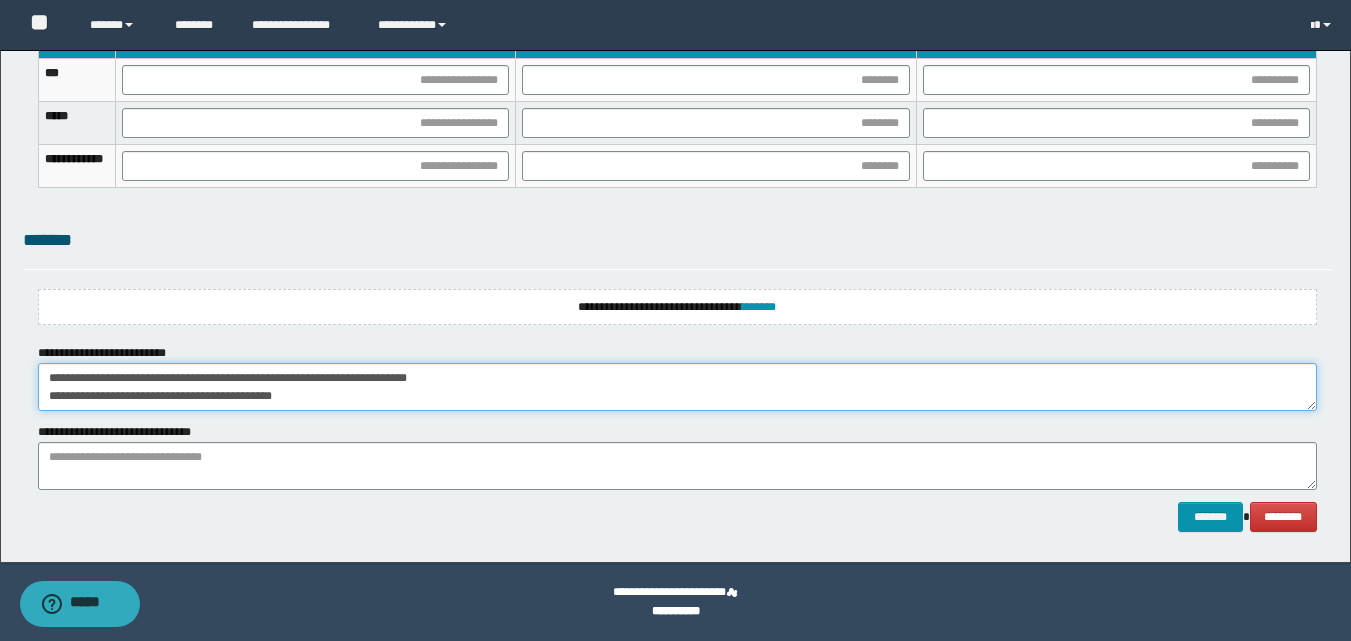 drag, startPoint x: 239, startPoint y: 397, endPoint x: 210, endPoint y: 509, distance: 115.69356 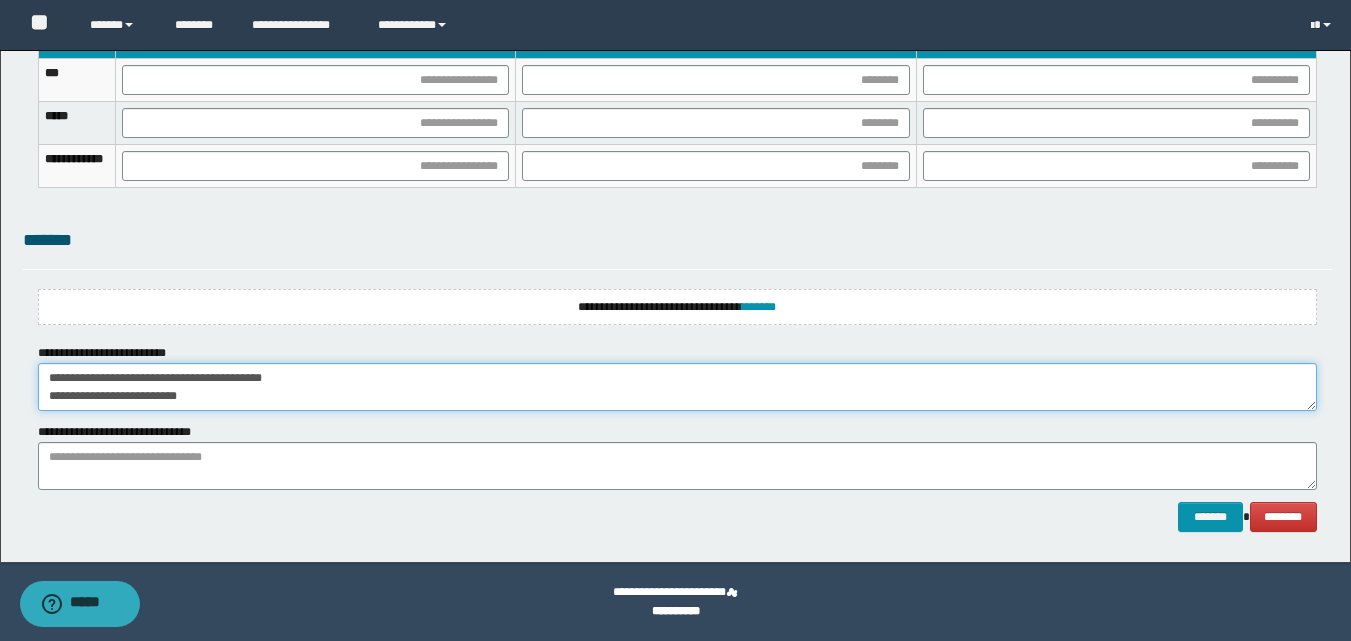 scroll, scrollTop: 0, scrollLeft: 0, axis: both 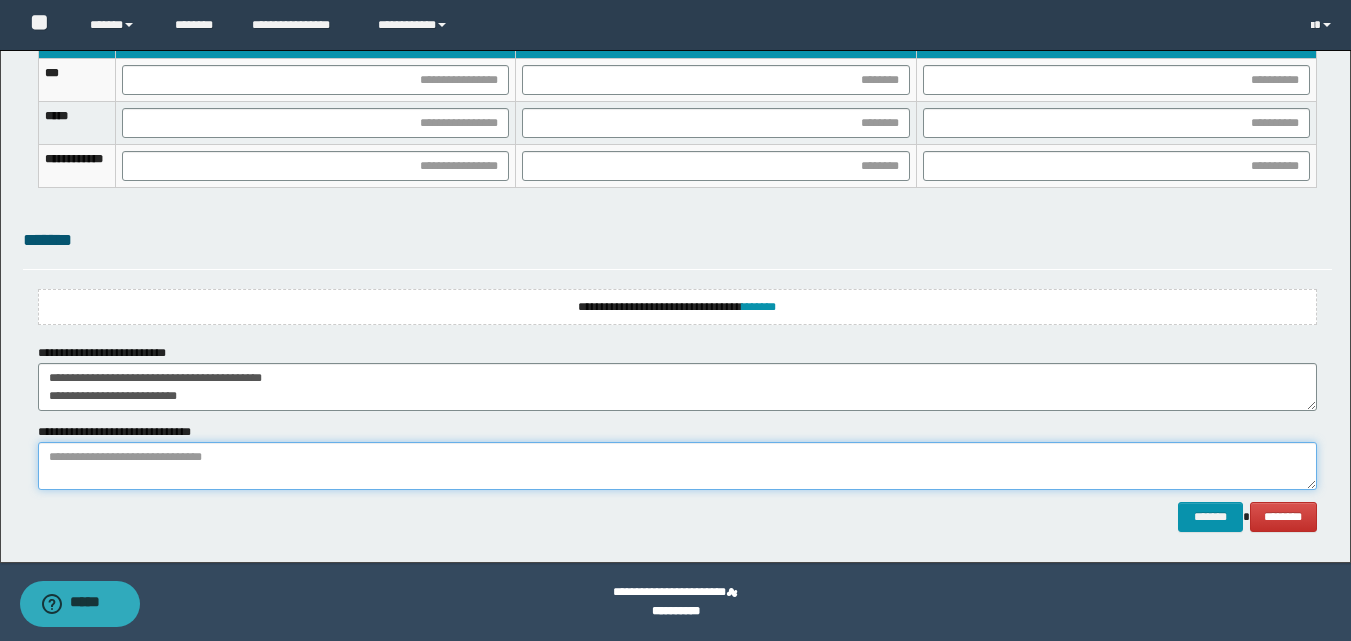 click at bounding box center [677, 466] 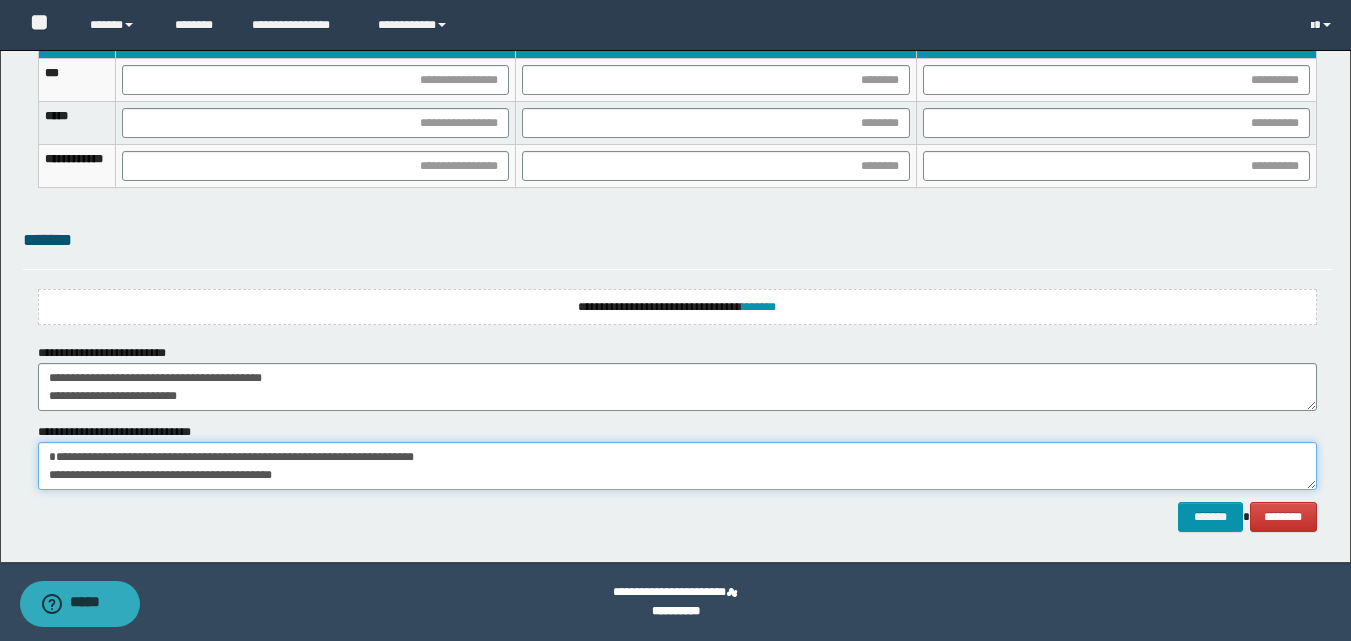 scroll, scrollTop: 49, scrollLeft: 0, axis: vertical 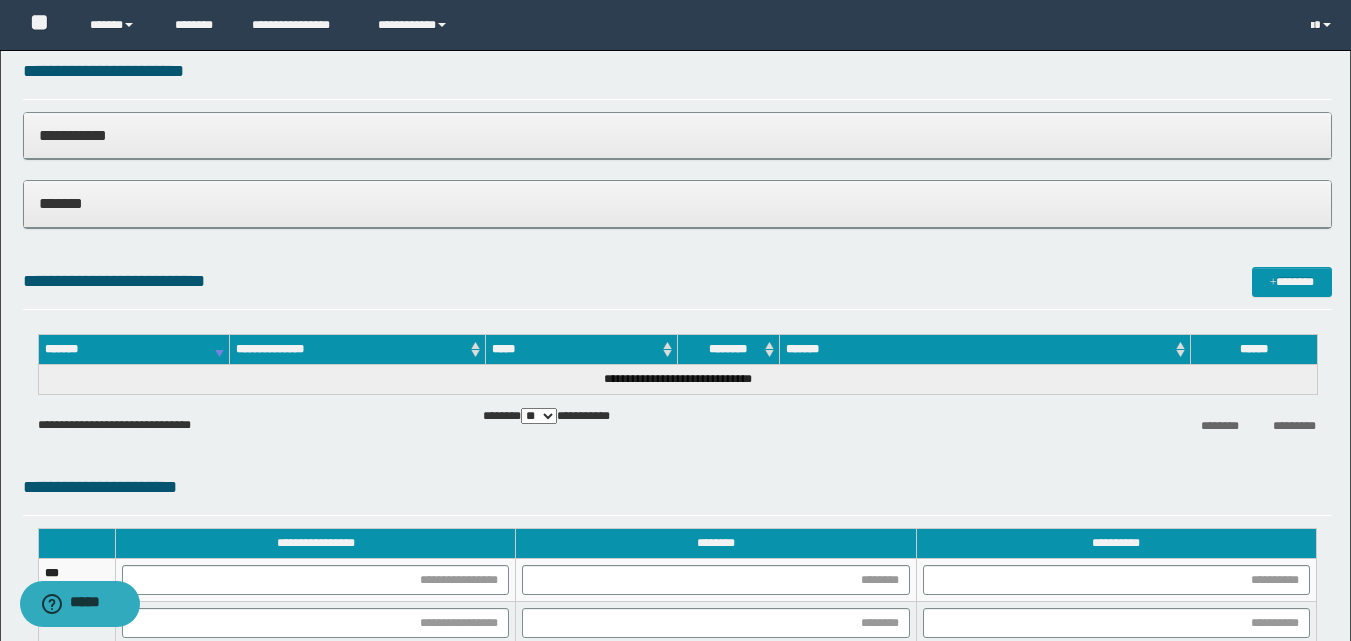 type on "**********" 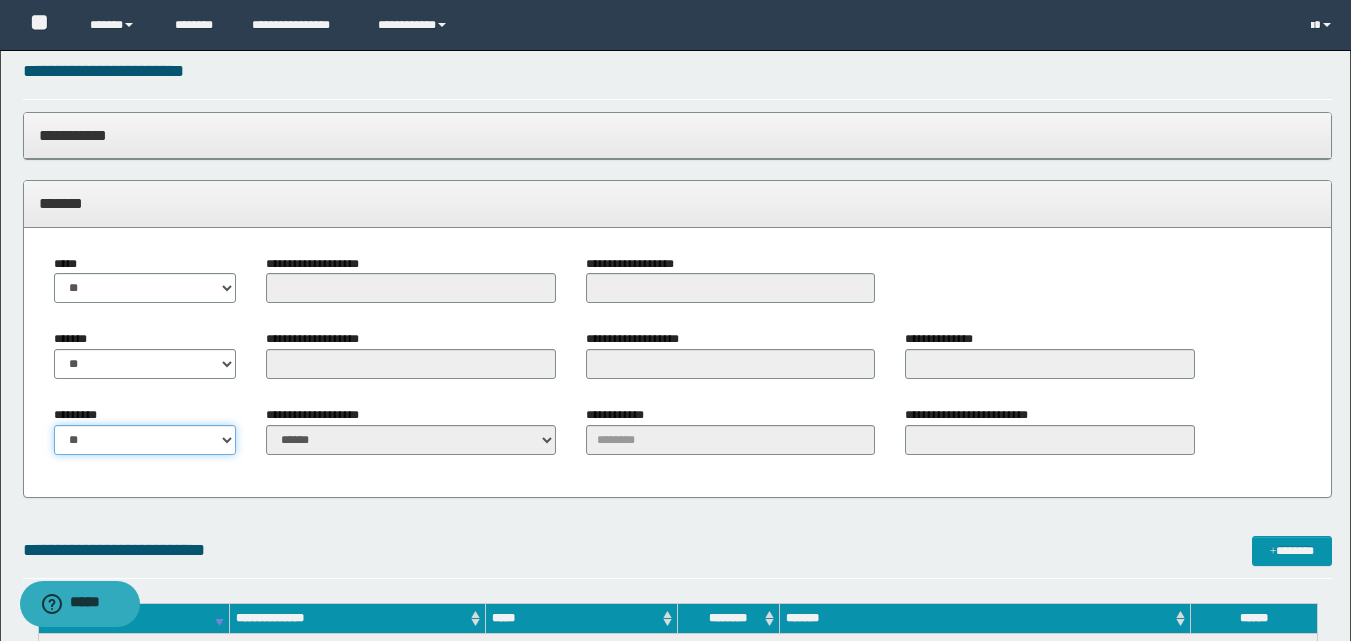 click on "**
**" at bounding box center (145, 440) 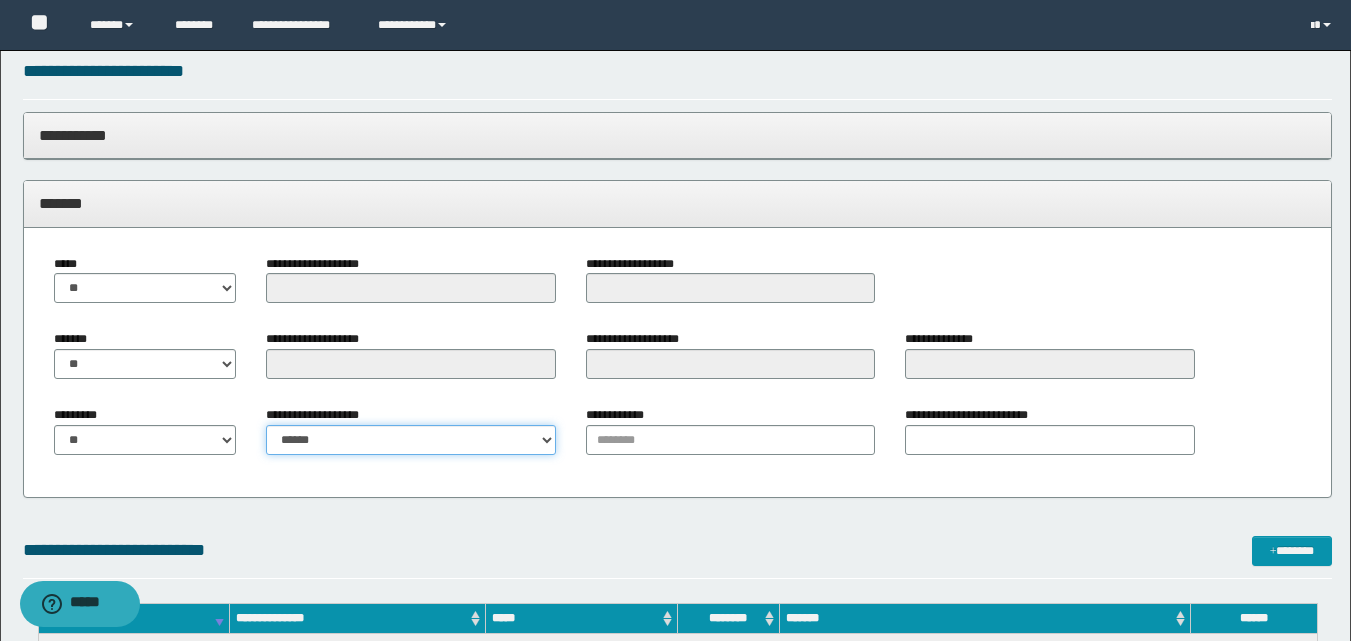 click on "**********" at bounding box center [410, 440] 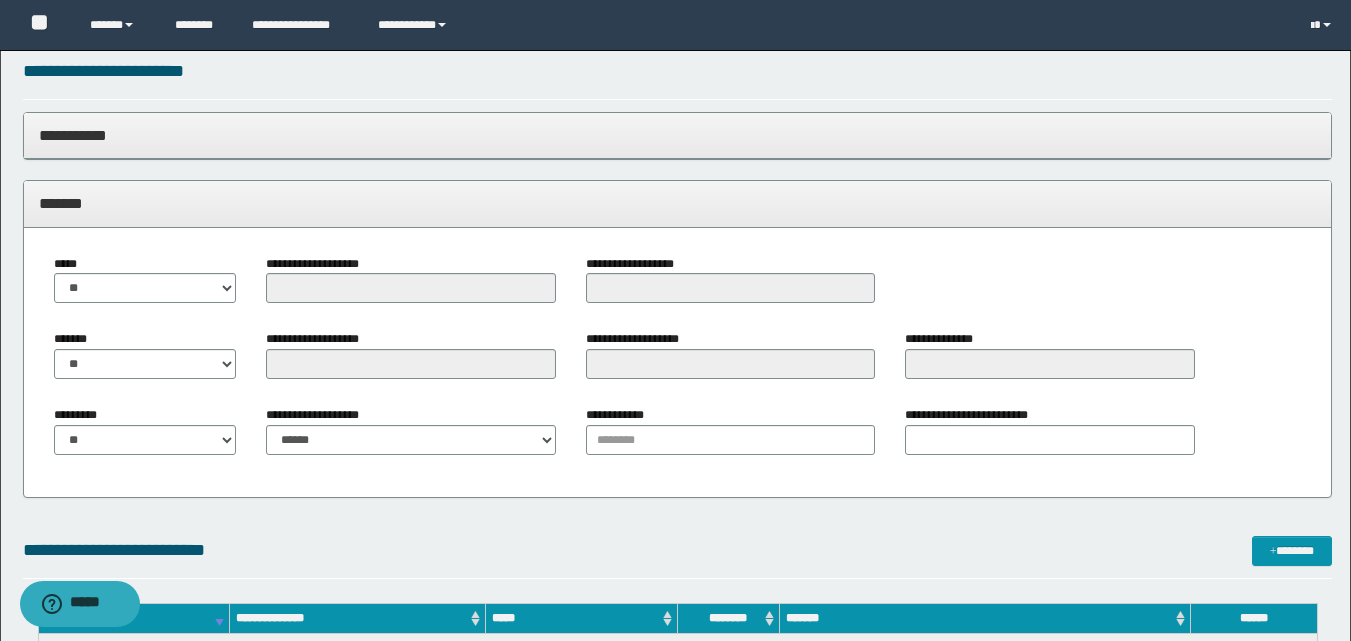 click on "**********" at bounding box center [677, 363] 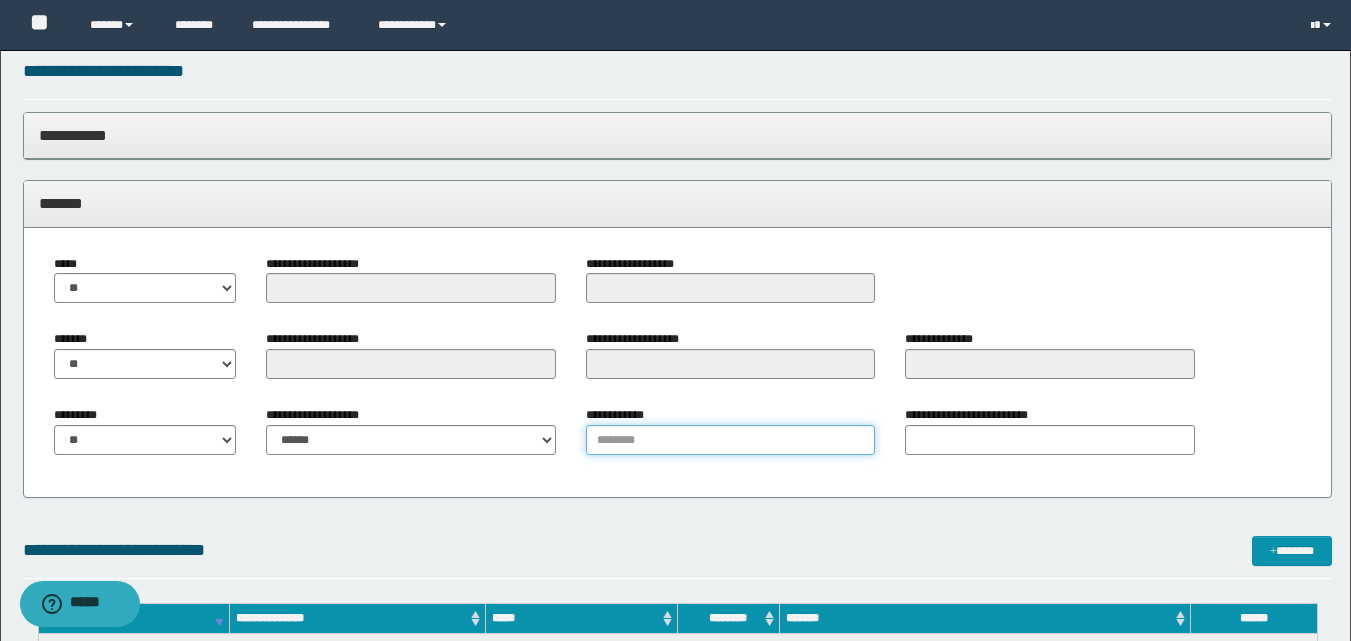 click on "**********" at bounding box center [730, 440] 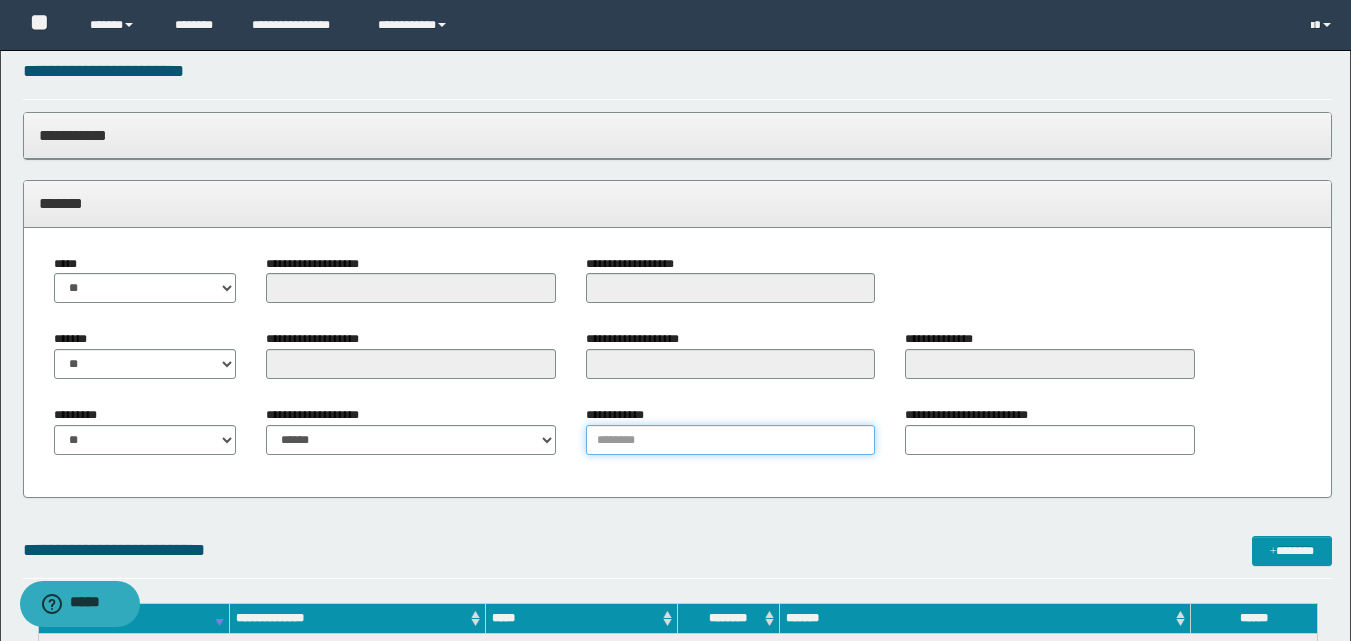 click on "**********" at bounding box center [730, 440] 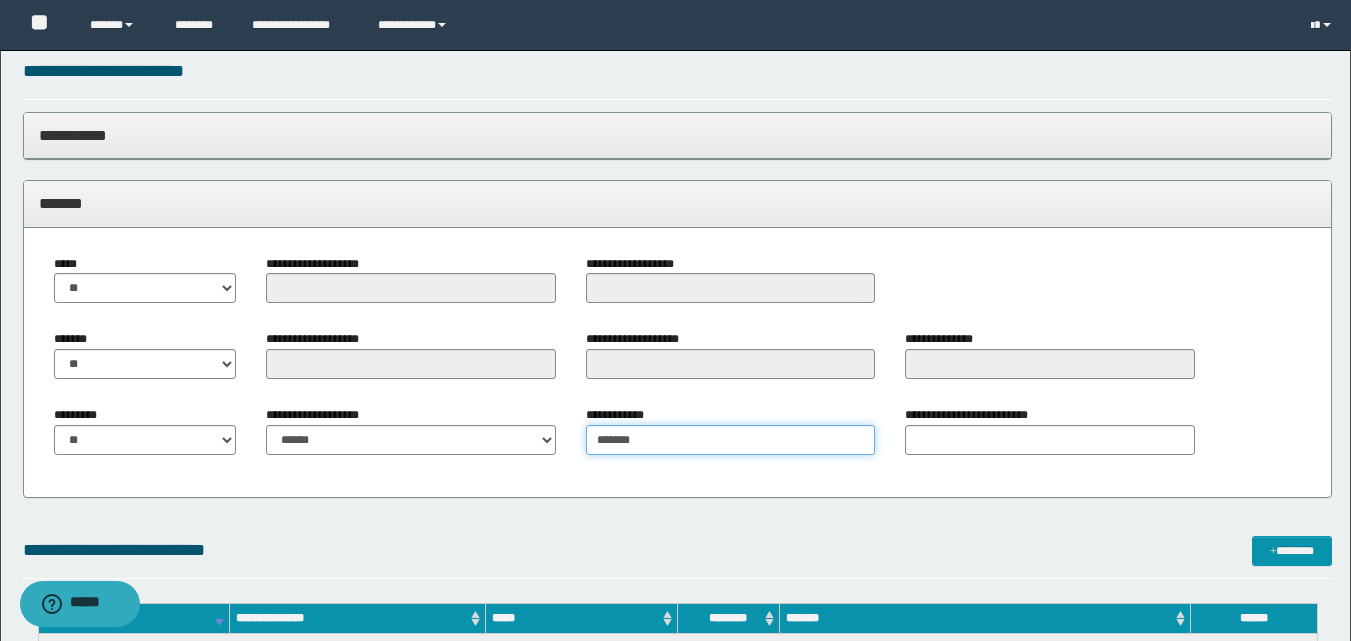 type on "*******" 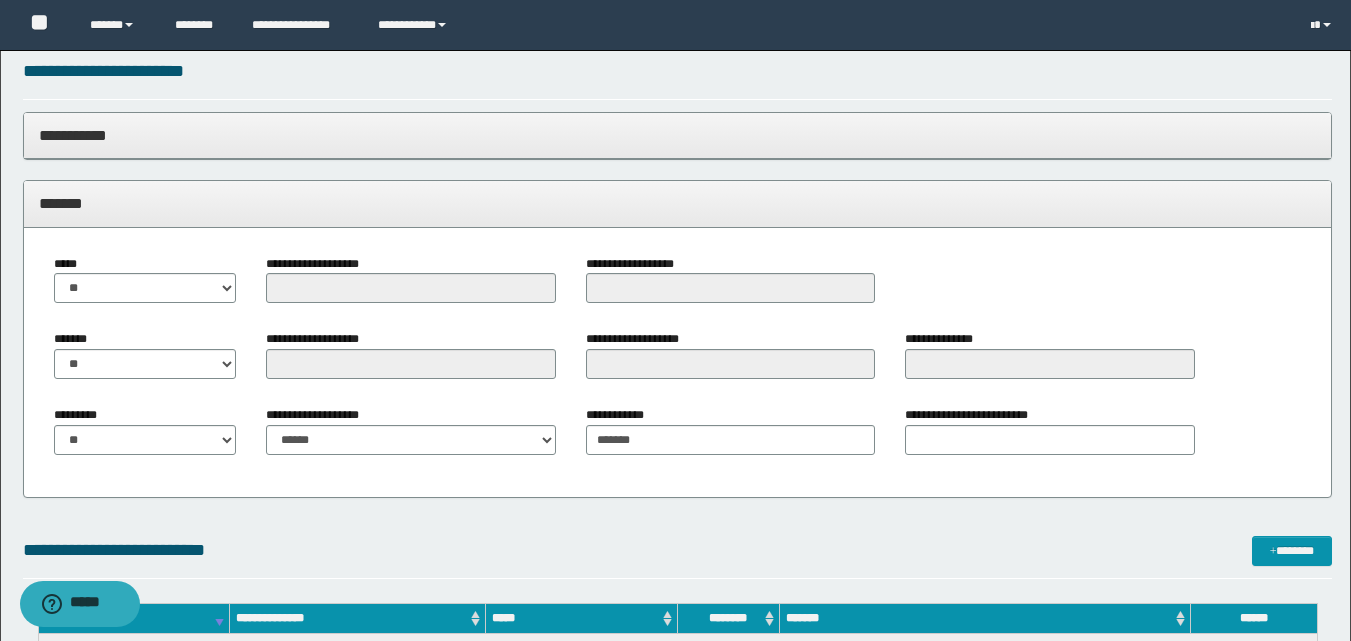click on "**********" at bounding box center [1049, 438] 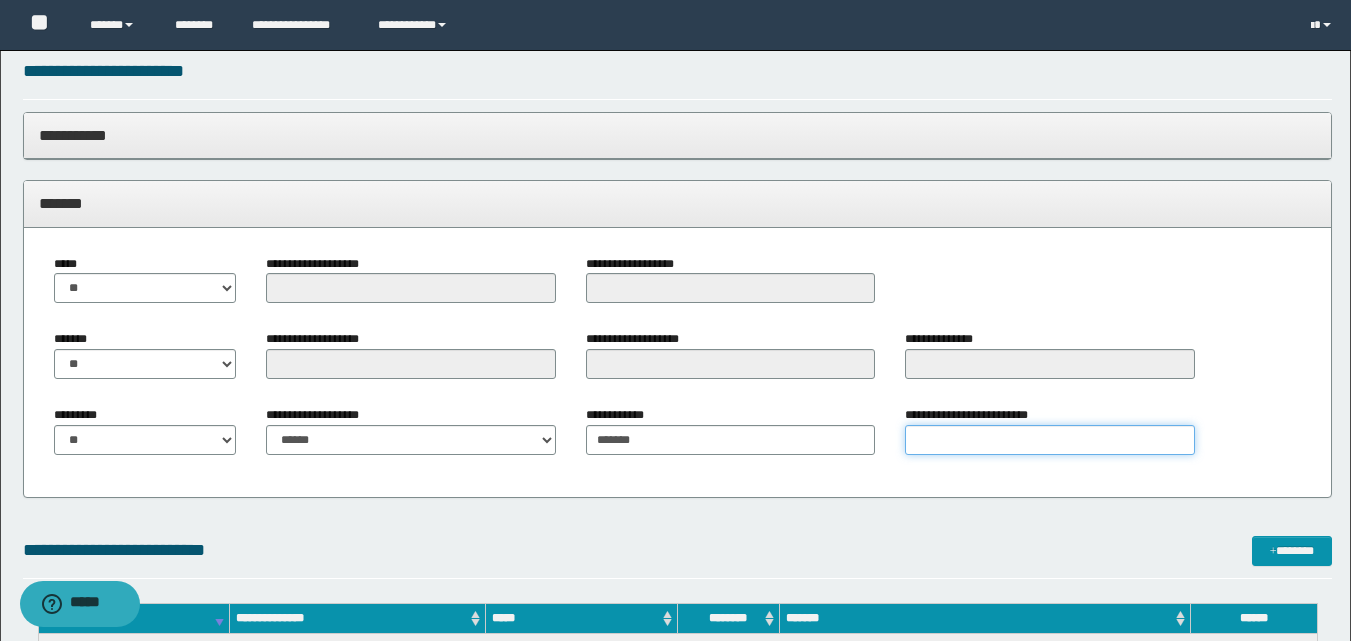 click on "**********" at bounding box center (1049, 440) 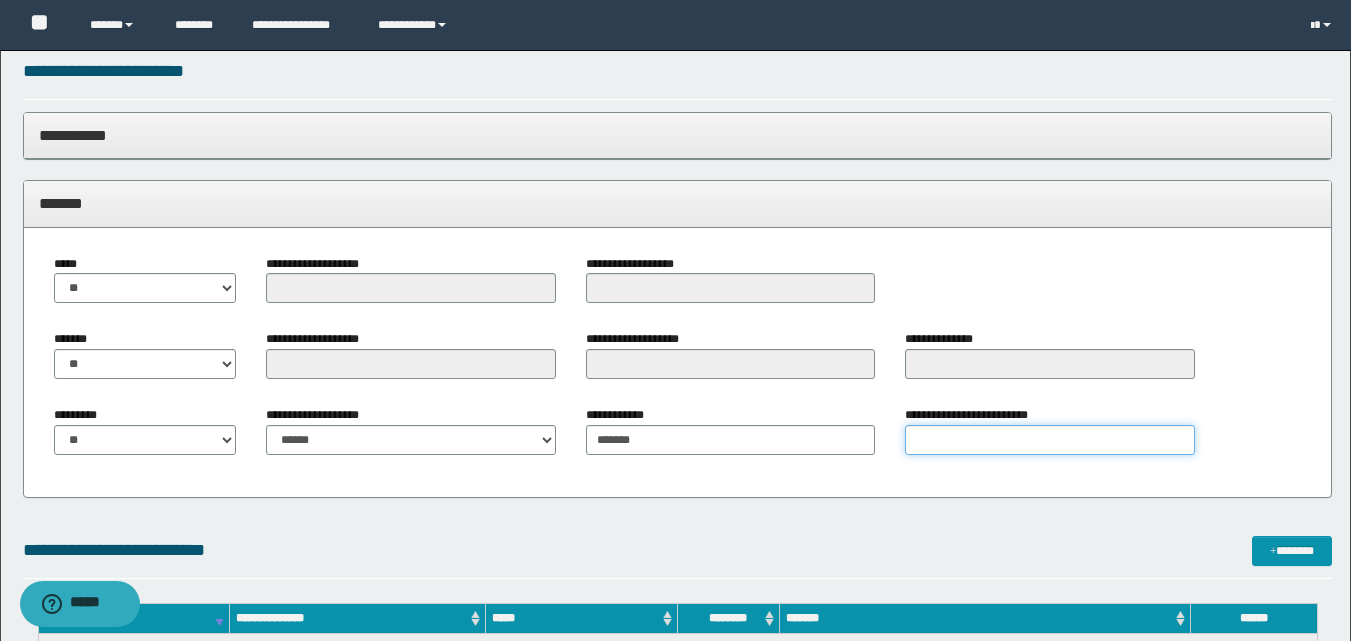 type on "*" 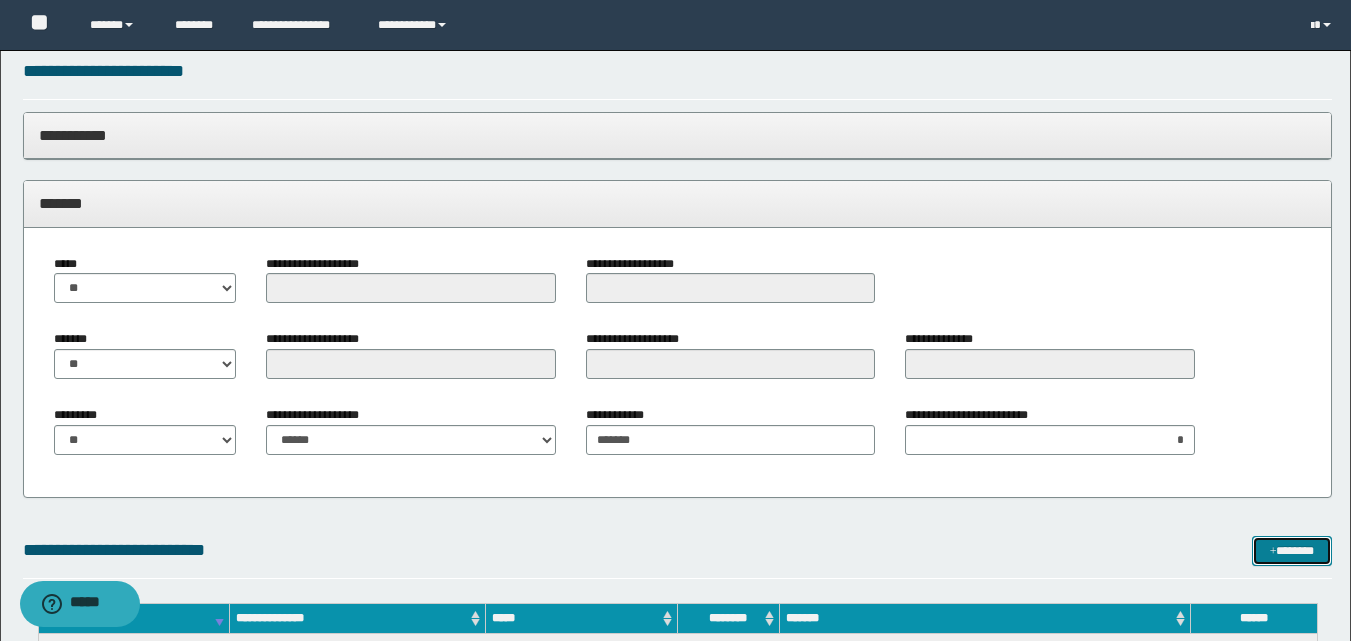 click on "*******" at bounding box center [1292, 551] 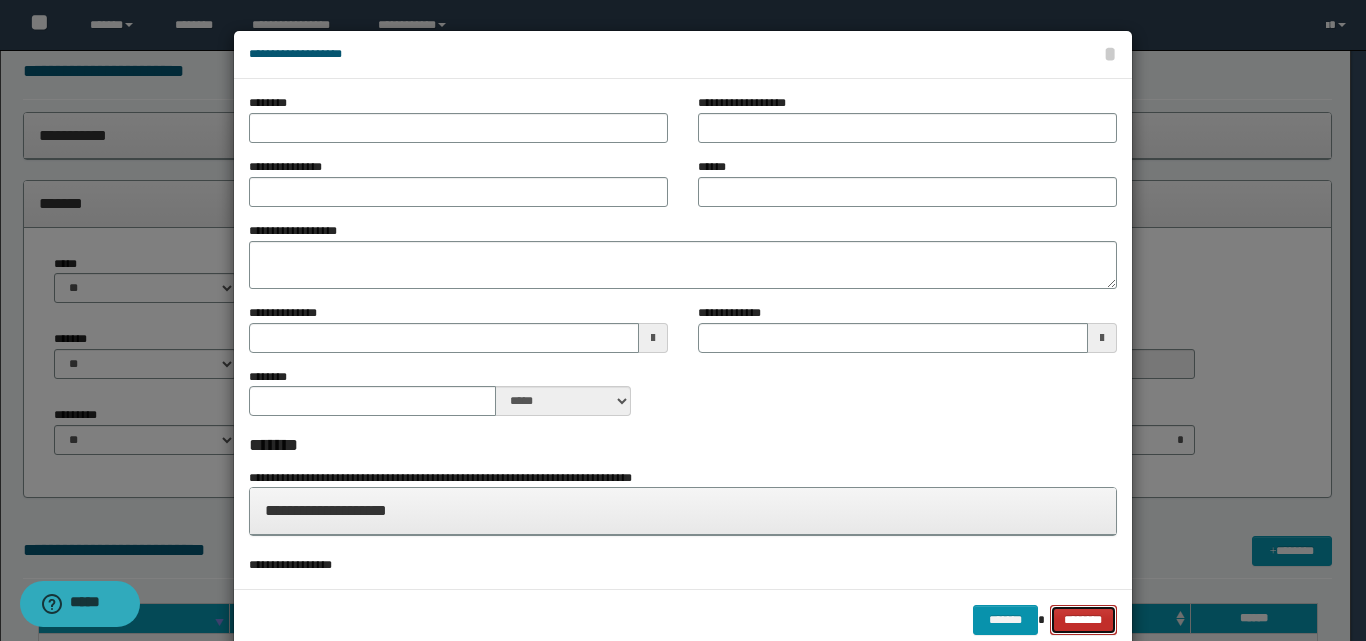 click on "********" at bounding box center (1083, 620) 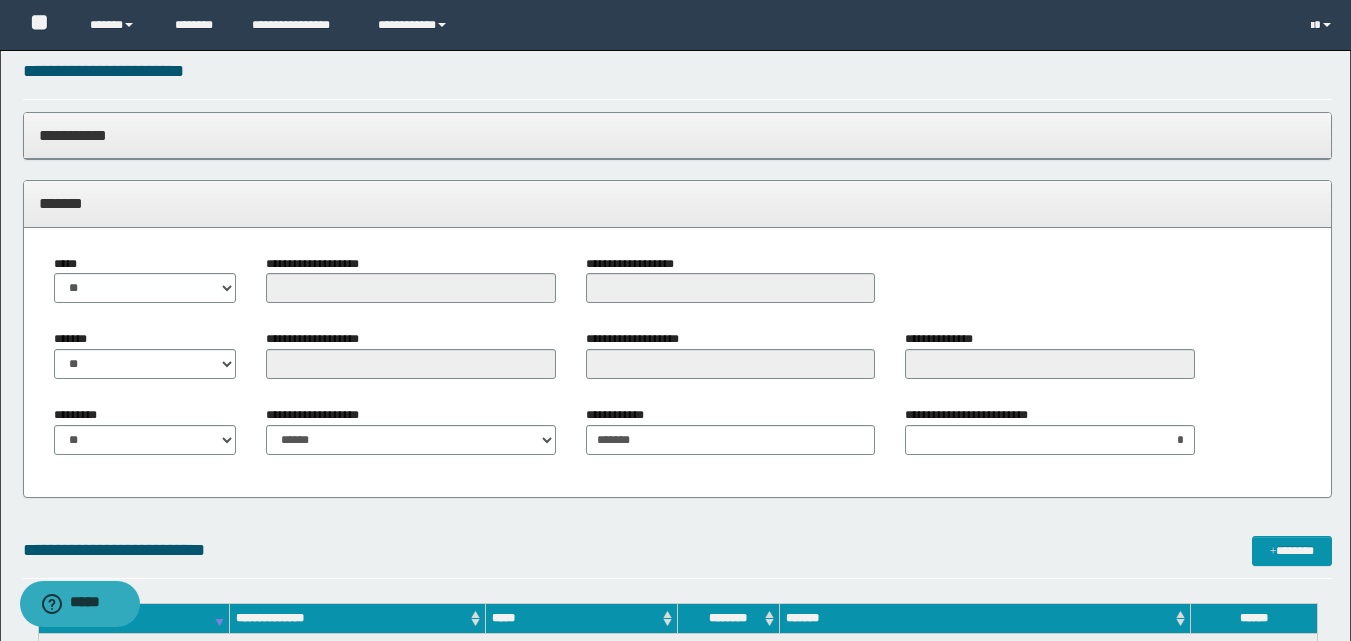 scroll, scrollTop: 1336, scrollLeft: 0, axis: vertical 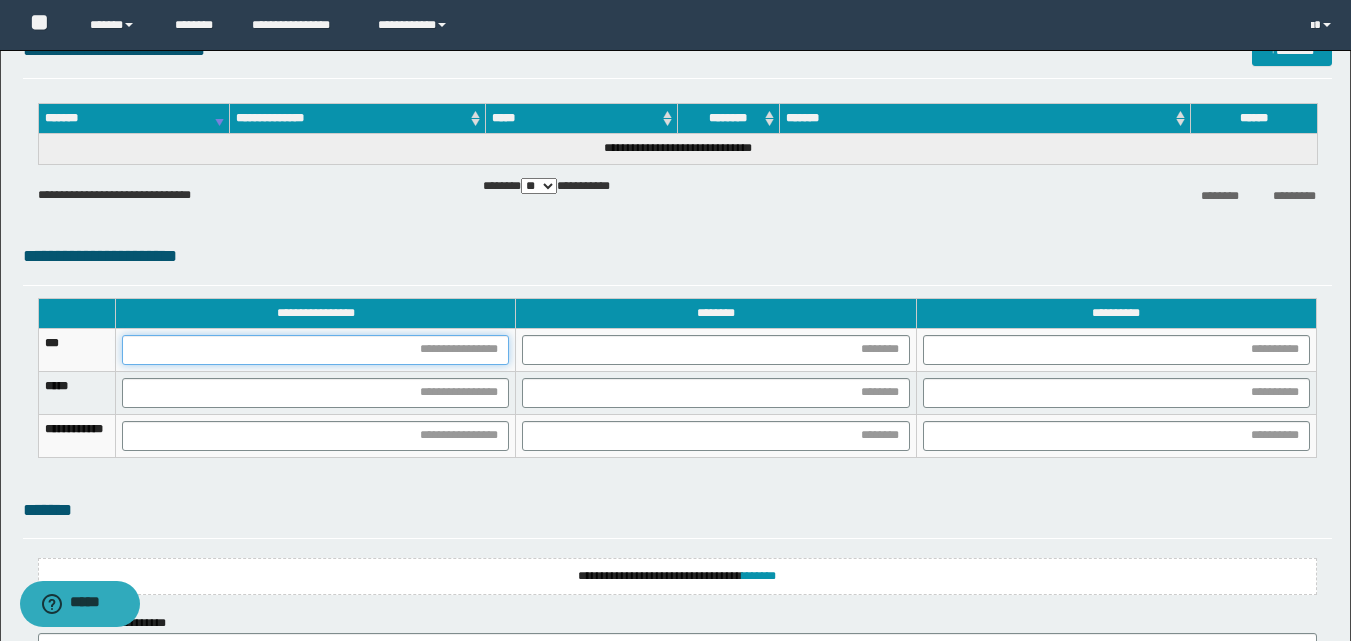 click at bounding box center (315, 350) 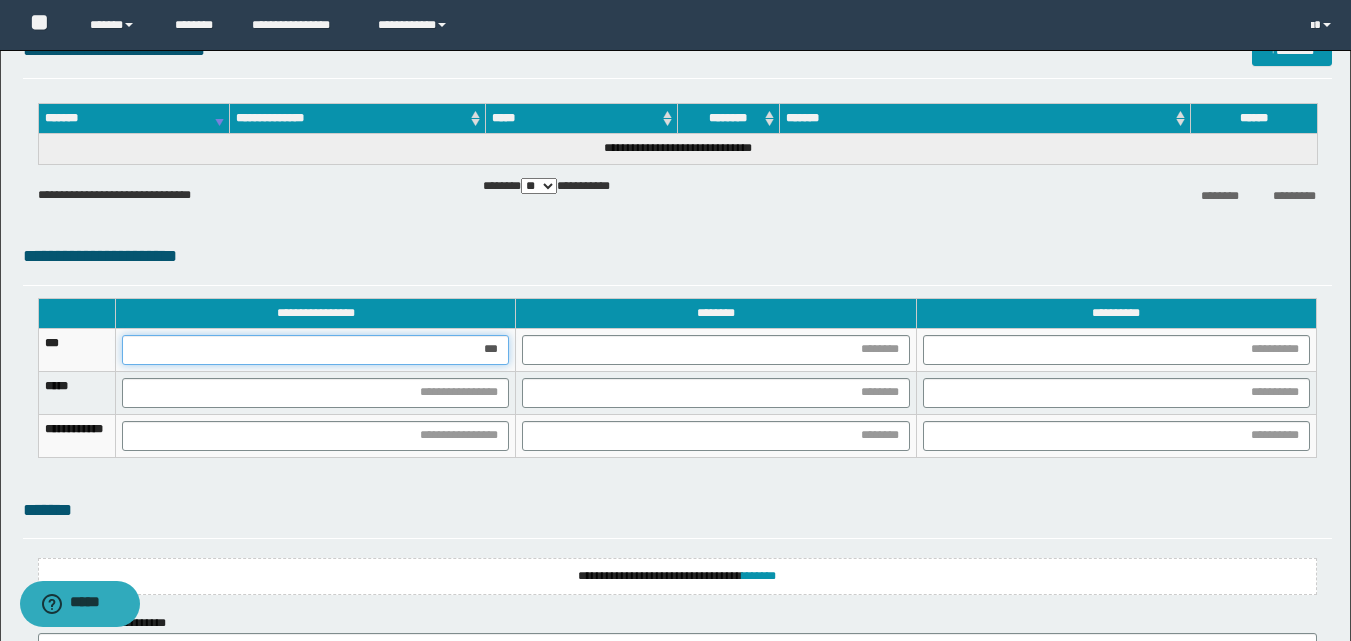 type on "****" 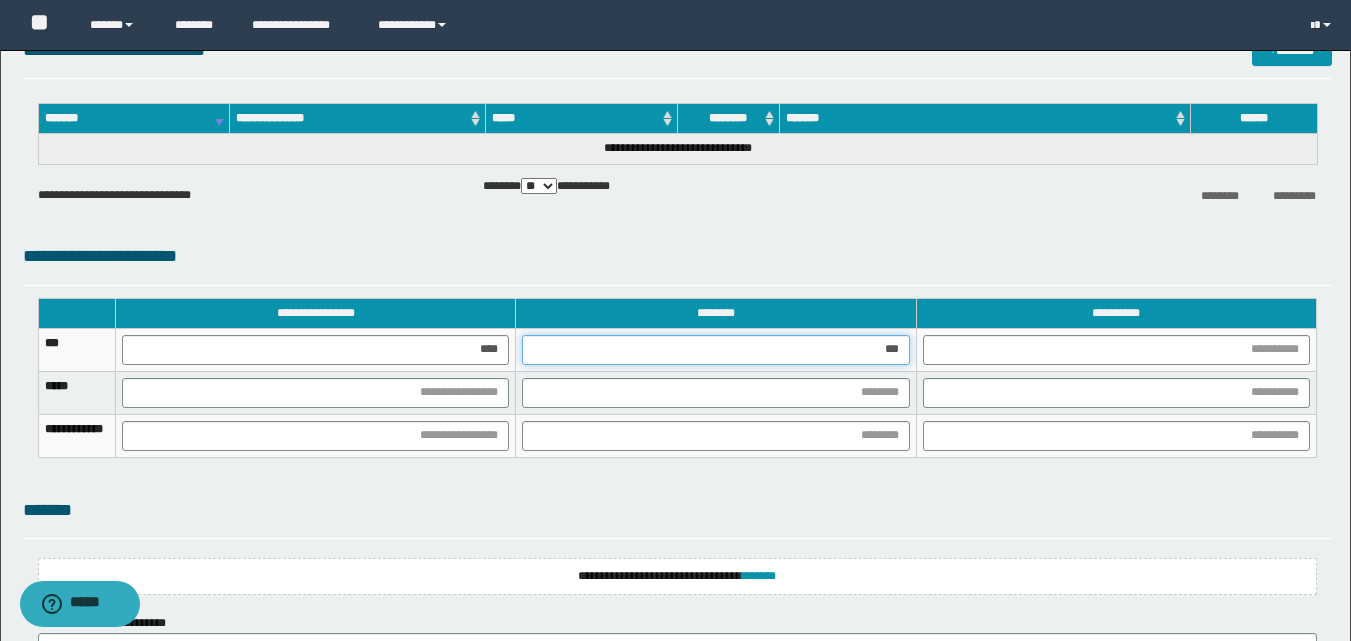 type on "****" 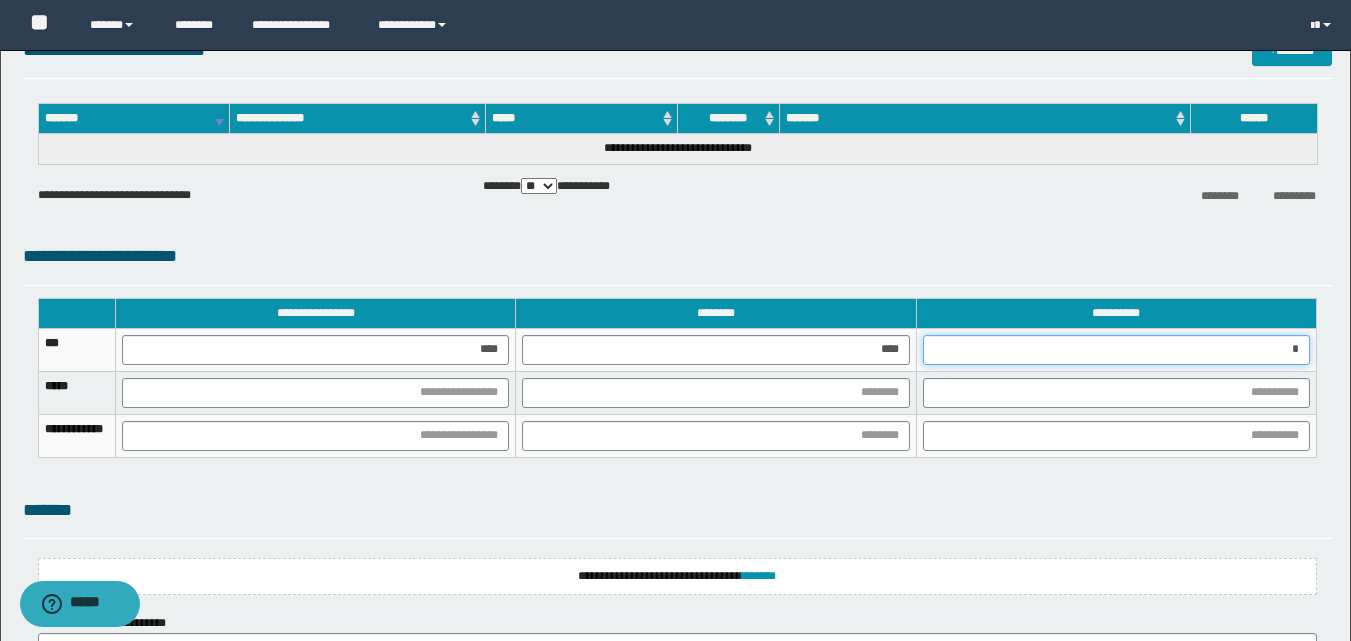 type on "**" 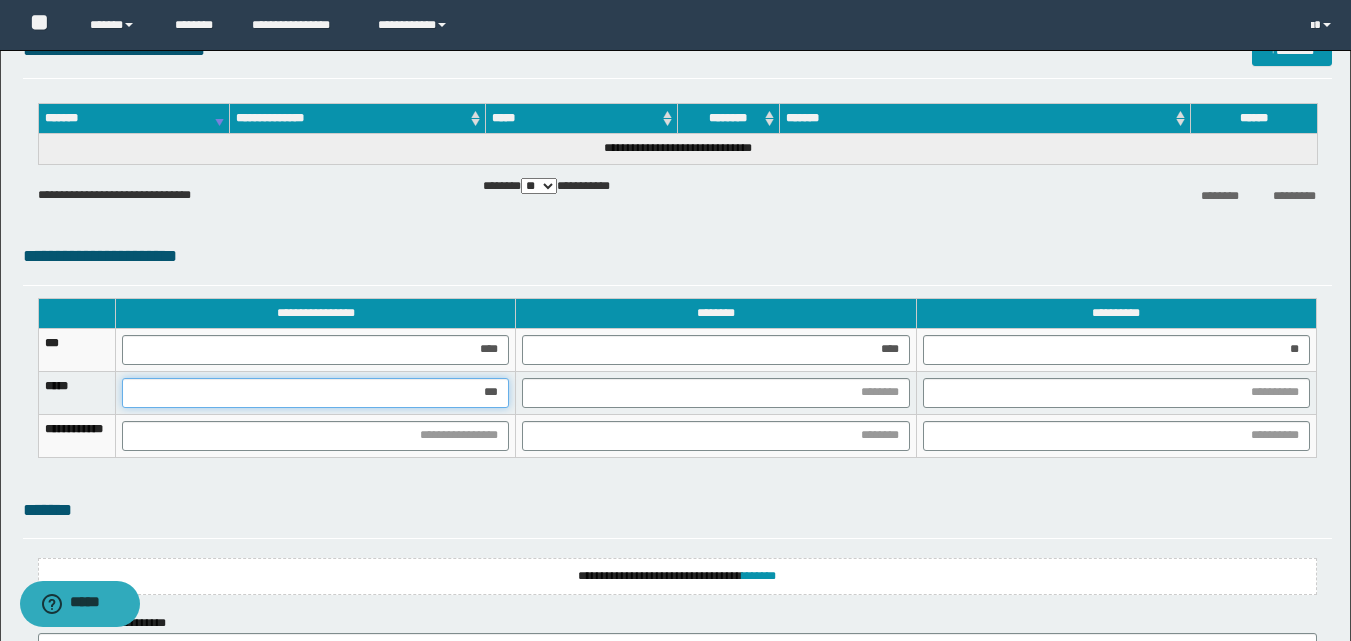 type on "****" 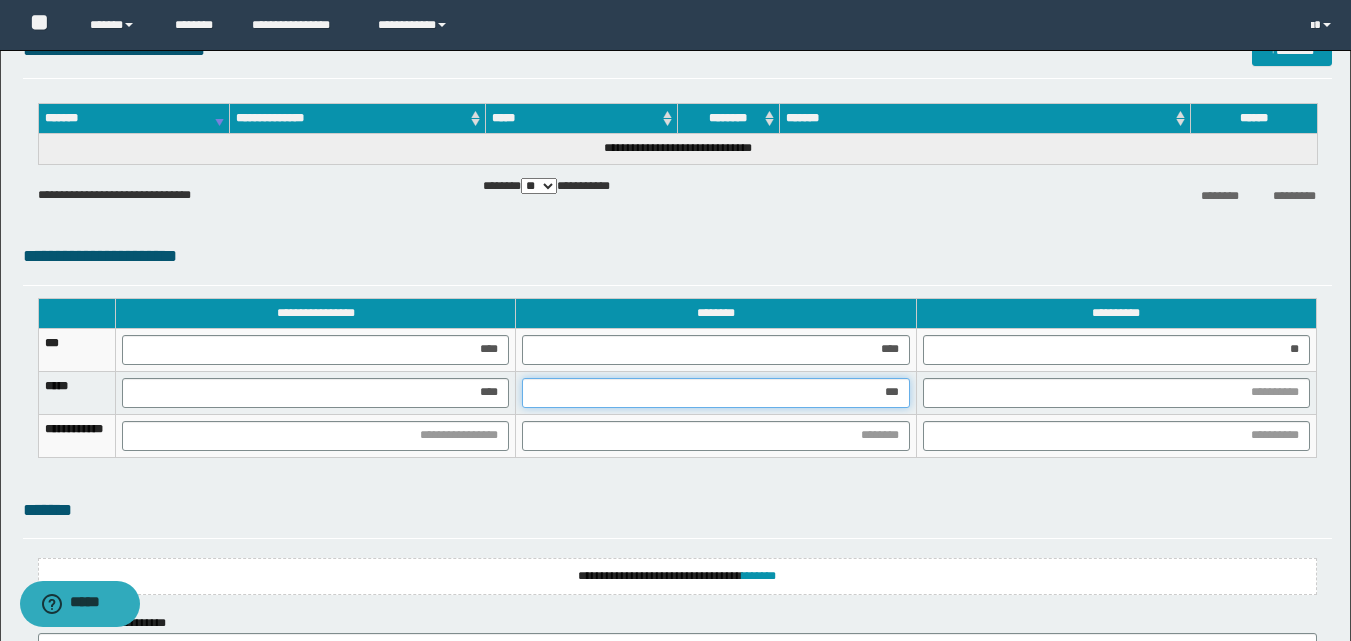 type on "****" 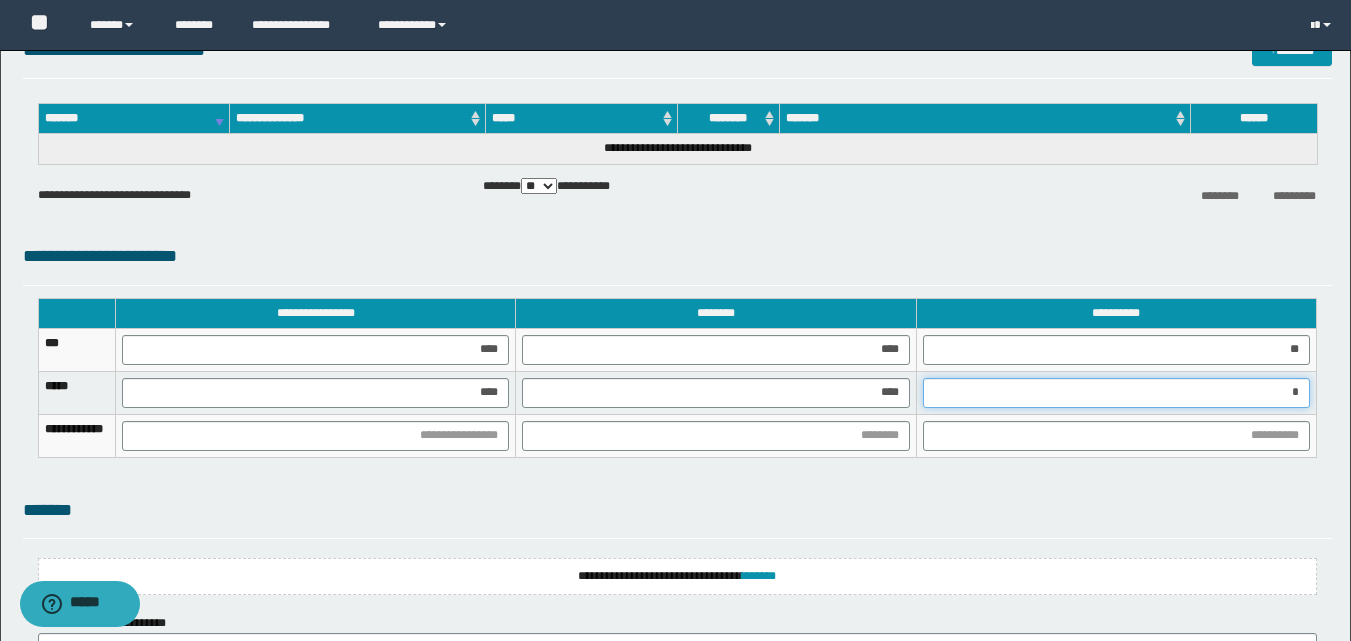 type on "**" 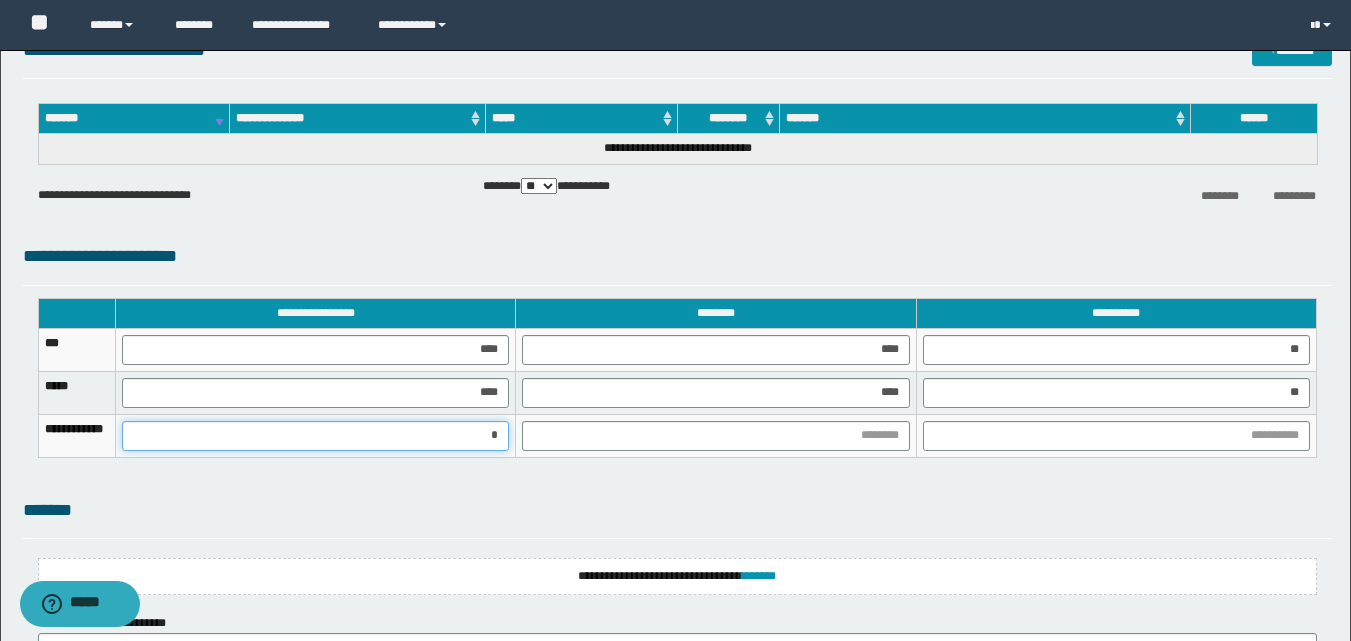 type on "**" 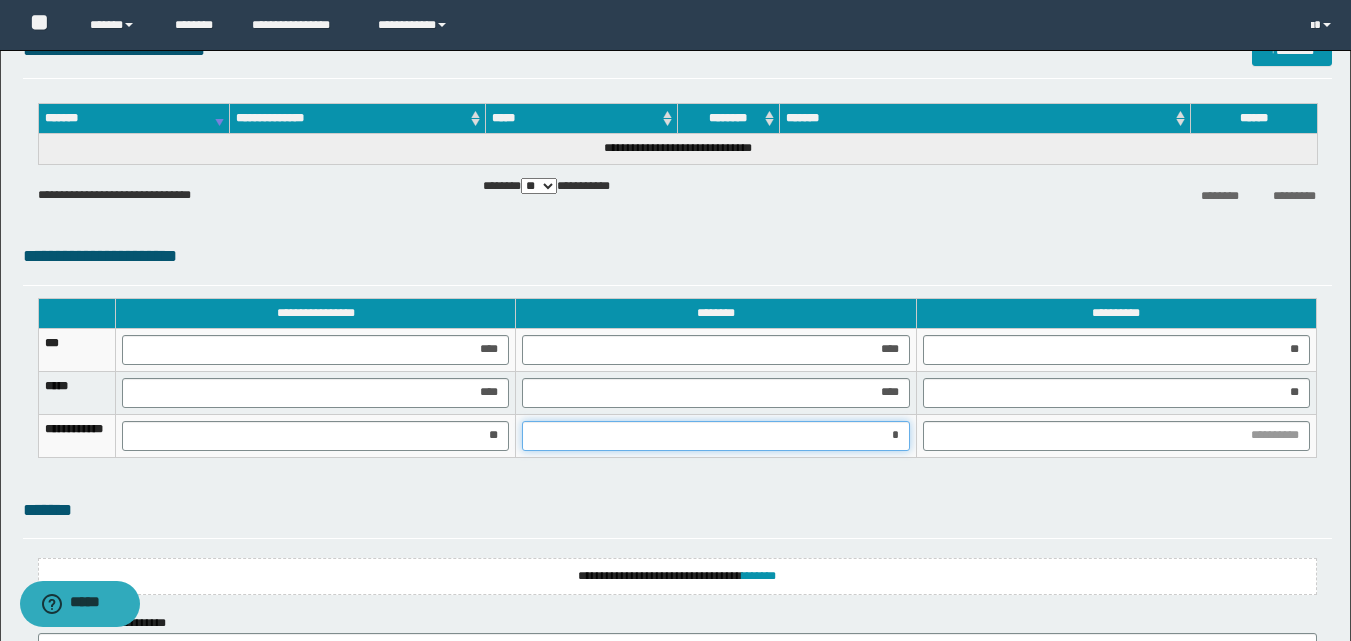 type on "**" 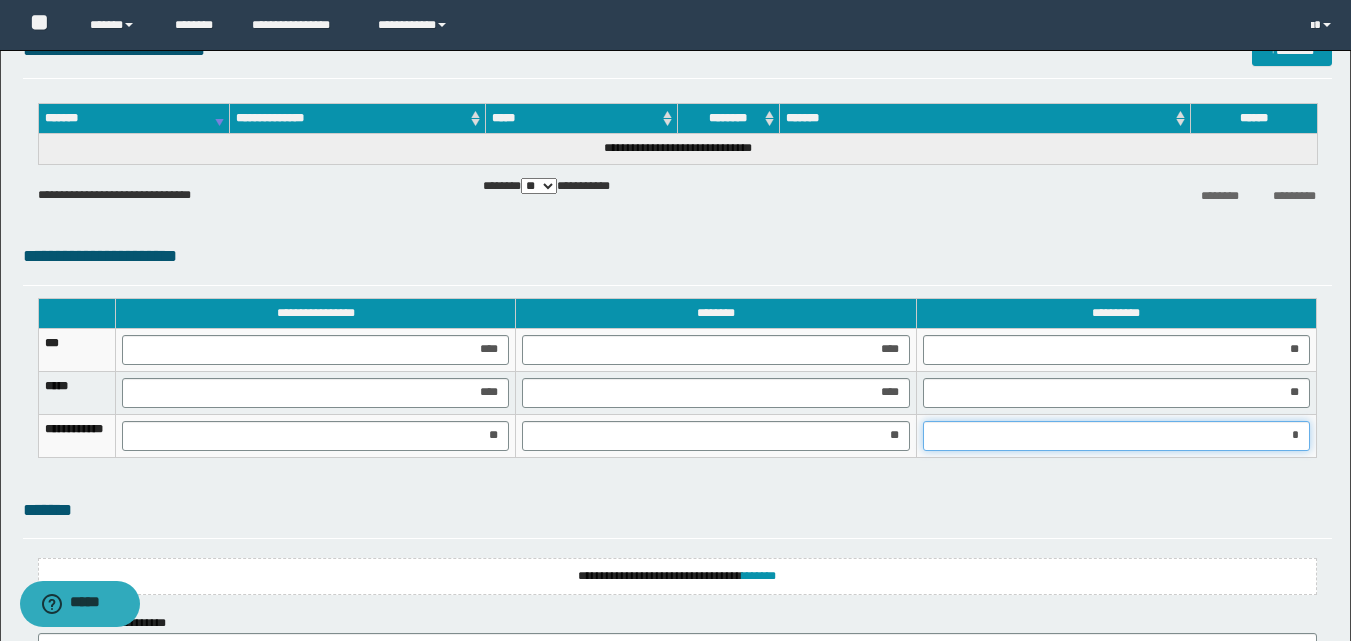 type on "**" 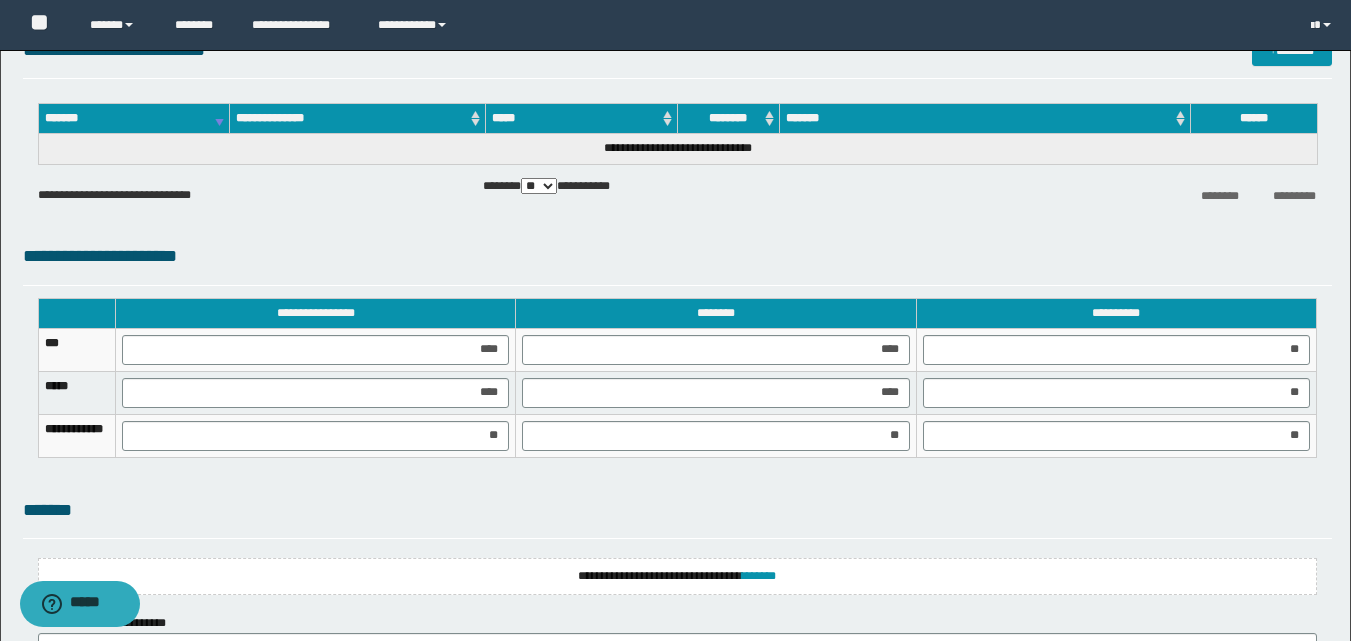 click on "**********" at bounding box center (677, 576) 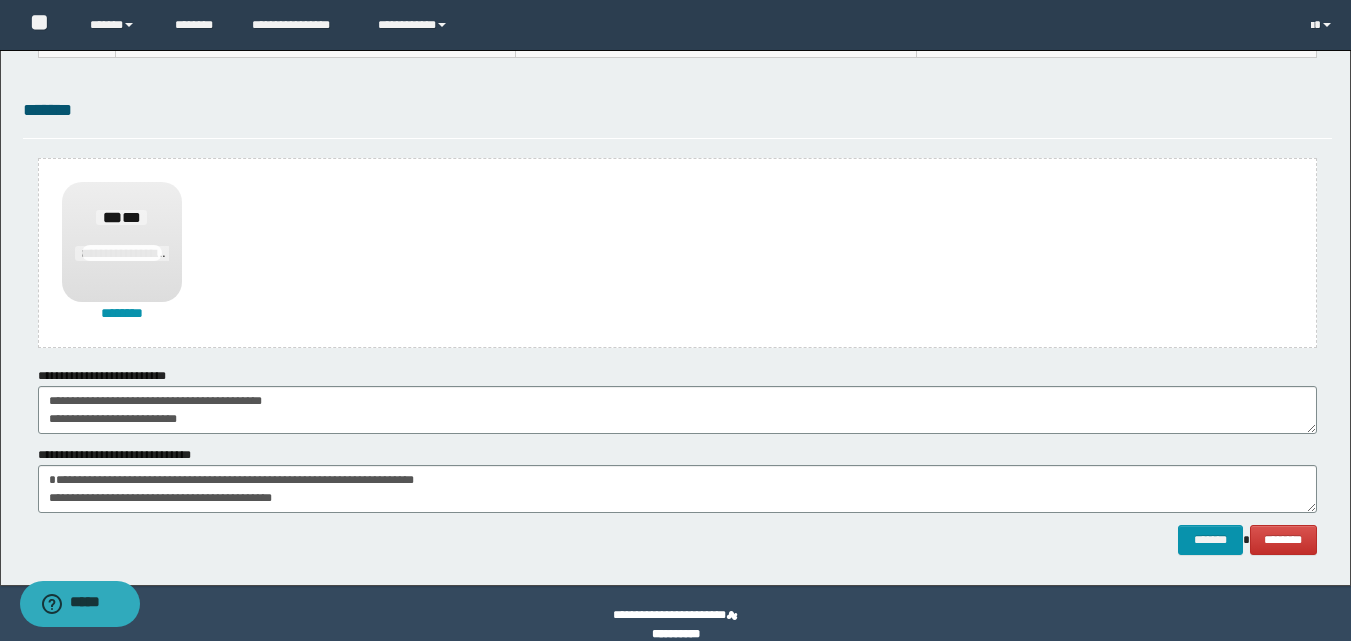 scroll, scrollTop: 1759, scrollLeft: 0, axis: vertical 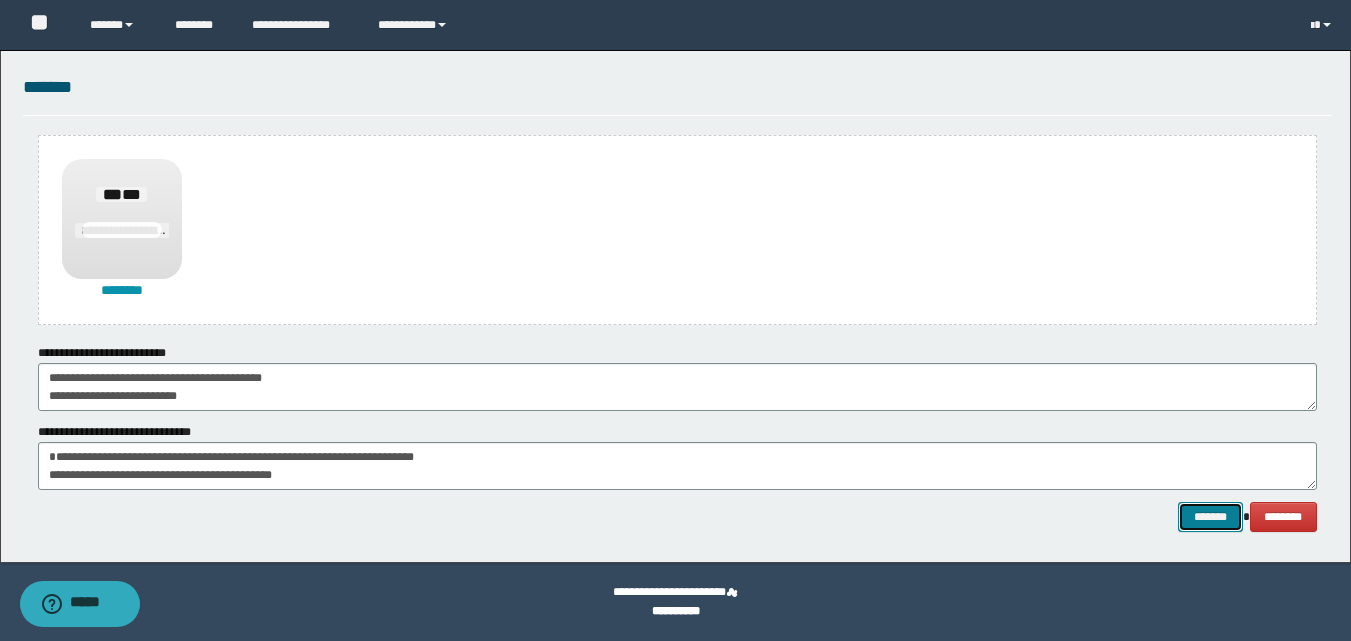 click on "*******" at bounding box center [1210, 517] 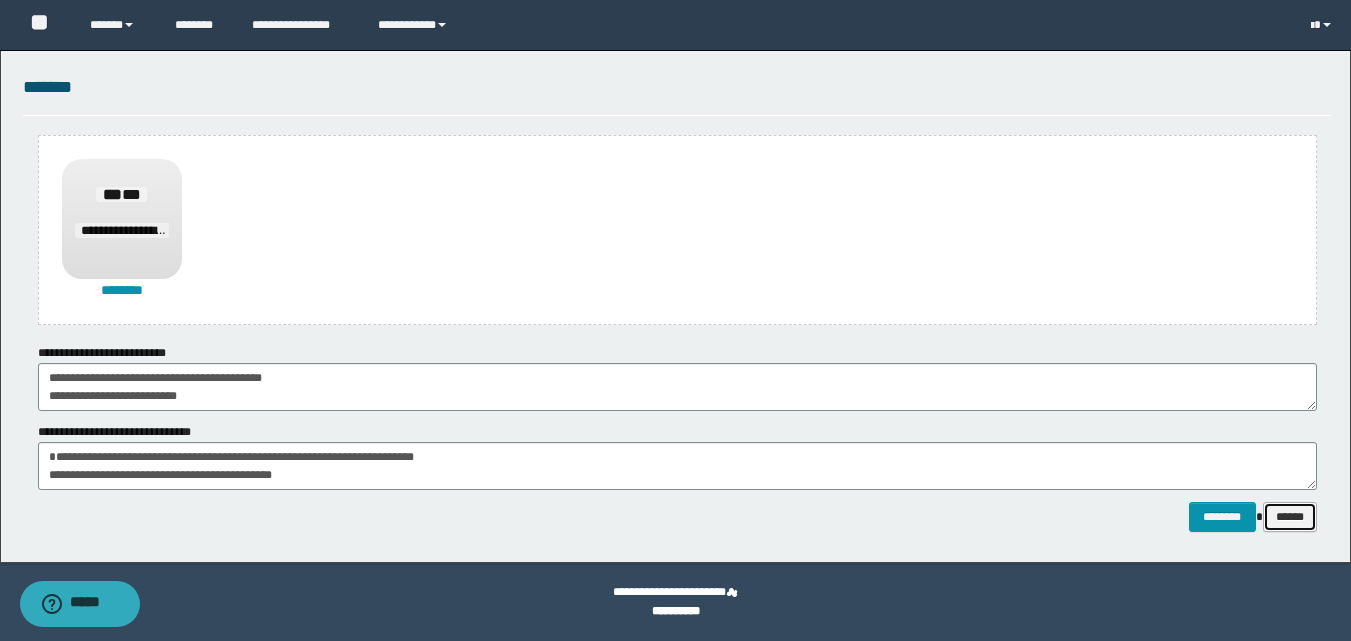 click on "******" at bounding box center (1290, 517) 